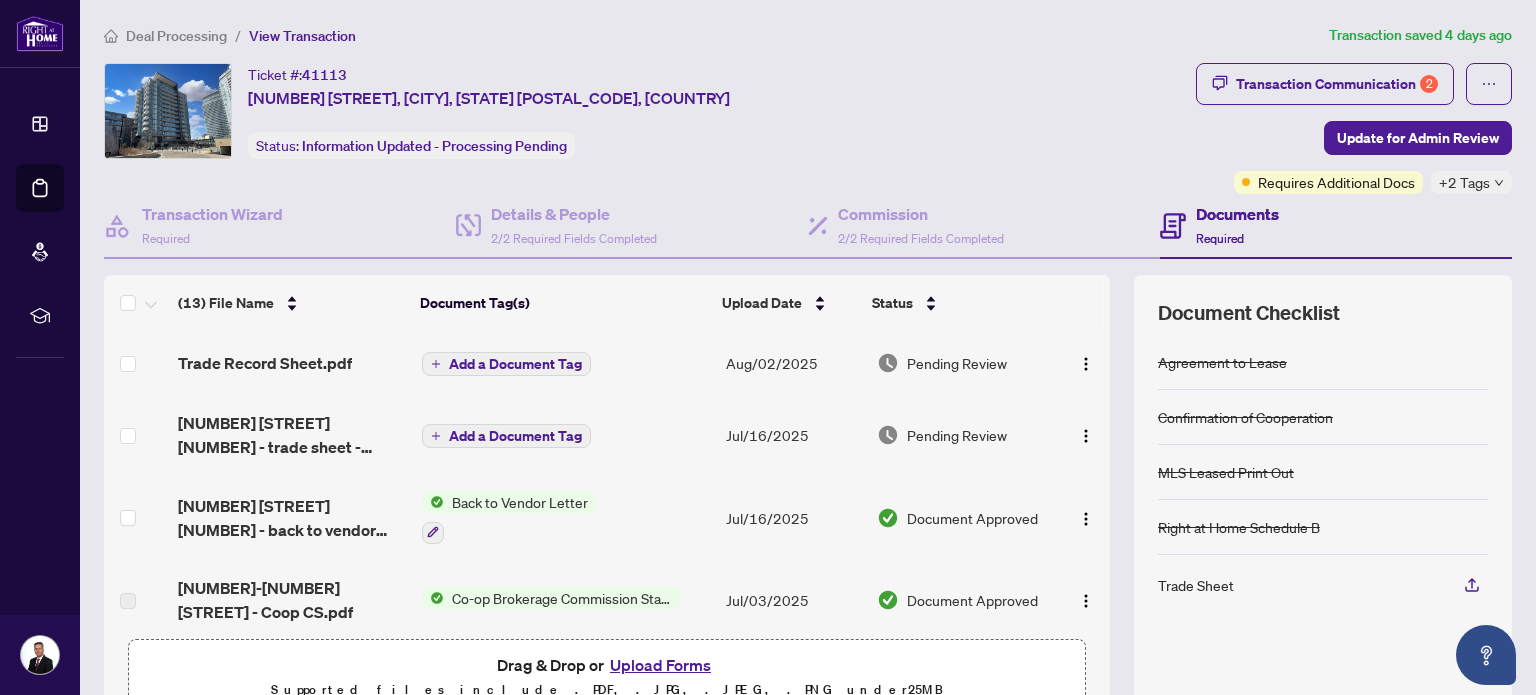 scroll, scrollTop: 0, scrollLeft: 0, axis: both 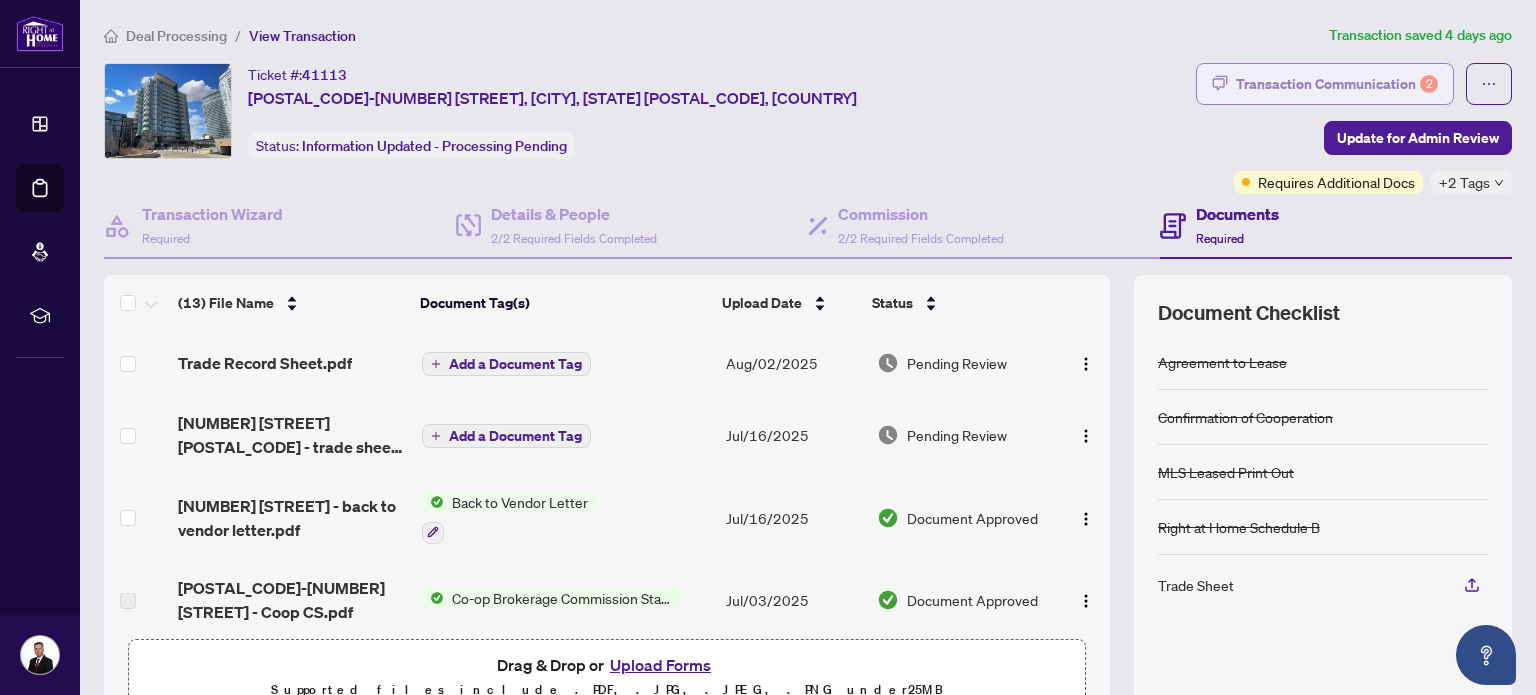 click on "Transaction Communication 2" at bounding box center [1337, 84] 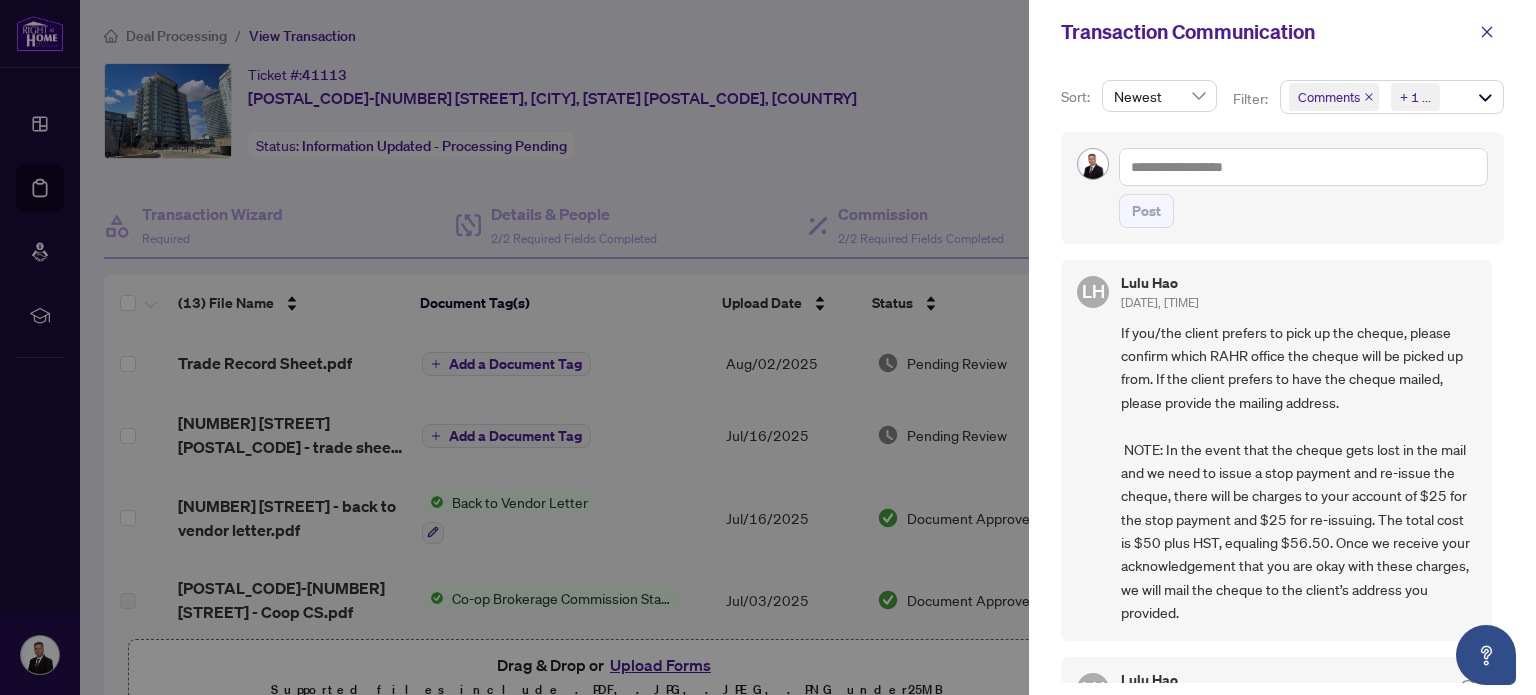 scroll, scrollTop: 2, scrollLeft: 0, axis: vertical 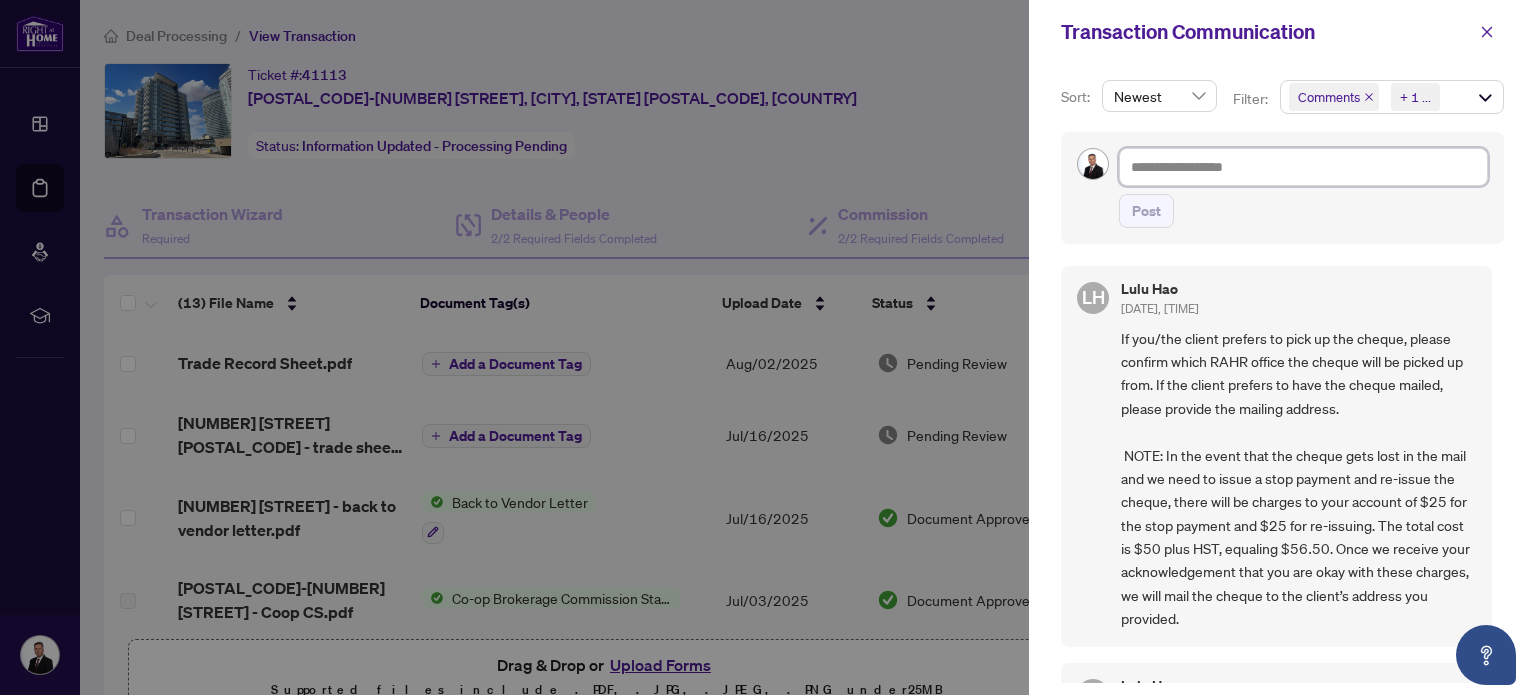 click at bounding box center [1303, 167] 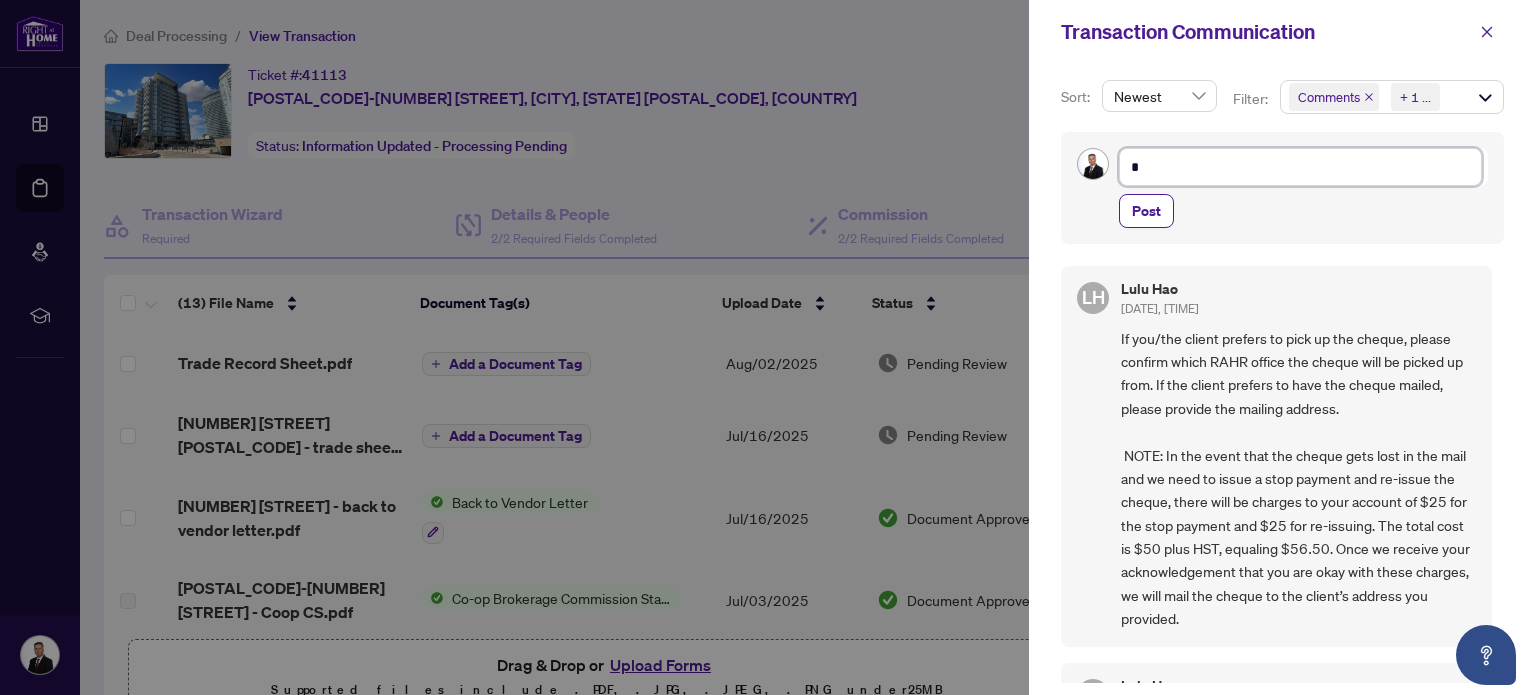type on "**" 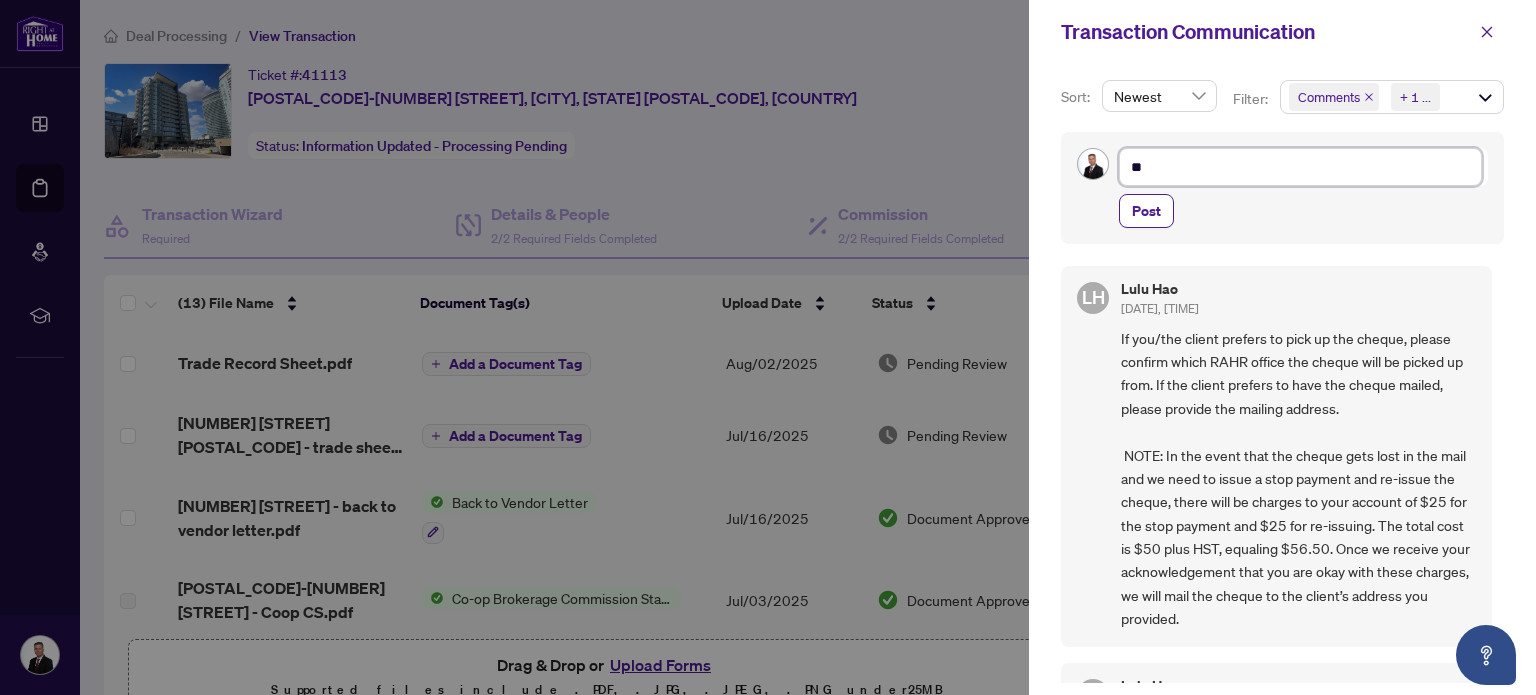 type on "**" 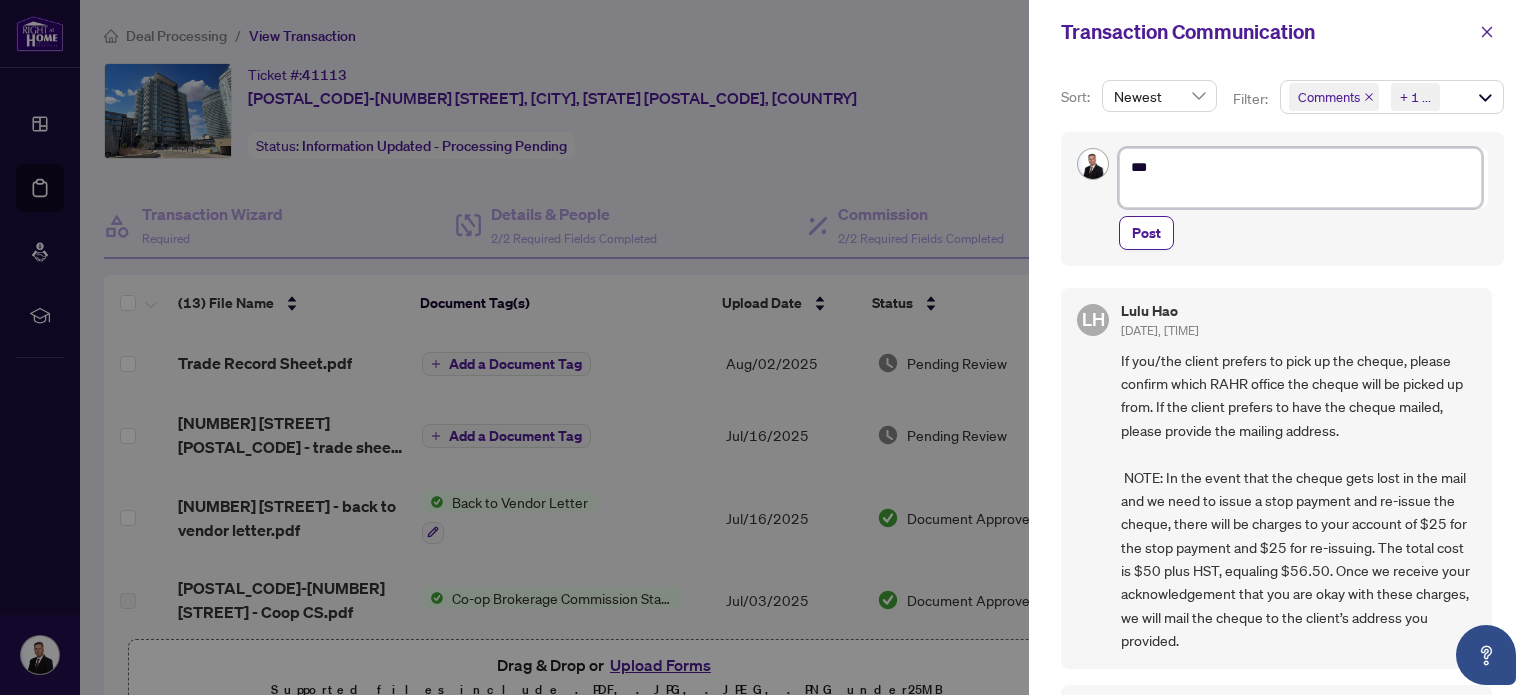 type on "**
*" 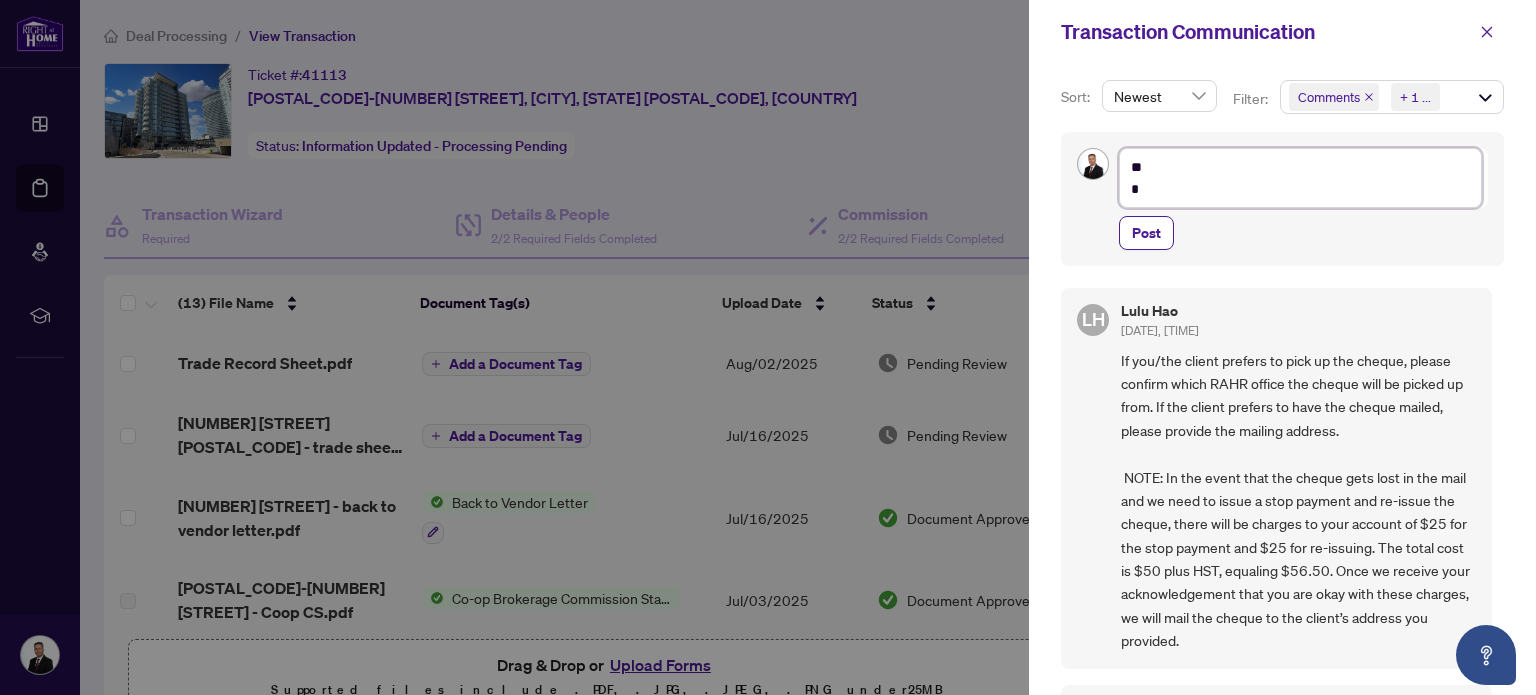 type on "**
**" 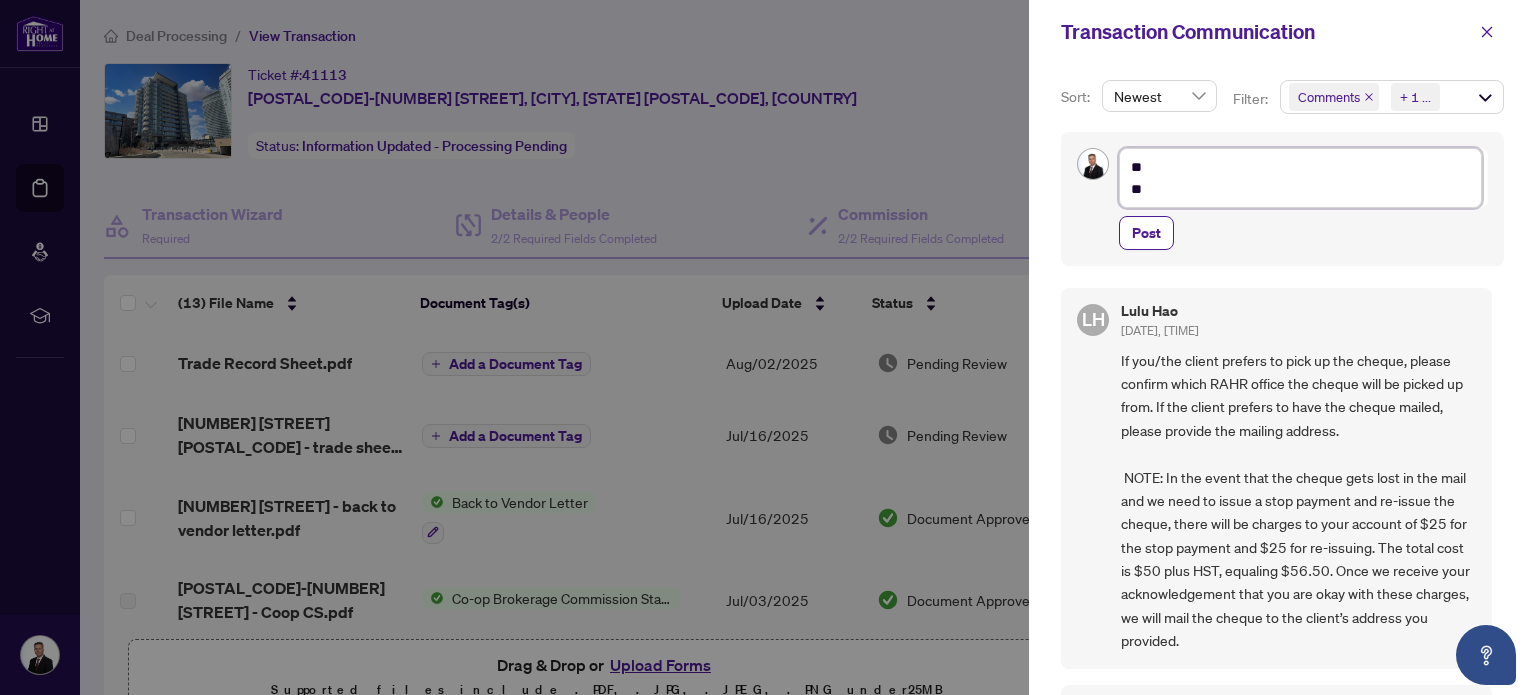 type on "**
***" 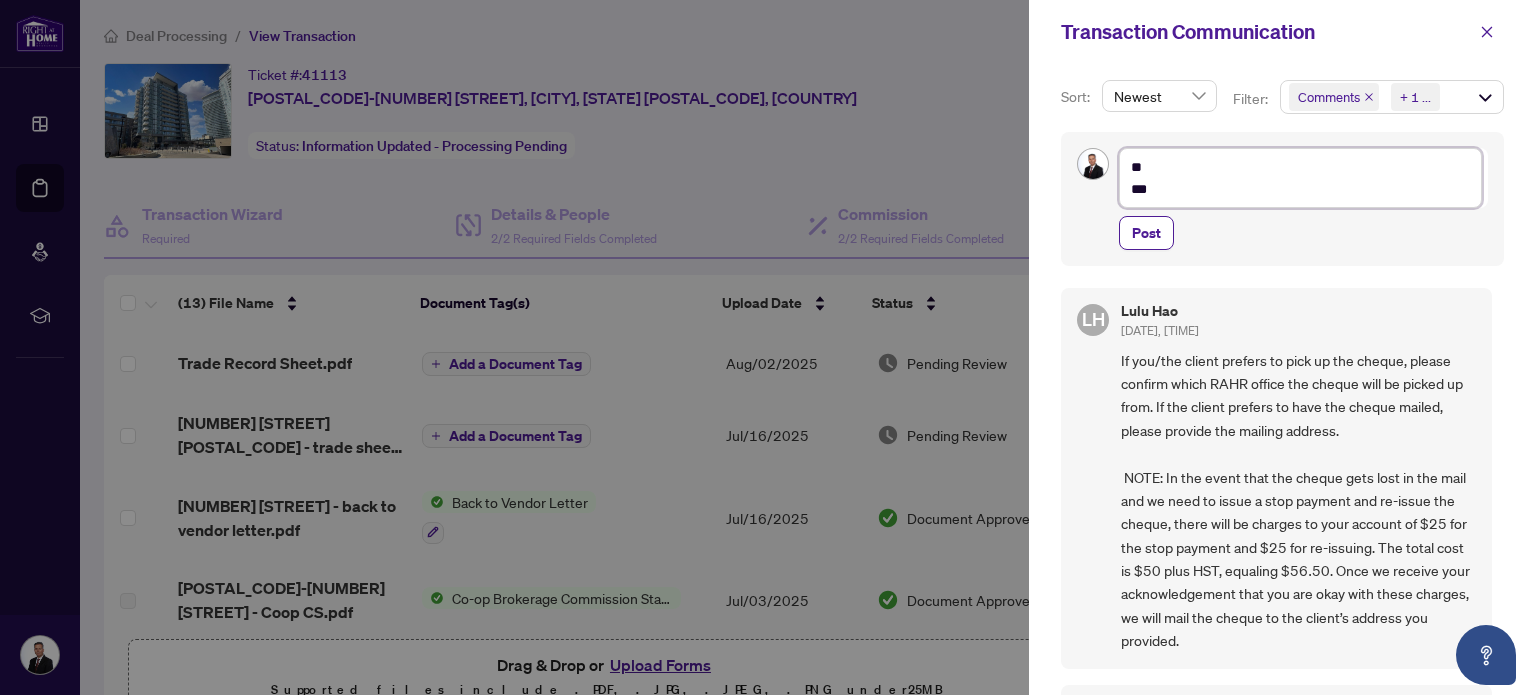 type on "**
****" 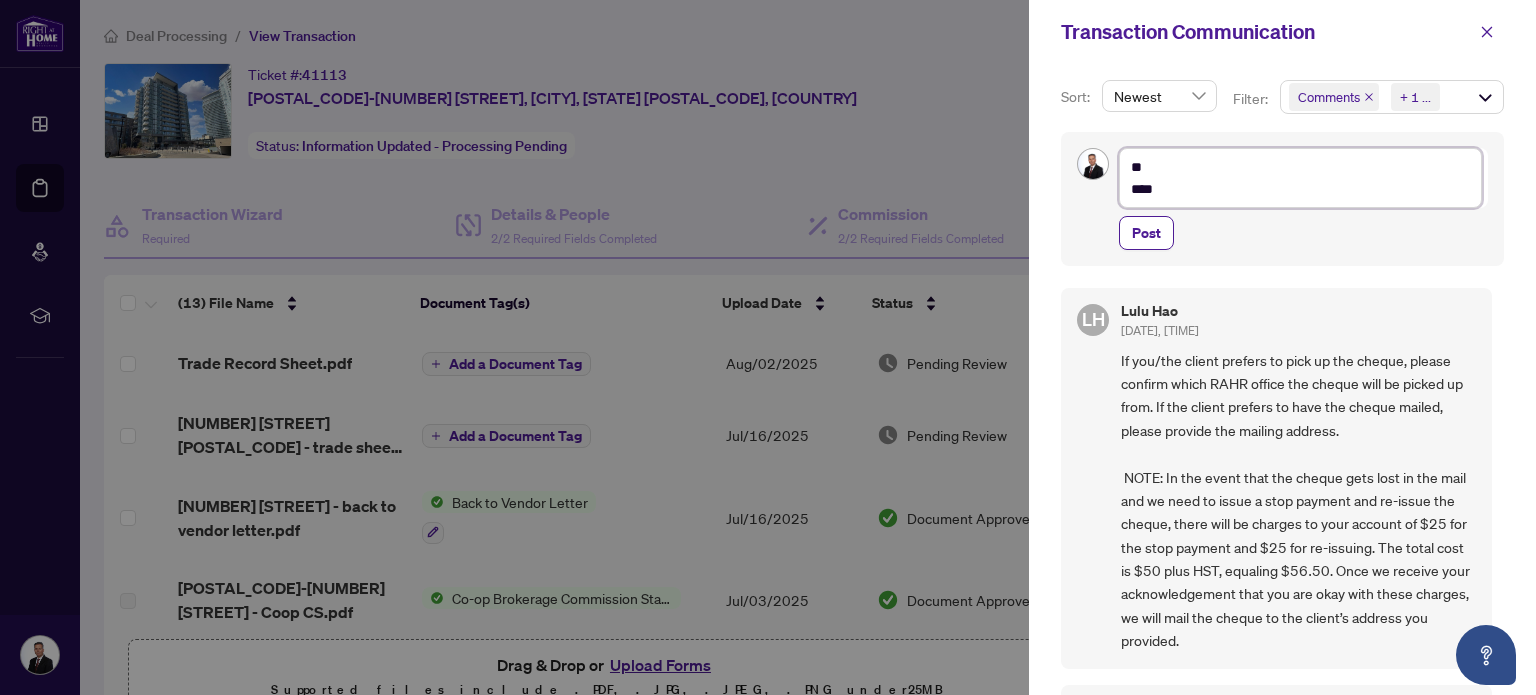 type on "**
*****" 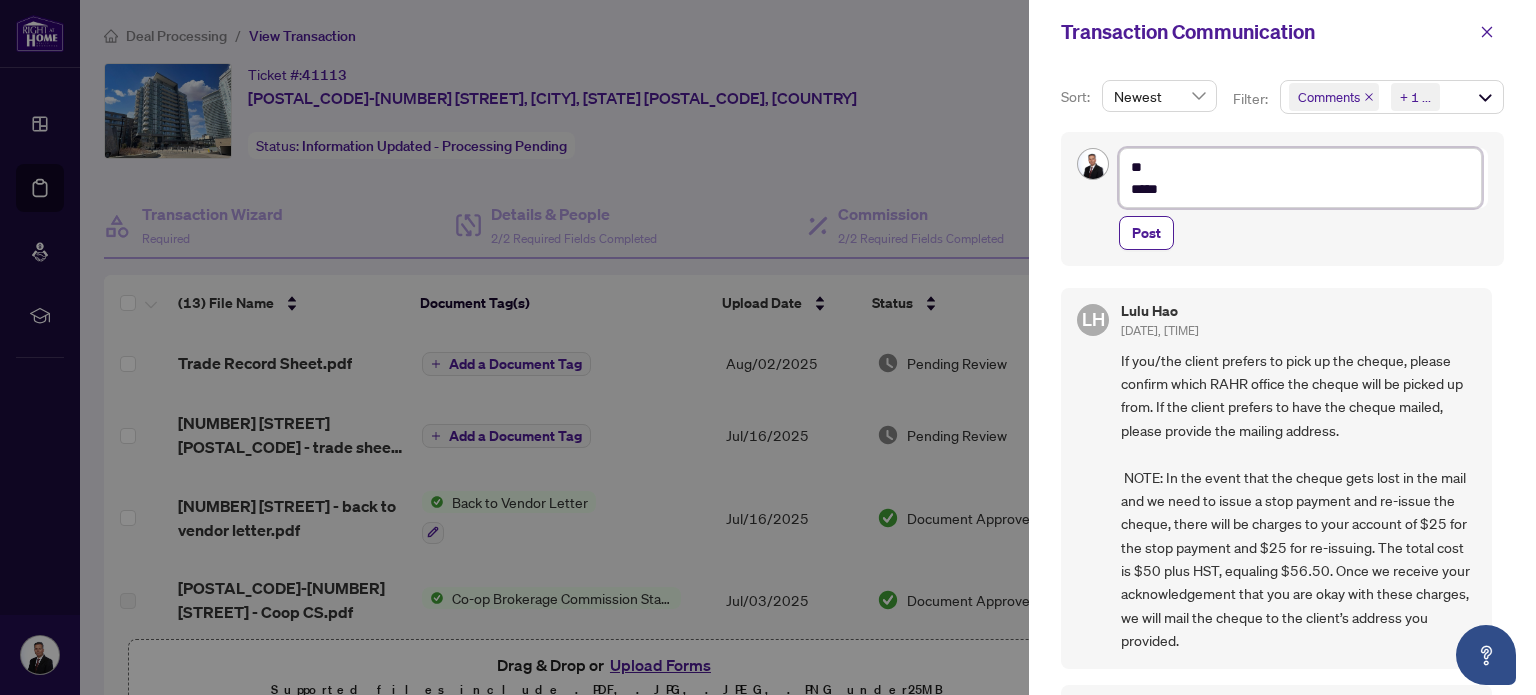 type on "**
******" 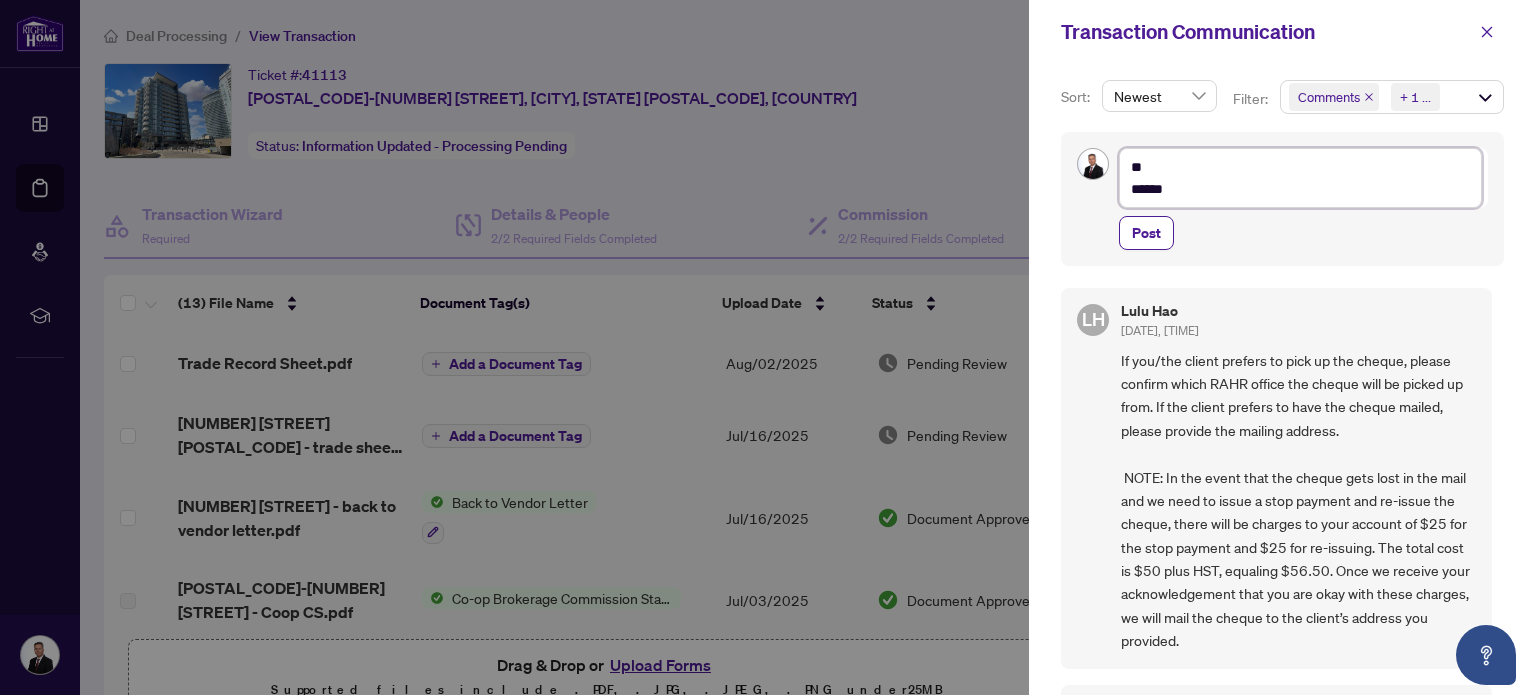type on "**
******" 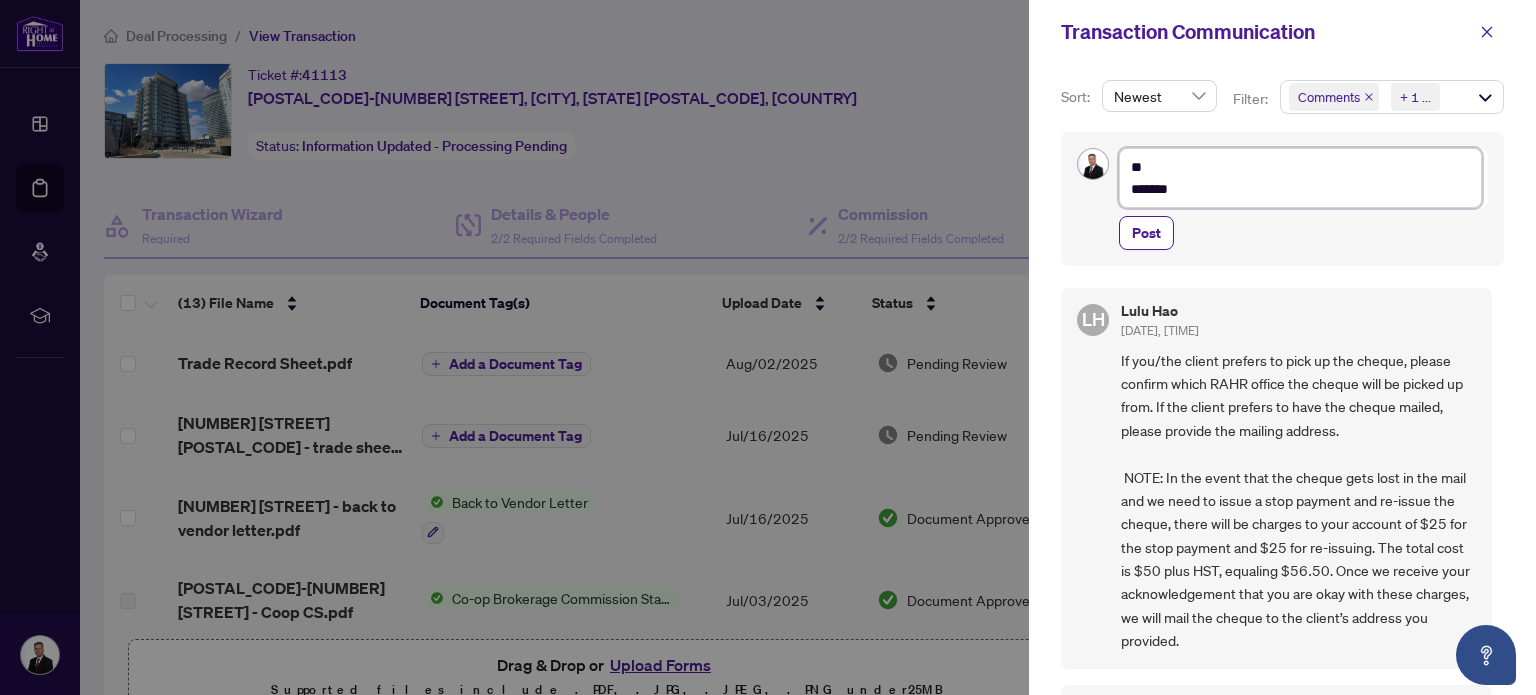 type on "**
********" 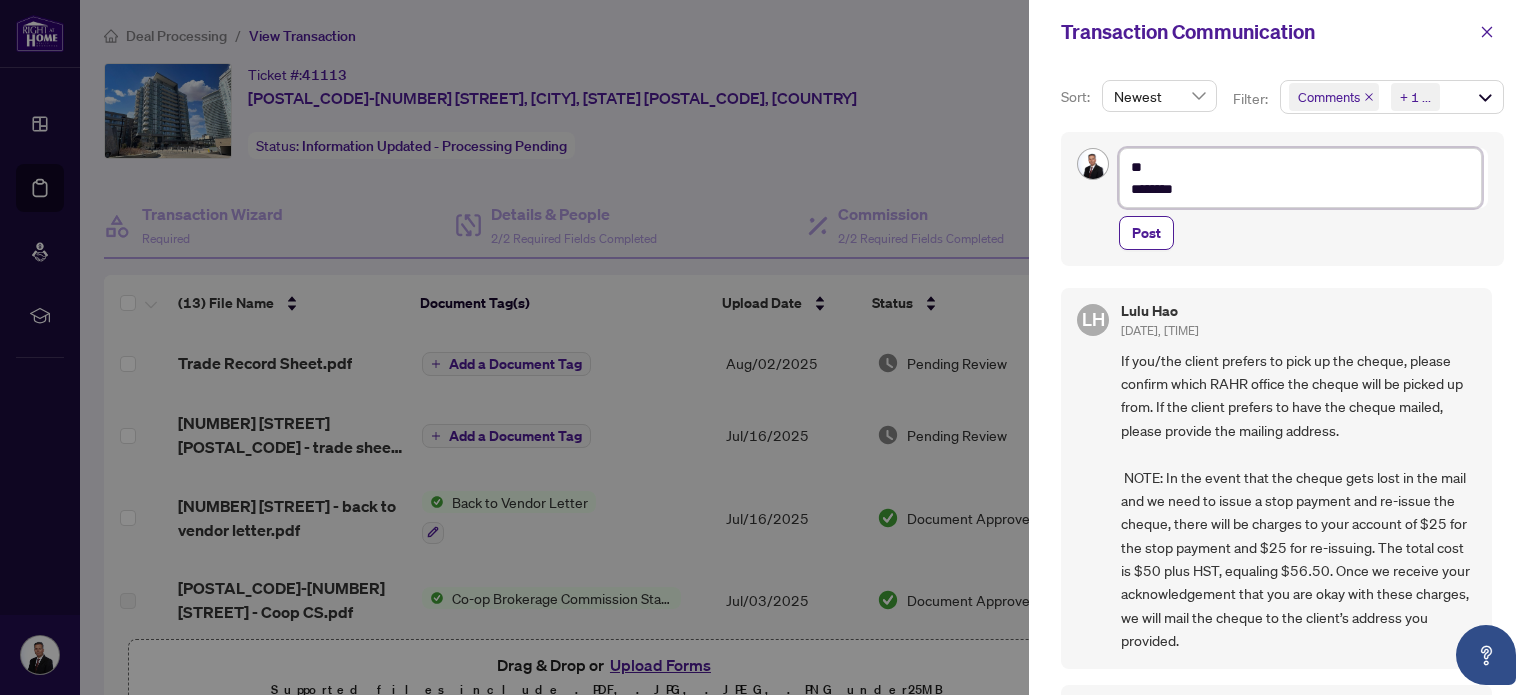 type on "**
*********" 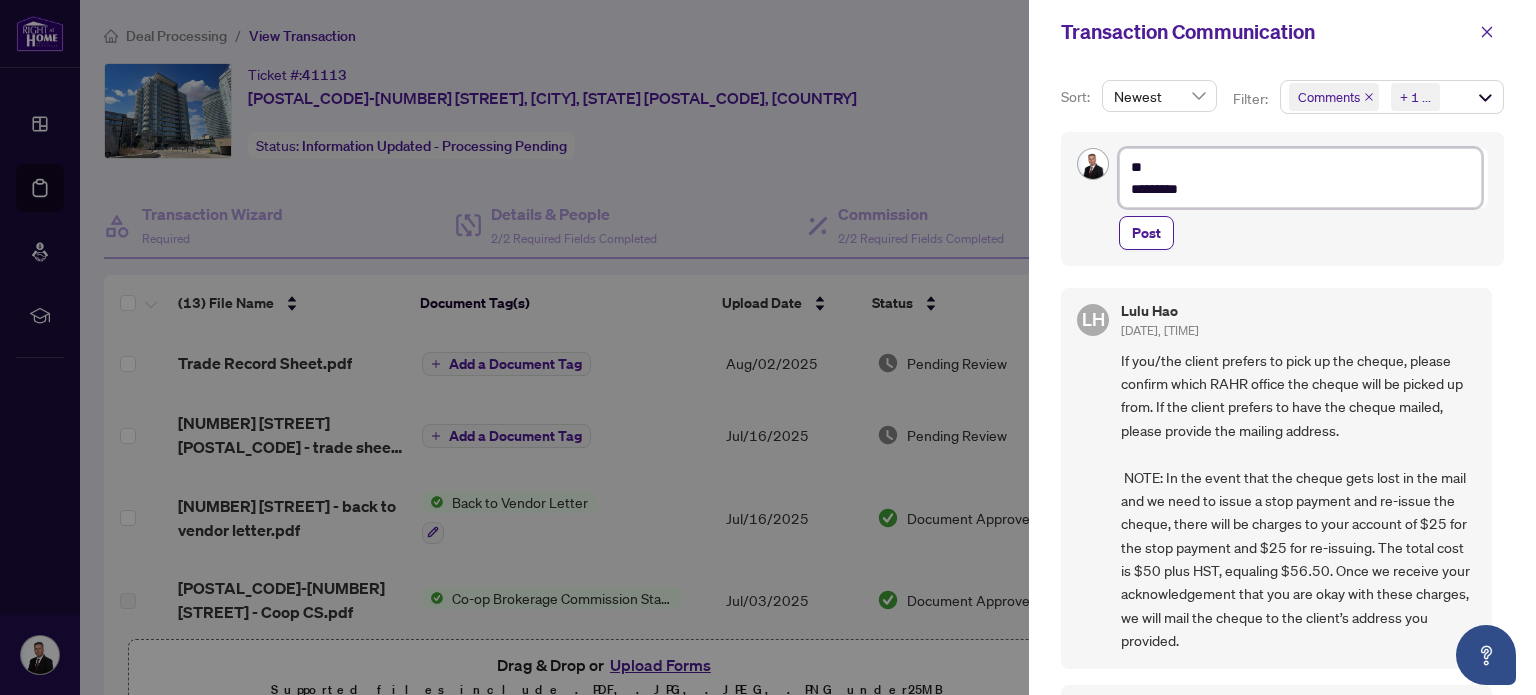 type on "**********" 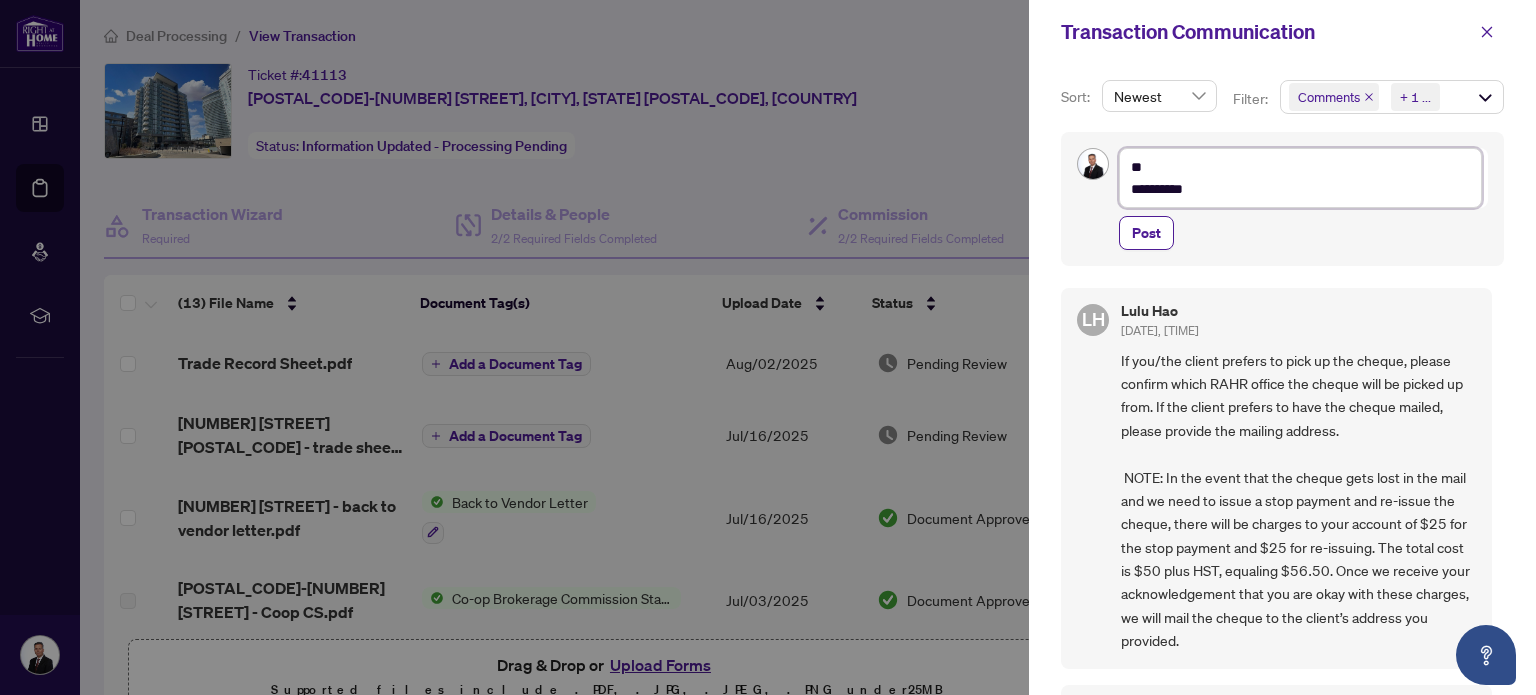 type on "**********" 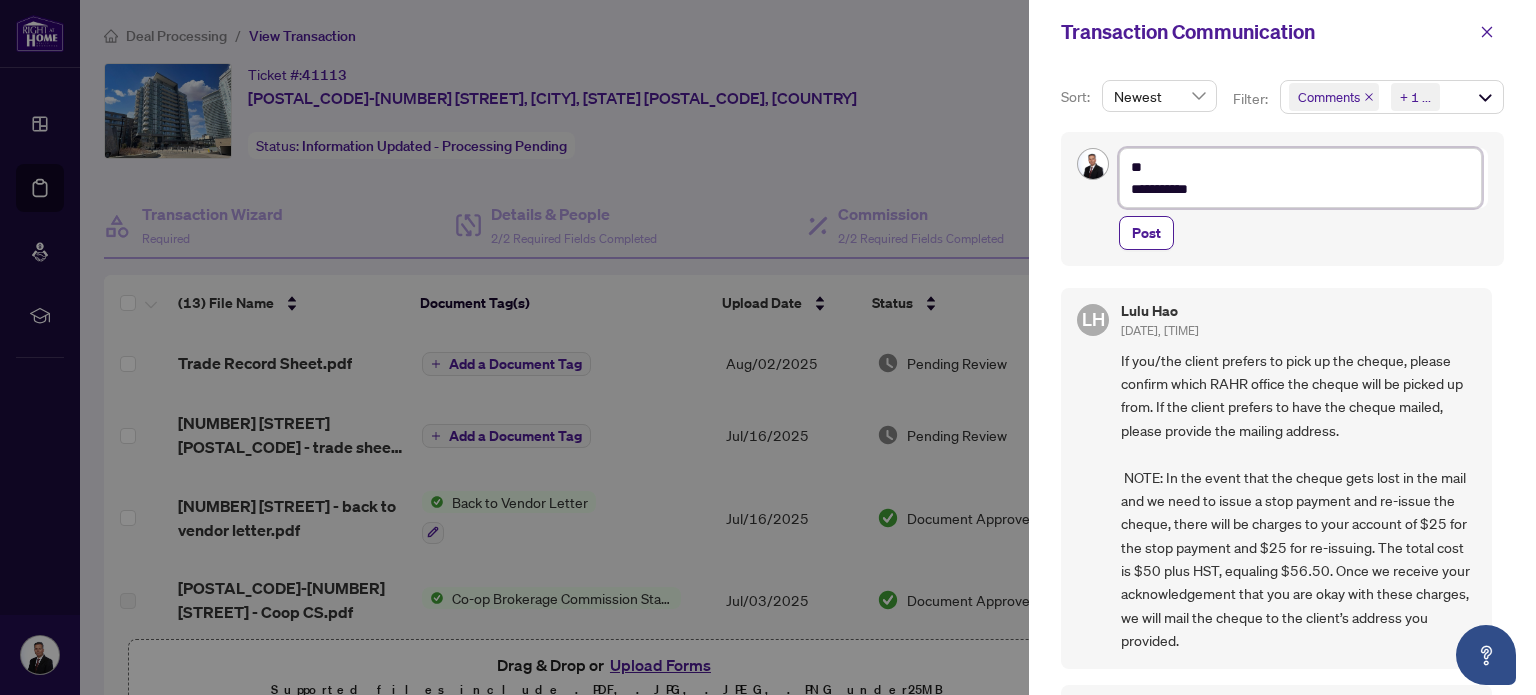 type on "**********" 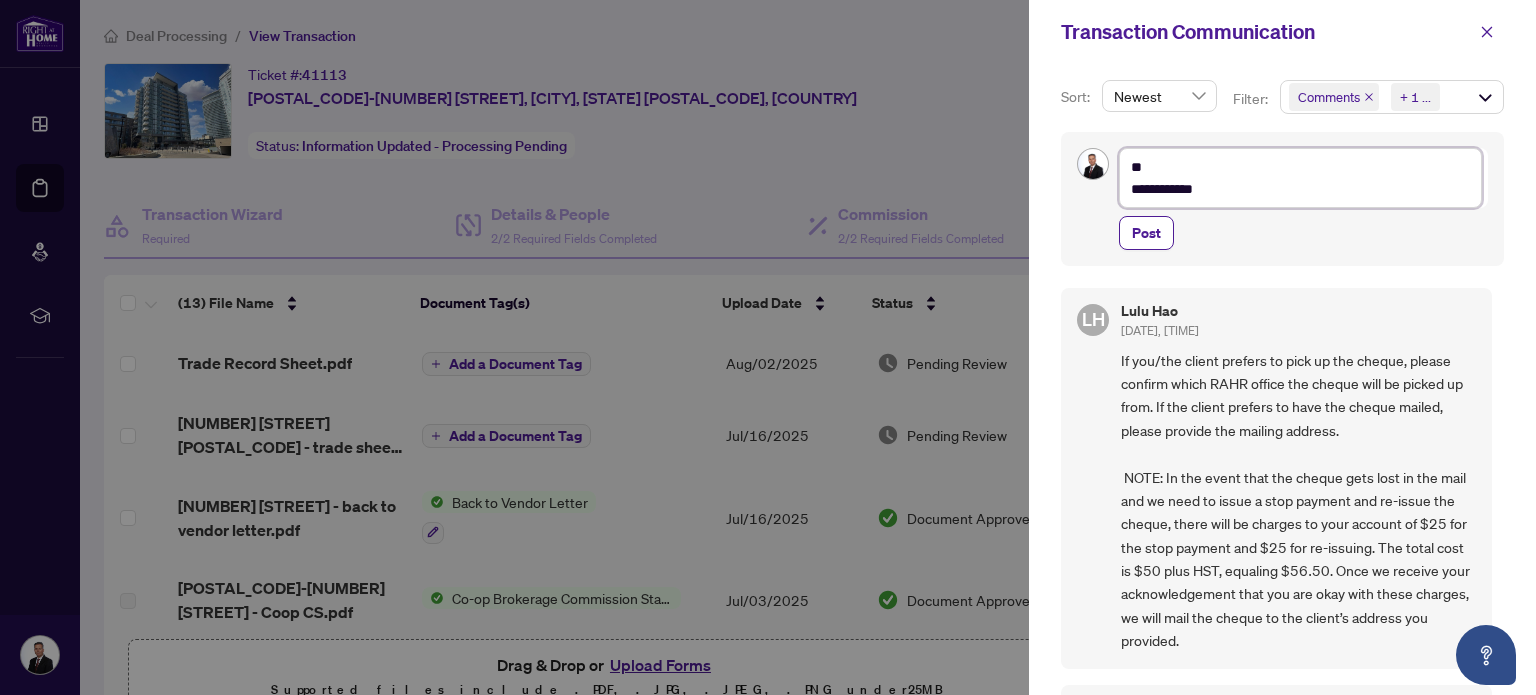 type on "**********" 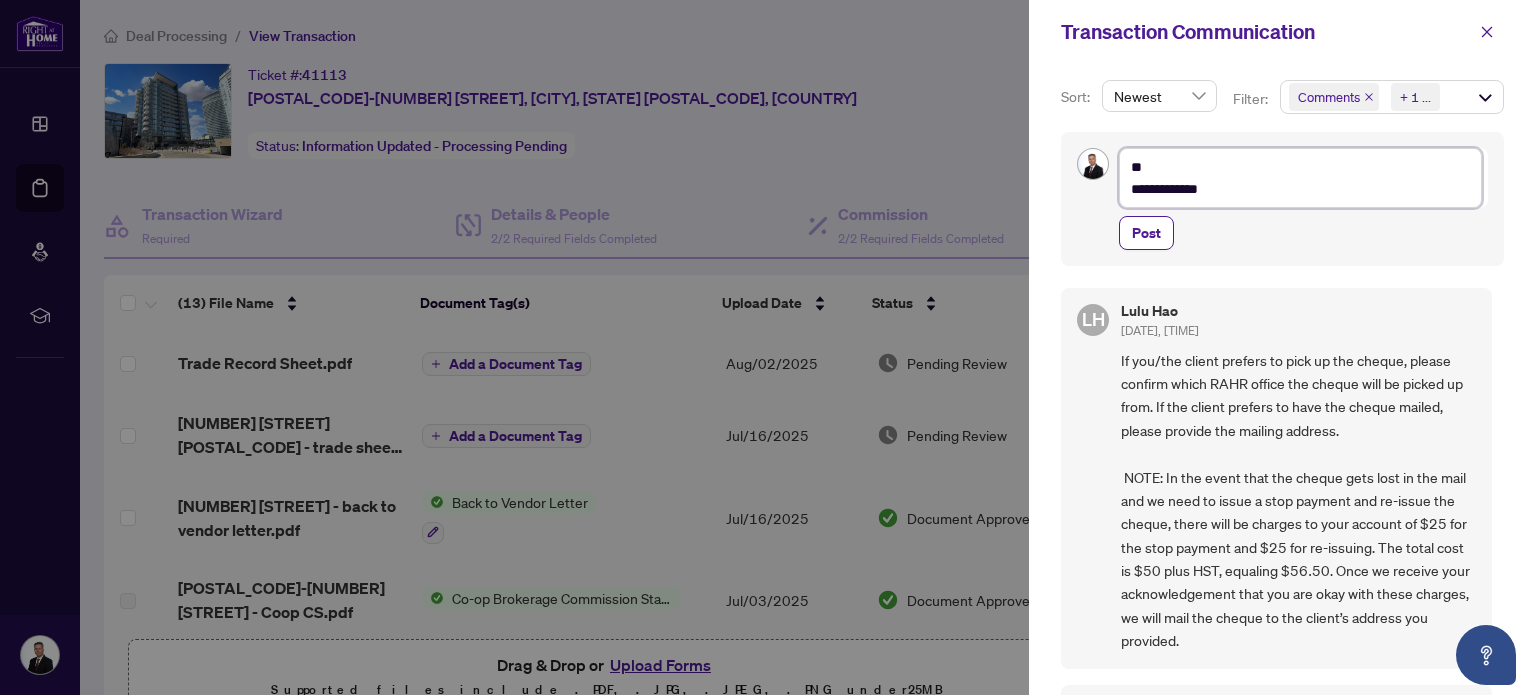 type on "**********" 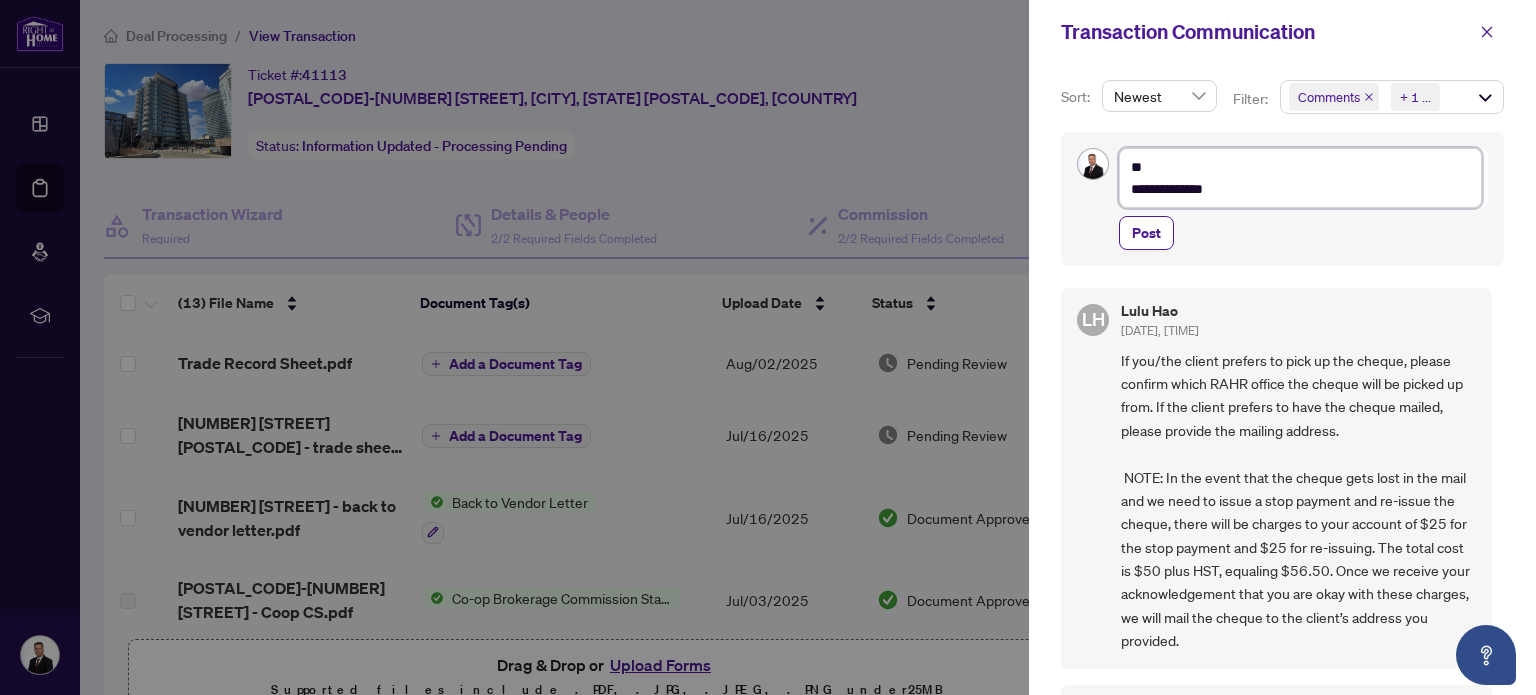 type on "**********" 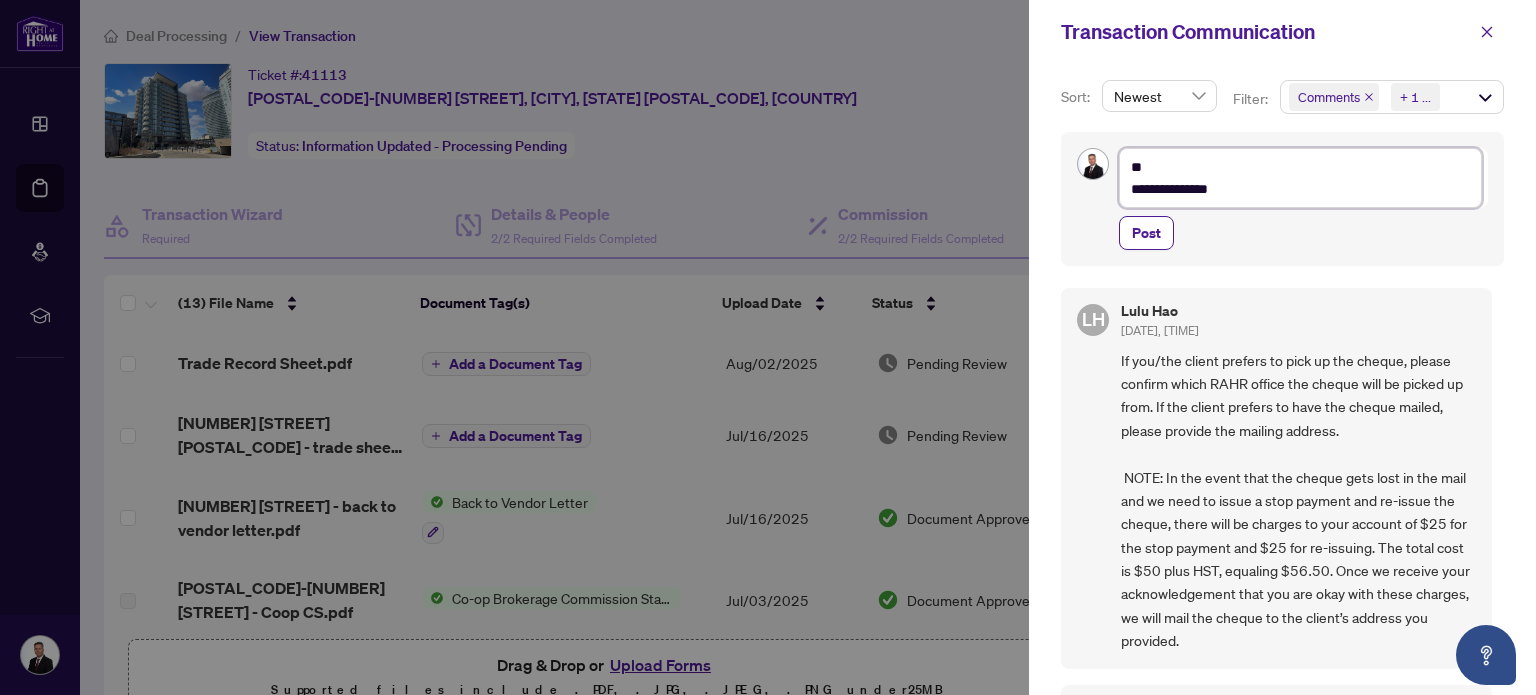 type on "**********" 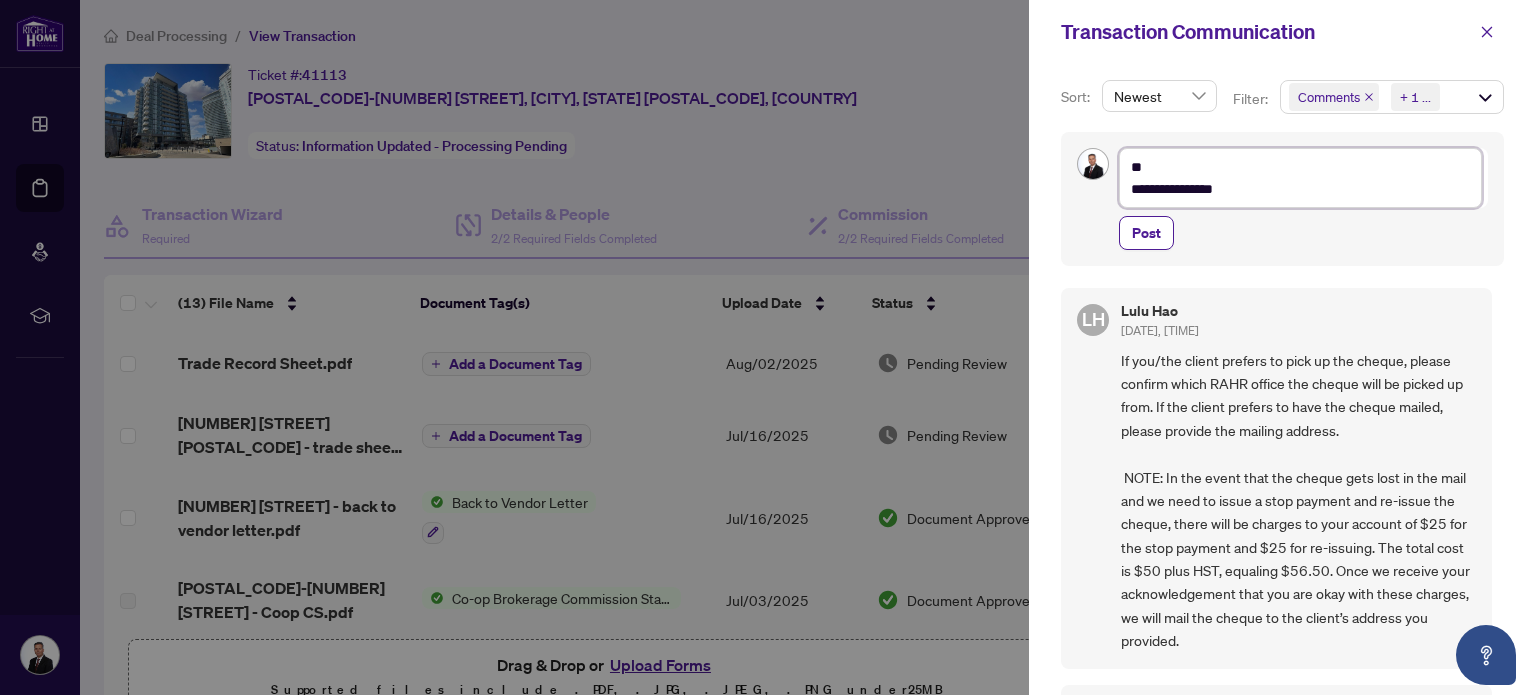 type on "**********" 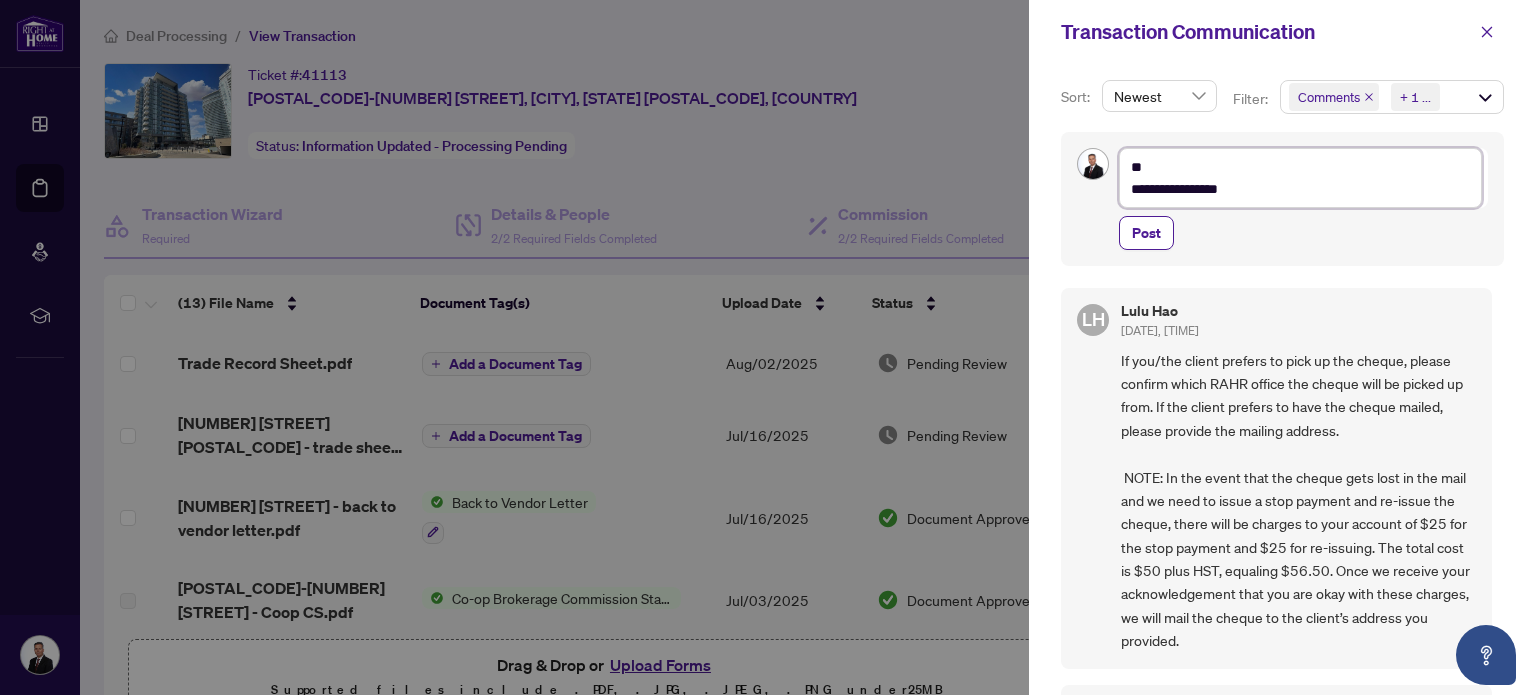 type on "**********" 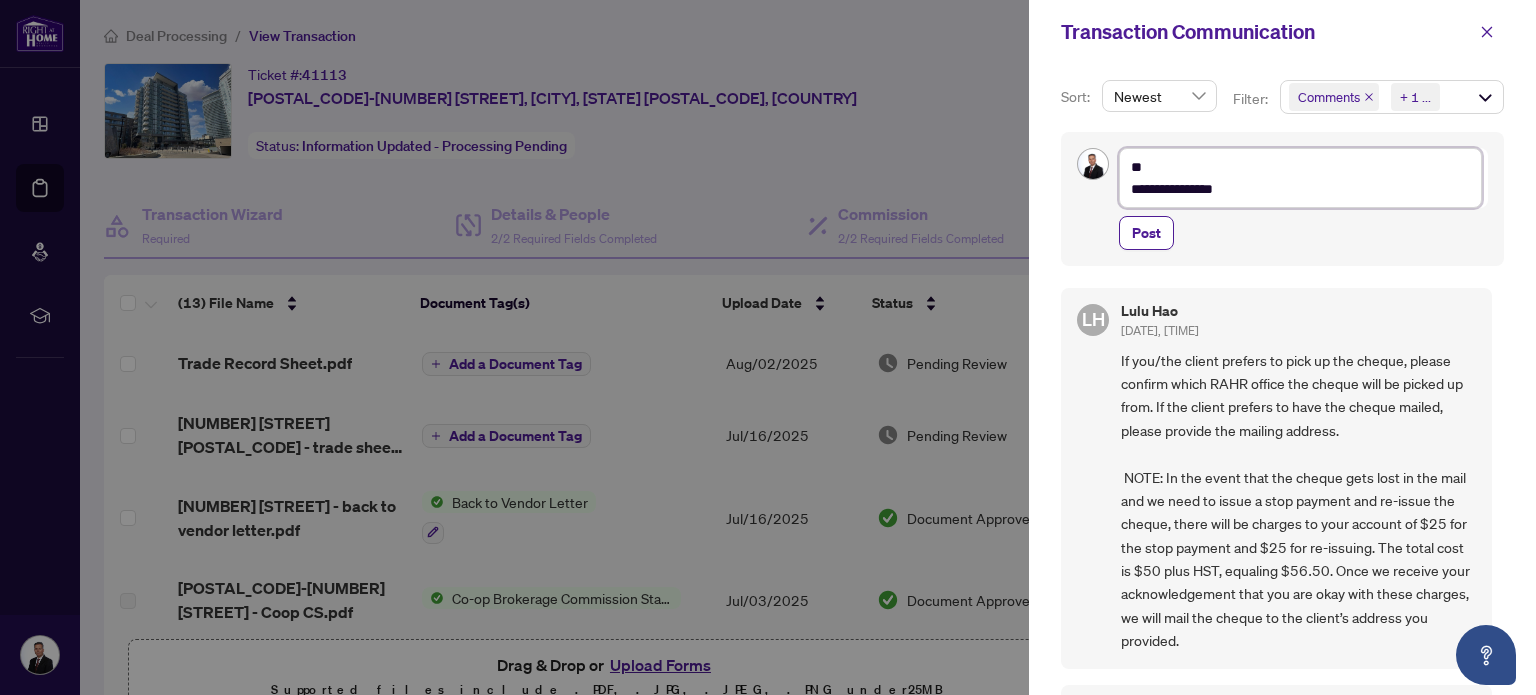 type on "**********" 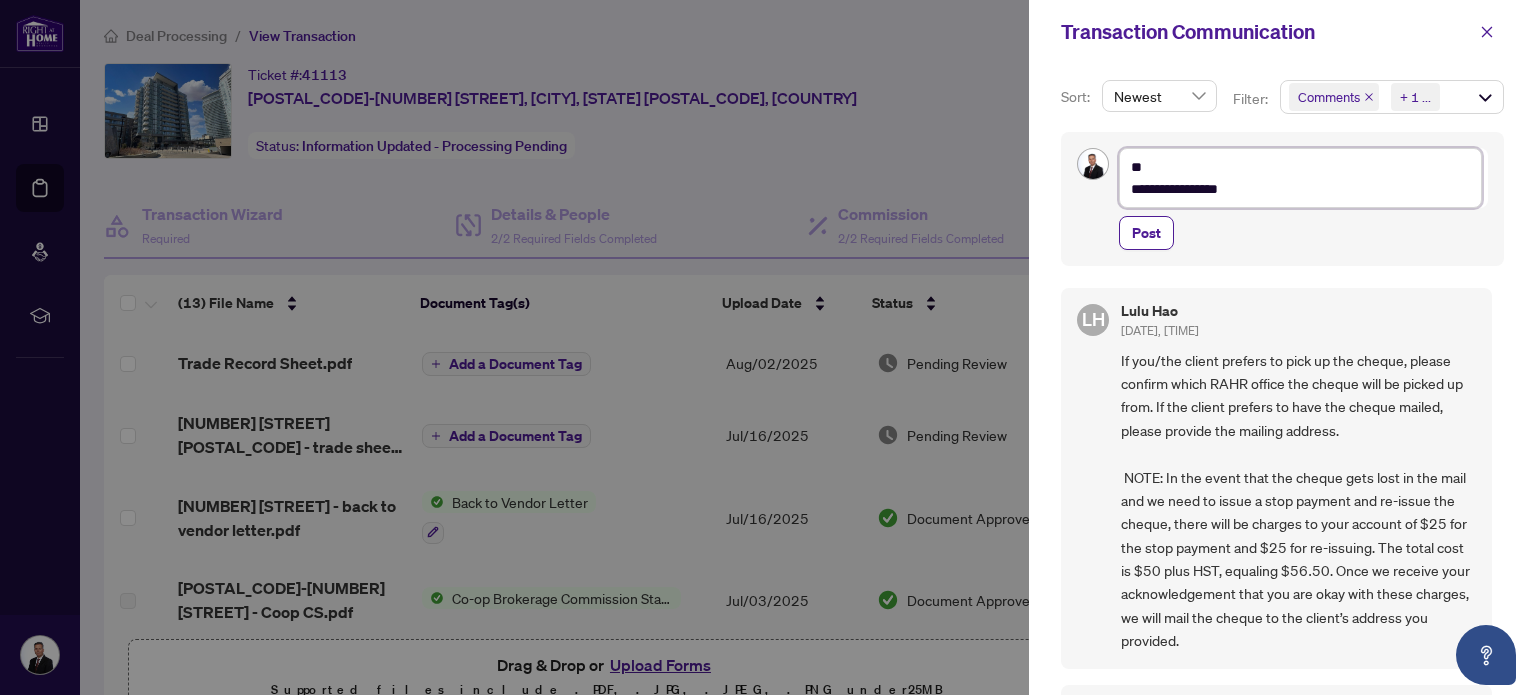 type on "**********" 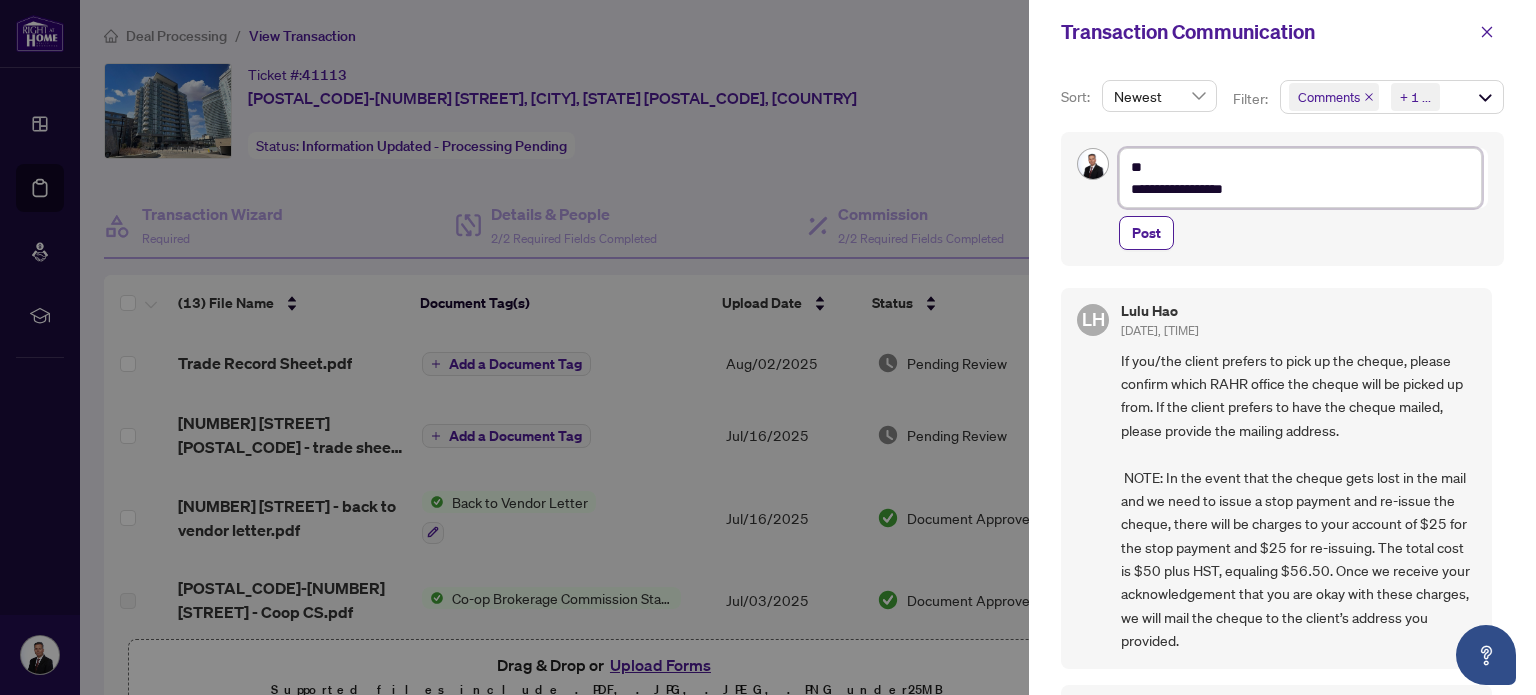 type on "**********" 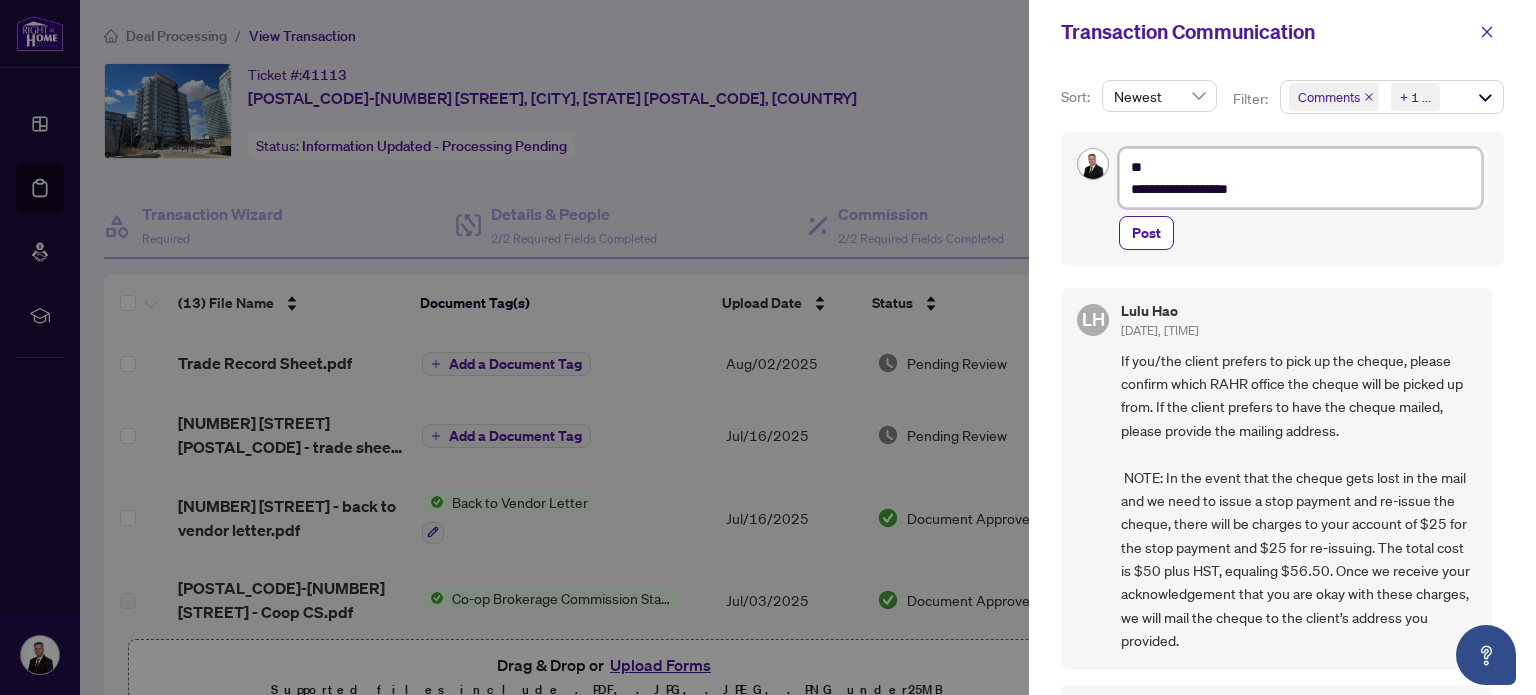 type on "**********" 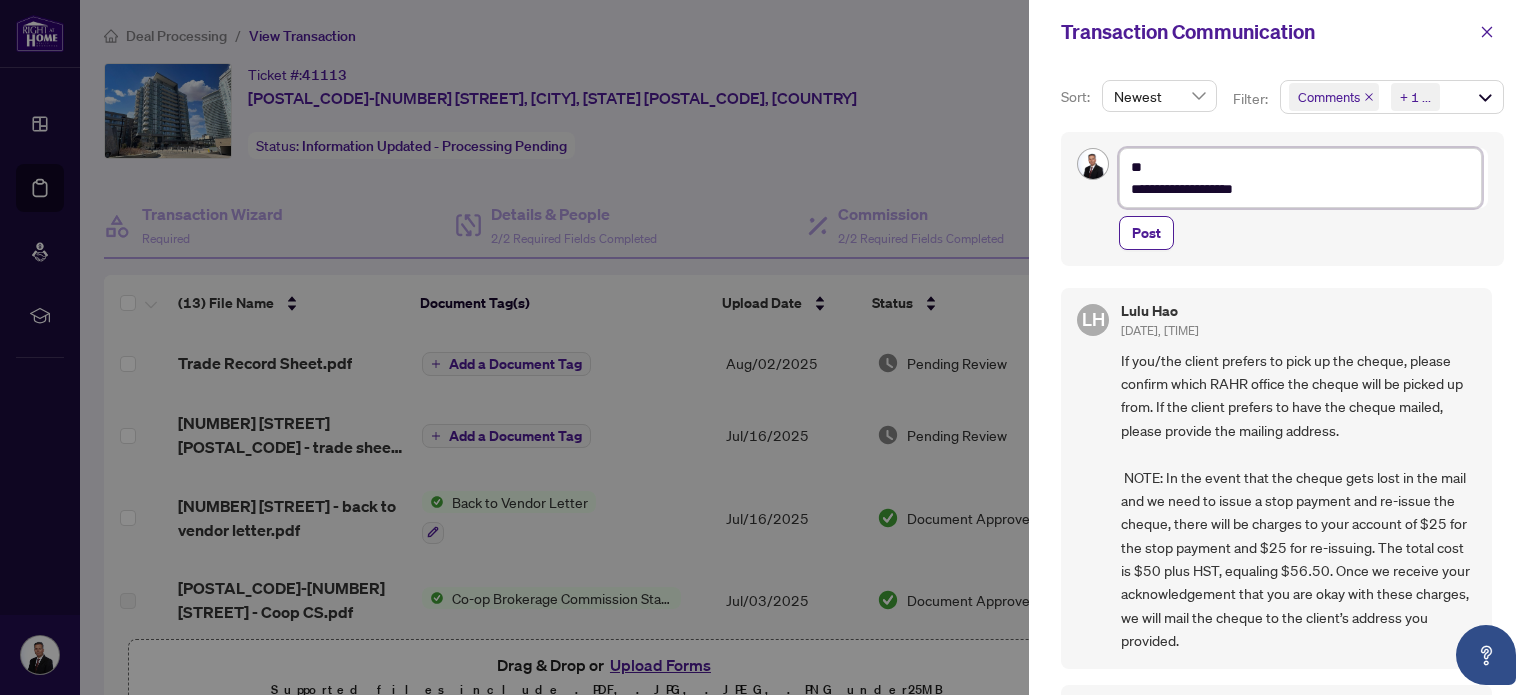 type on "**********" 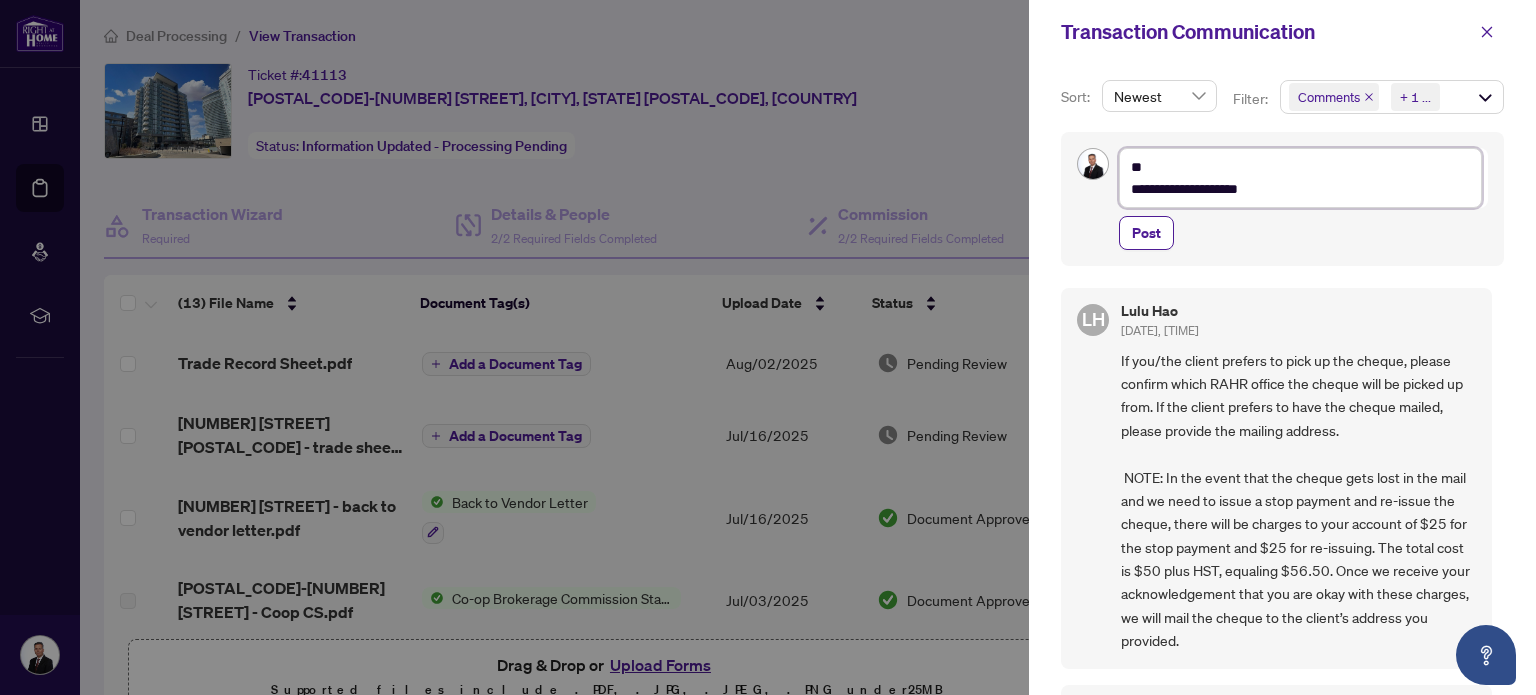 type on "**********" 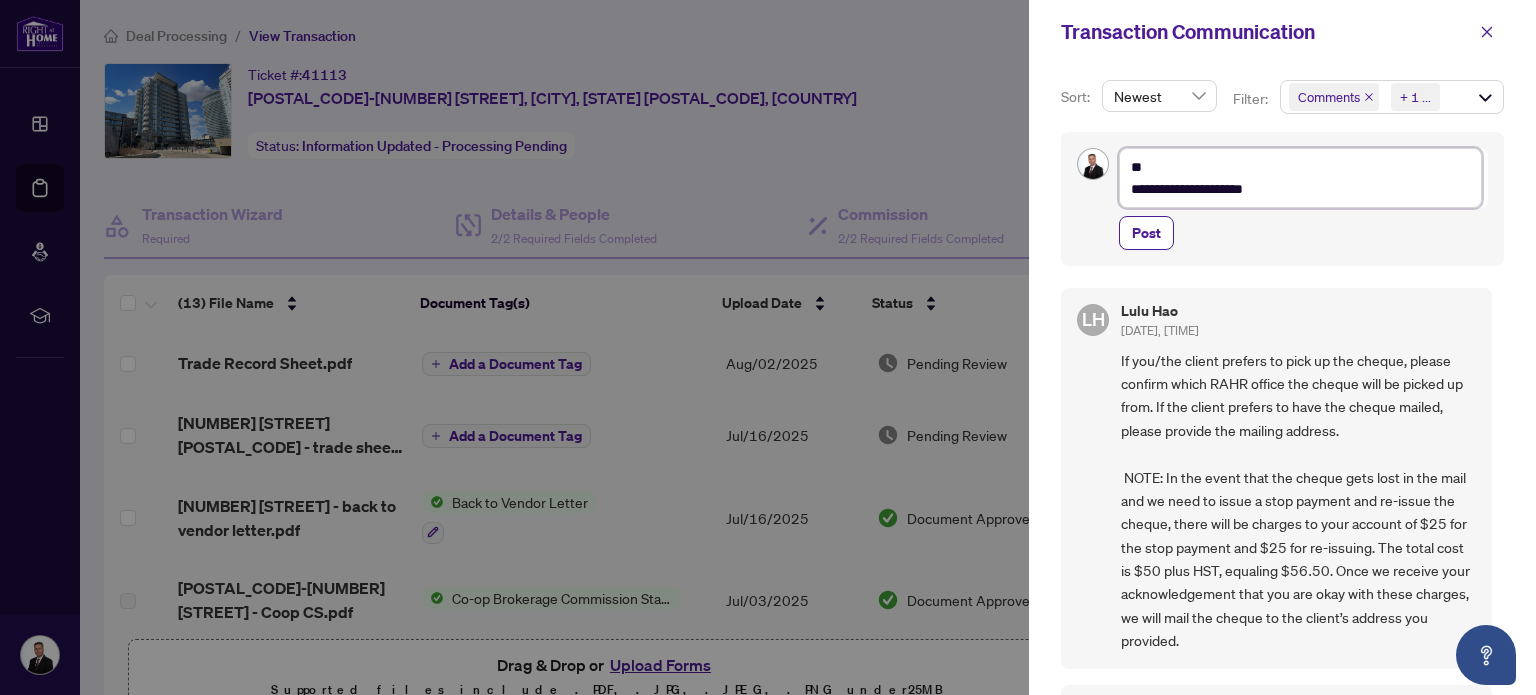 type on "**********" 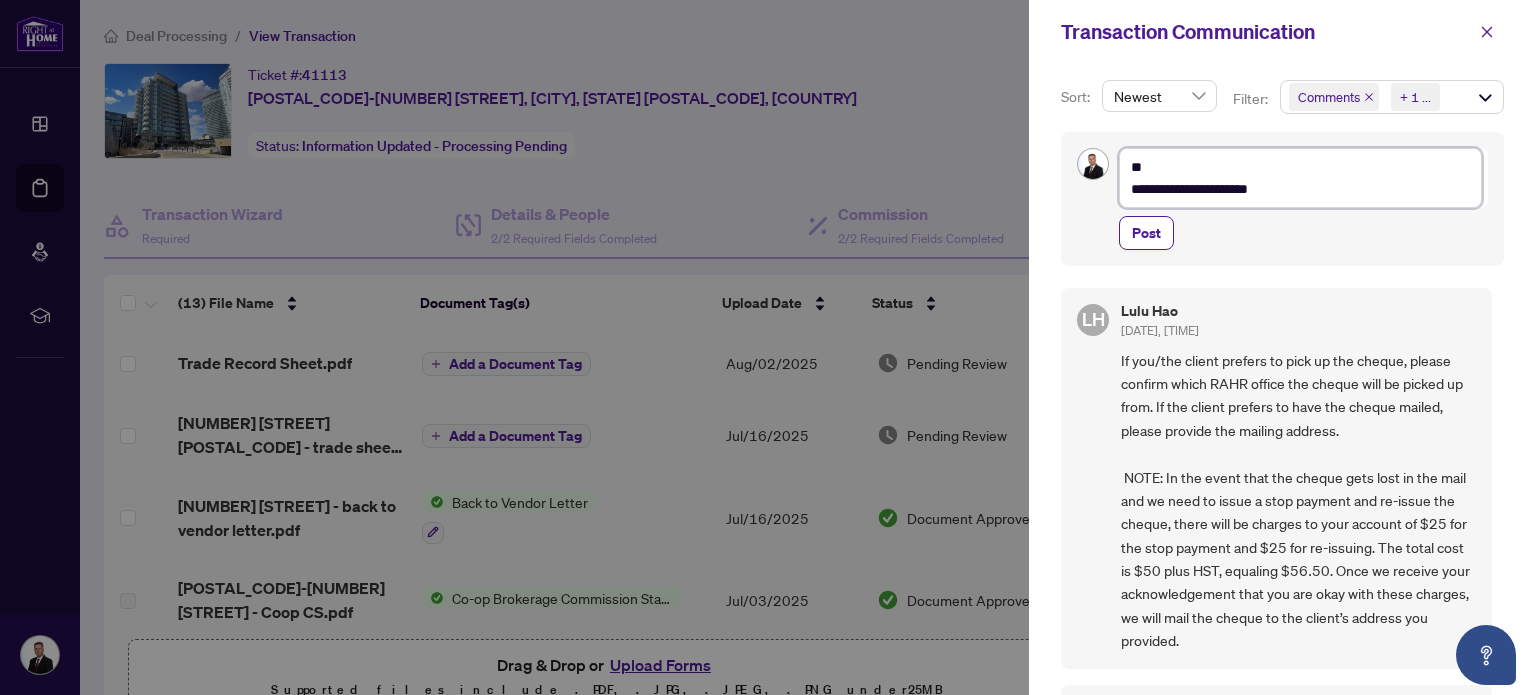 type on "**********" 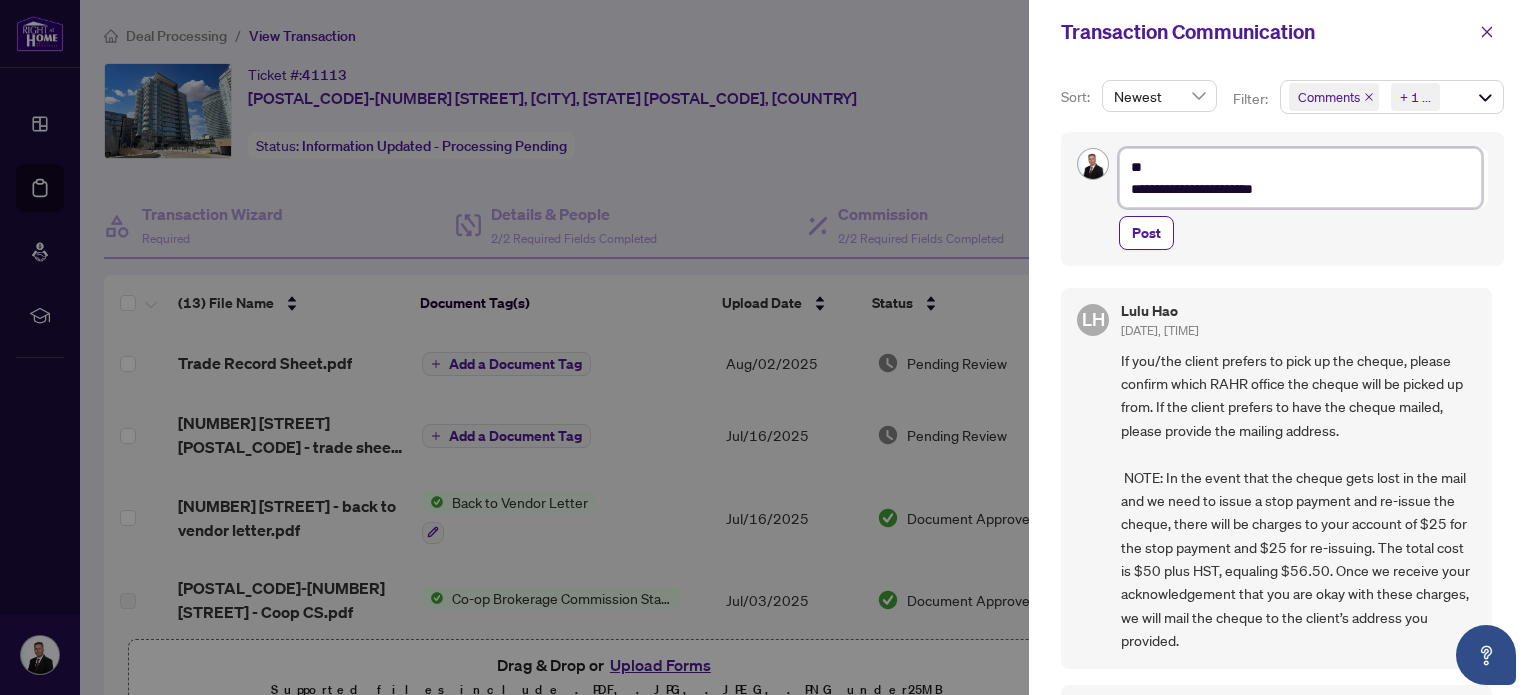 type on "**********" 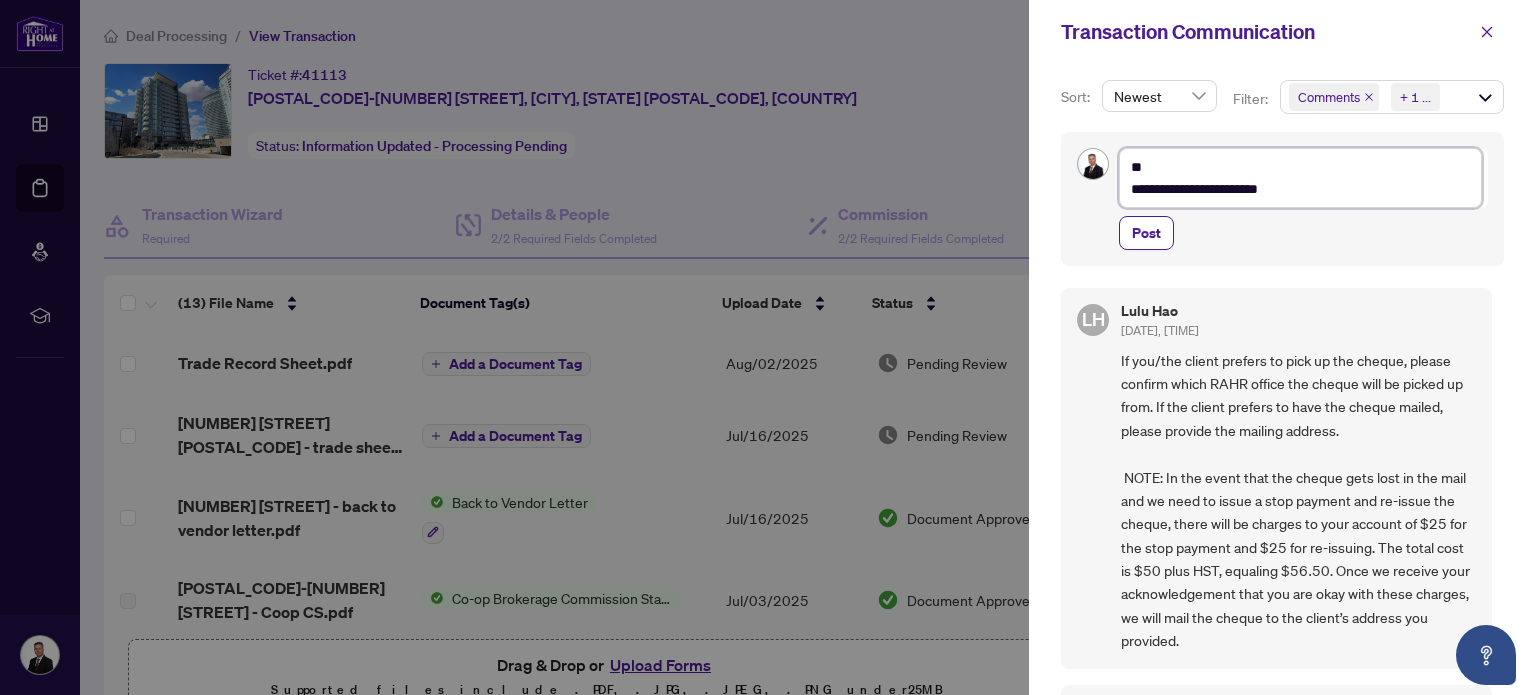 type on "**********" 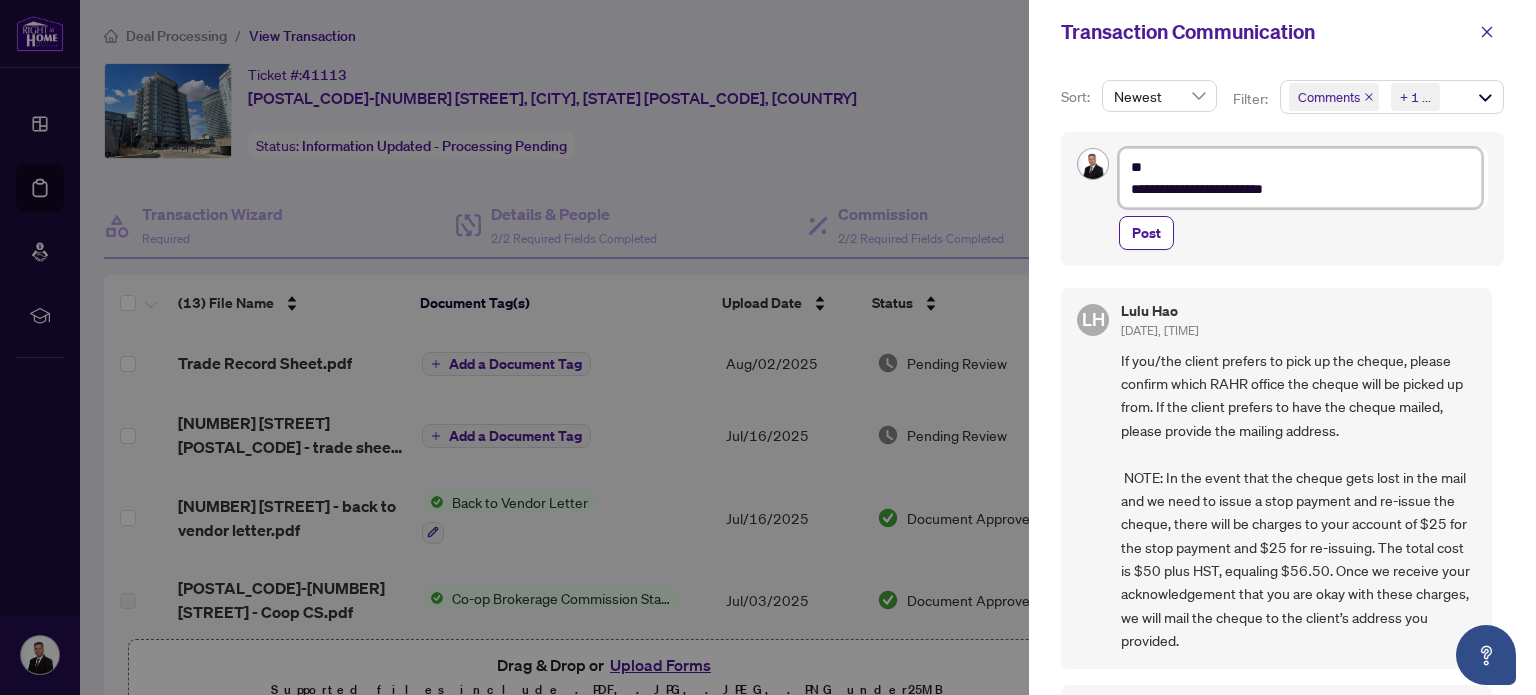 type on "**********" 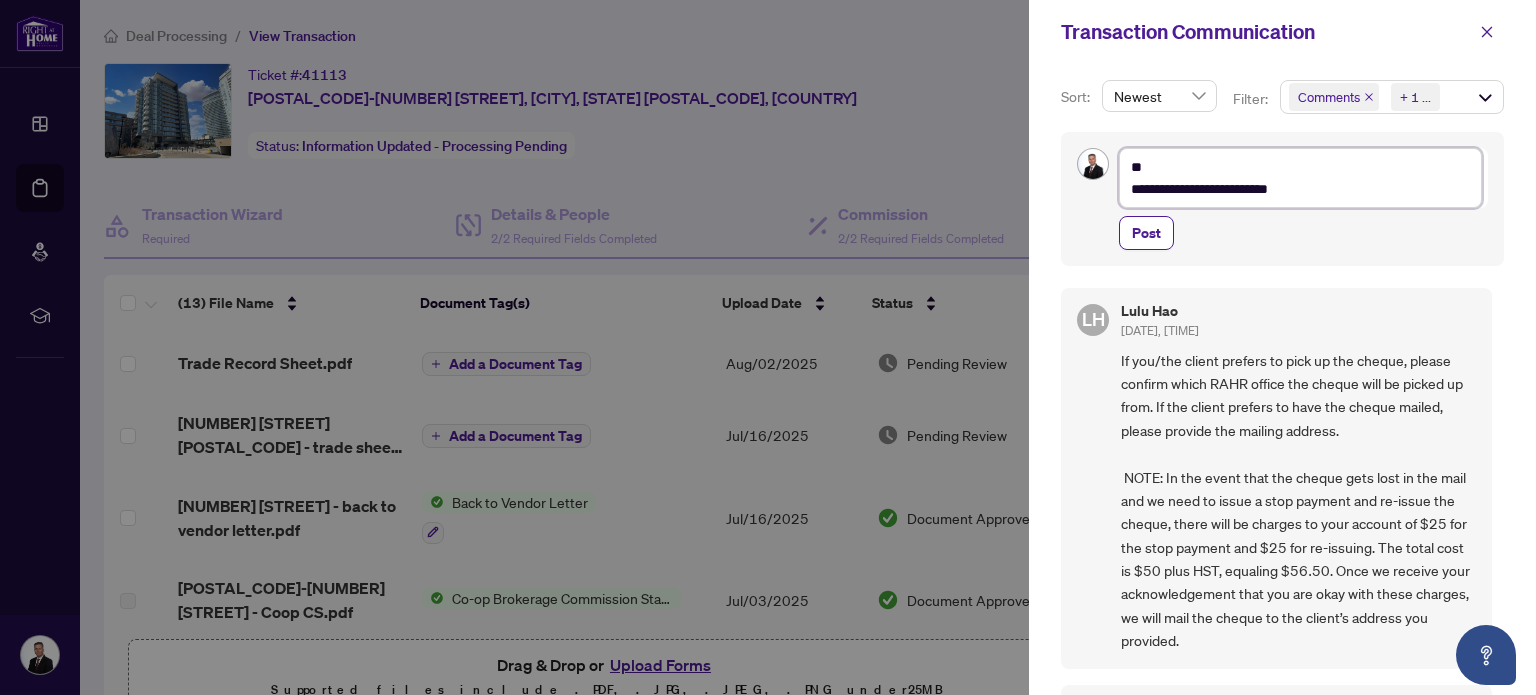 type on "**********" 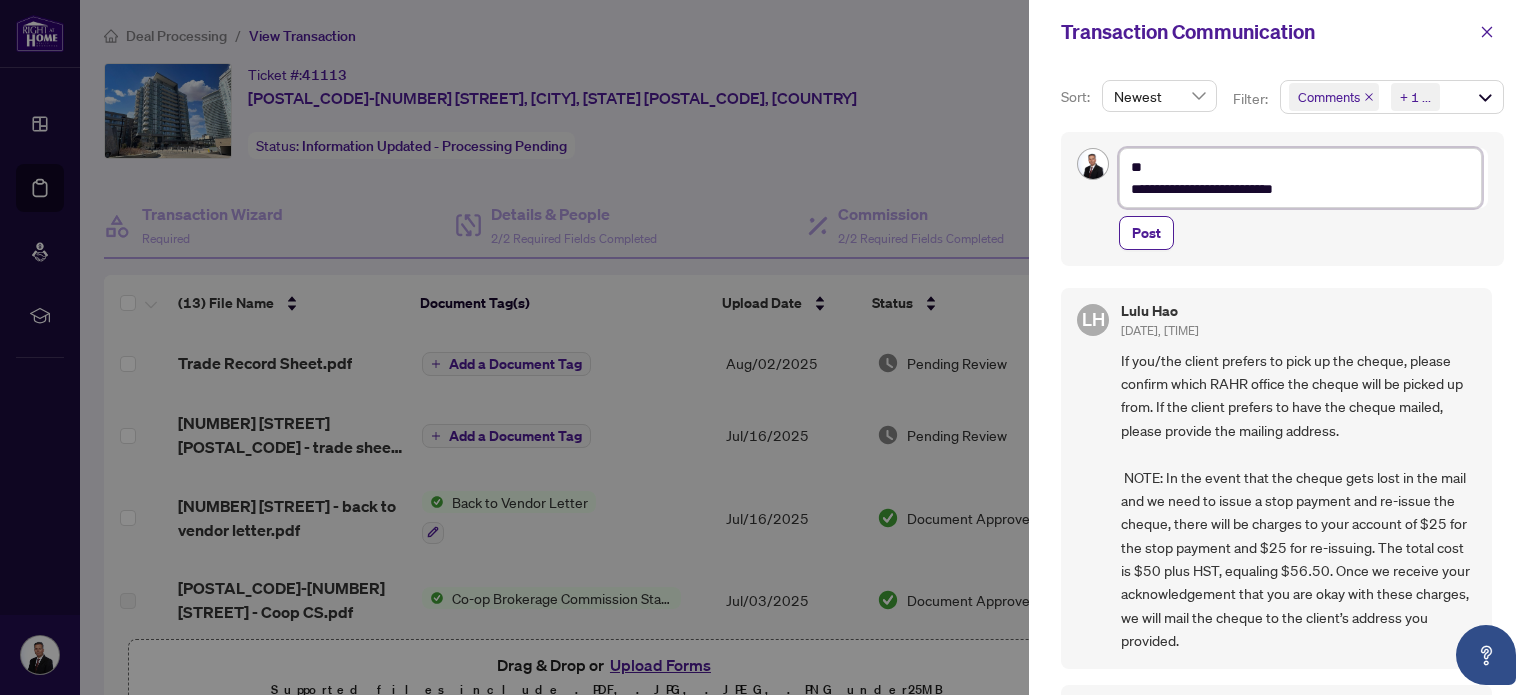 type on "**********" 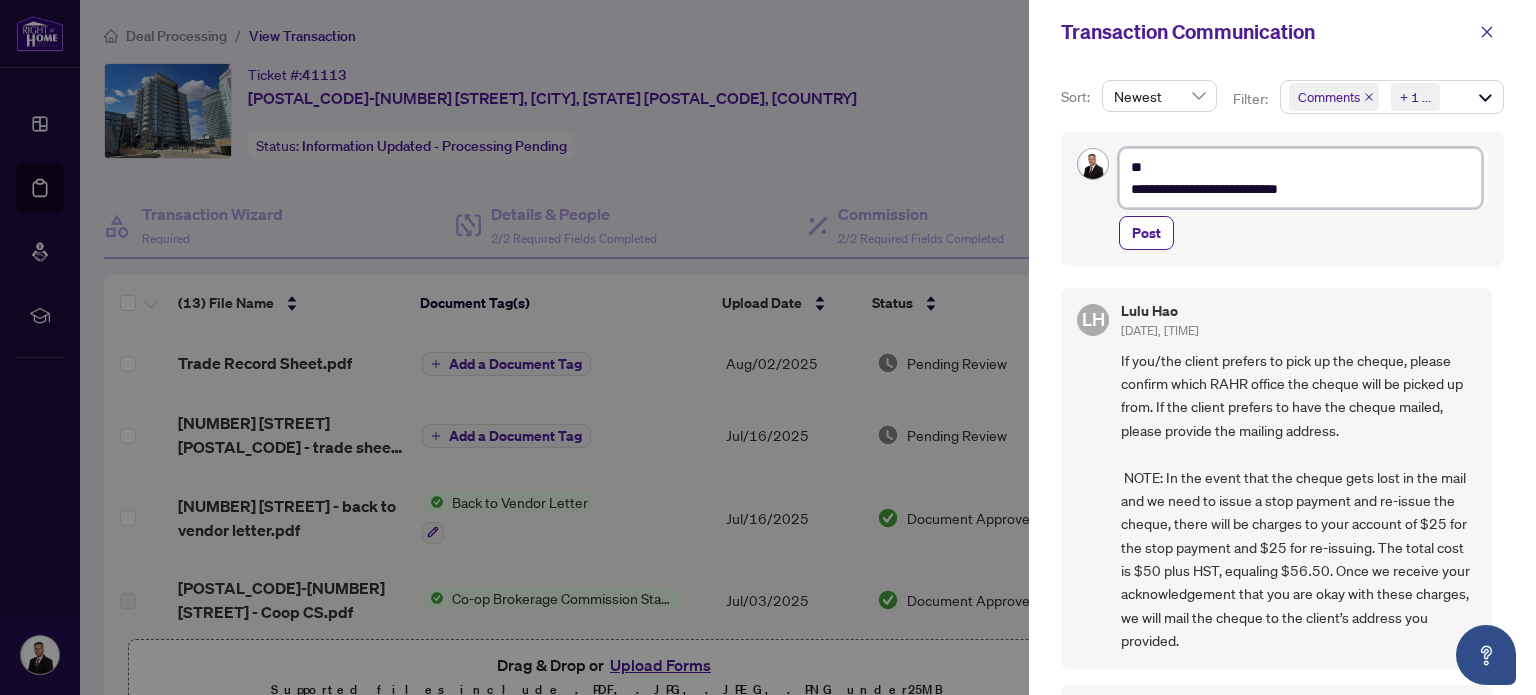 type on "**********" 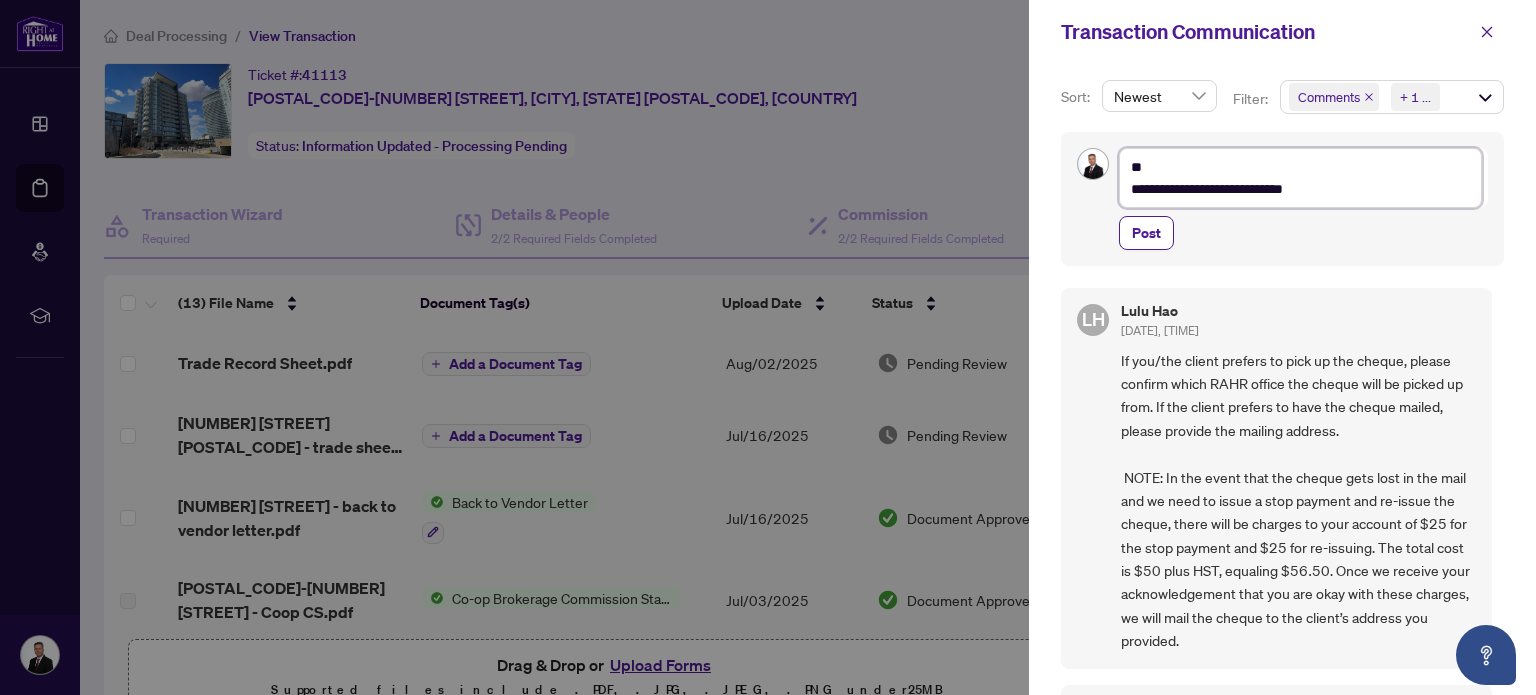 type on "**********" 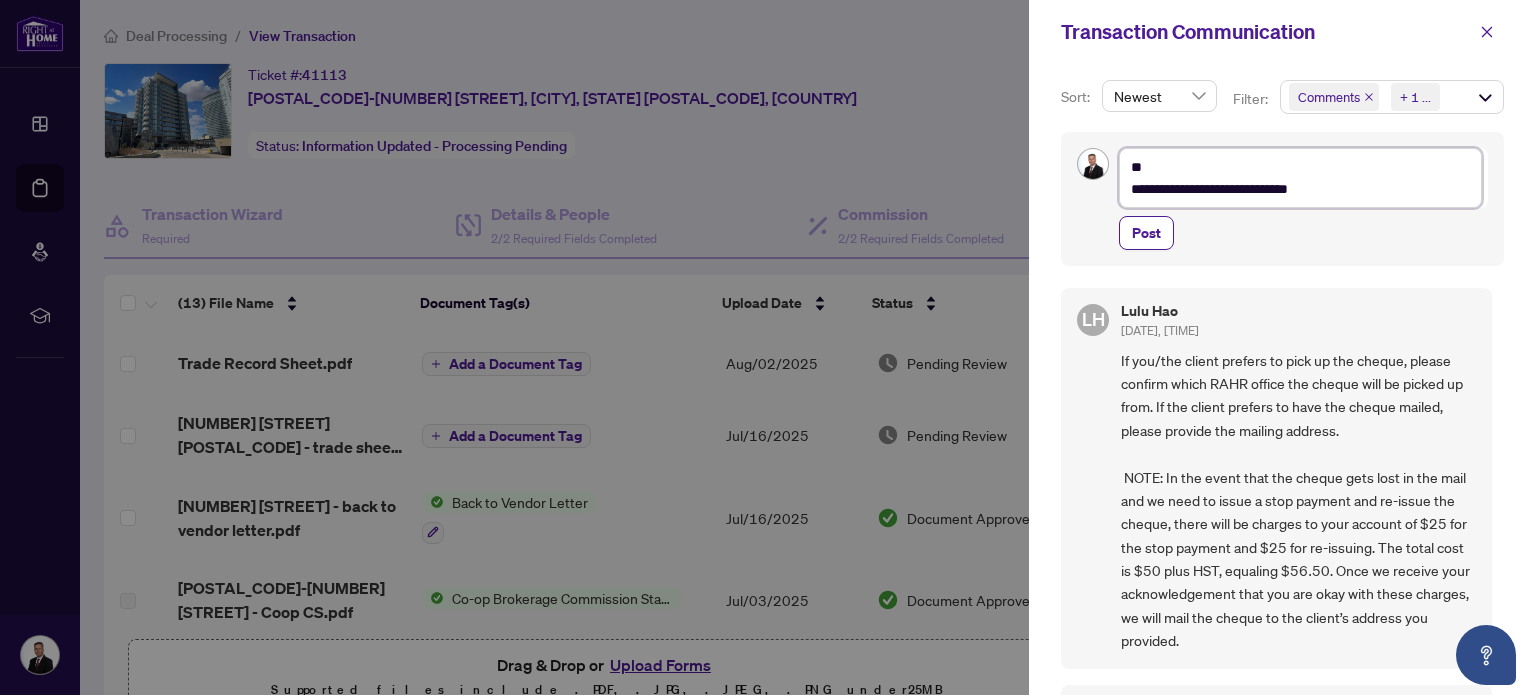 type on "**********" 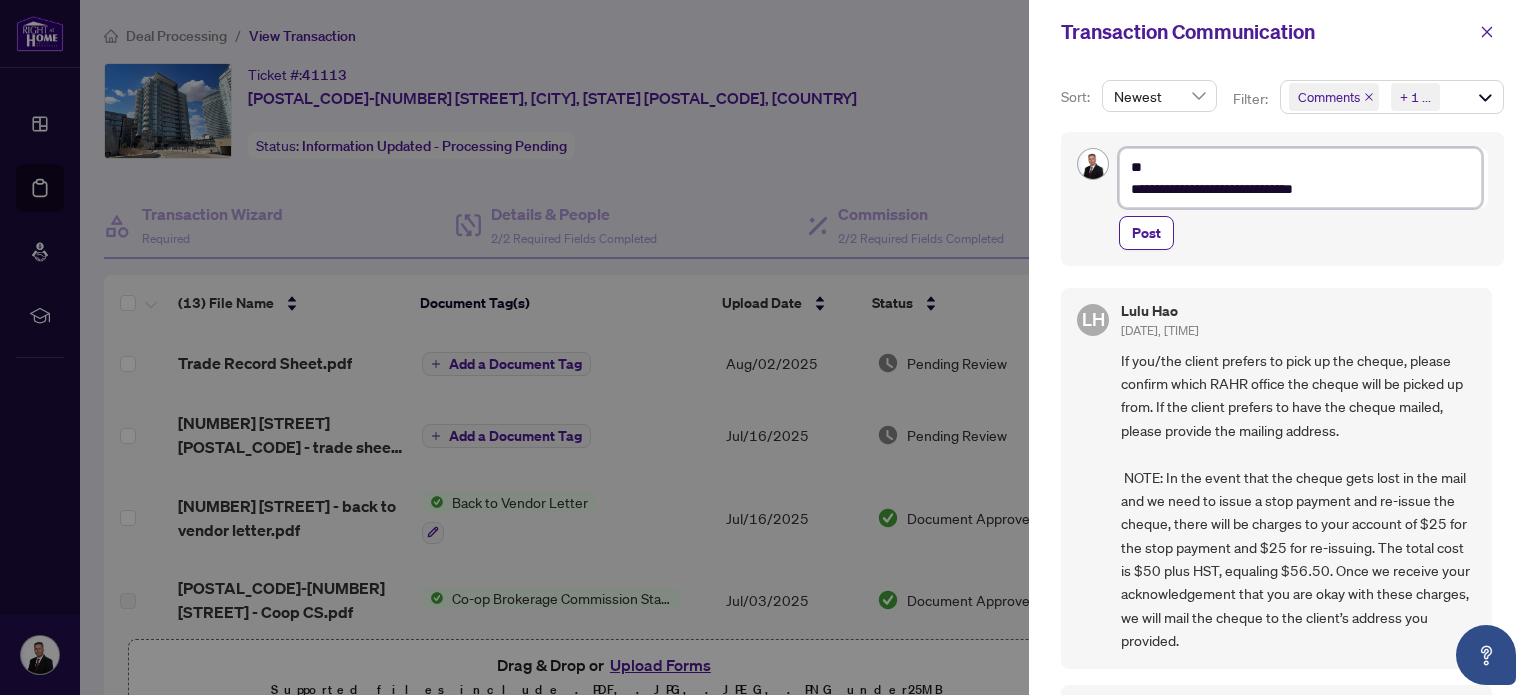 type on "**********" 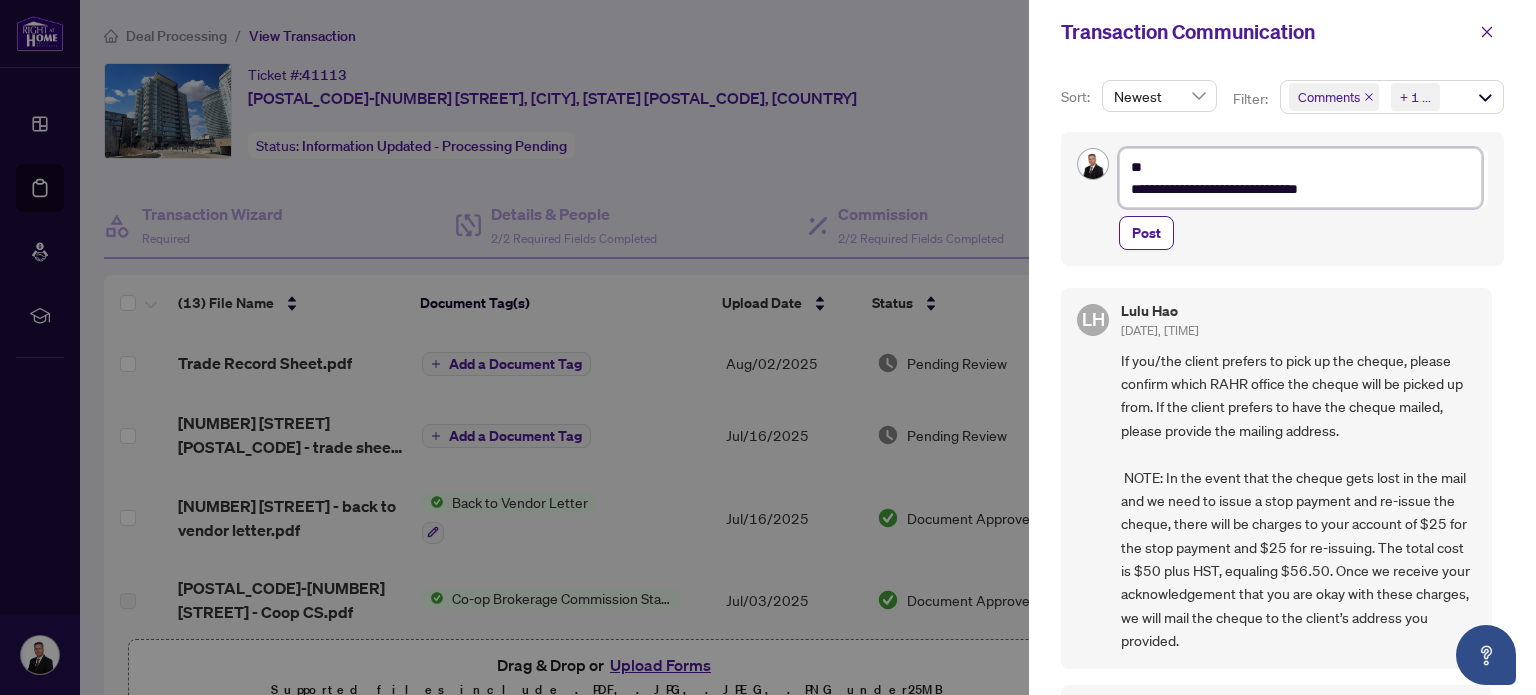 type on "**********" 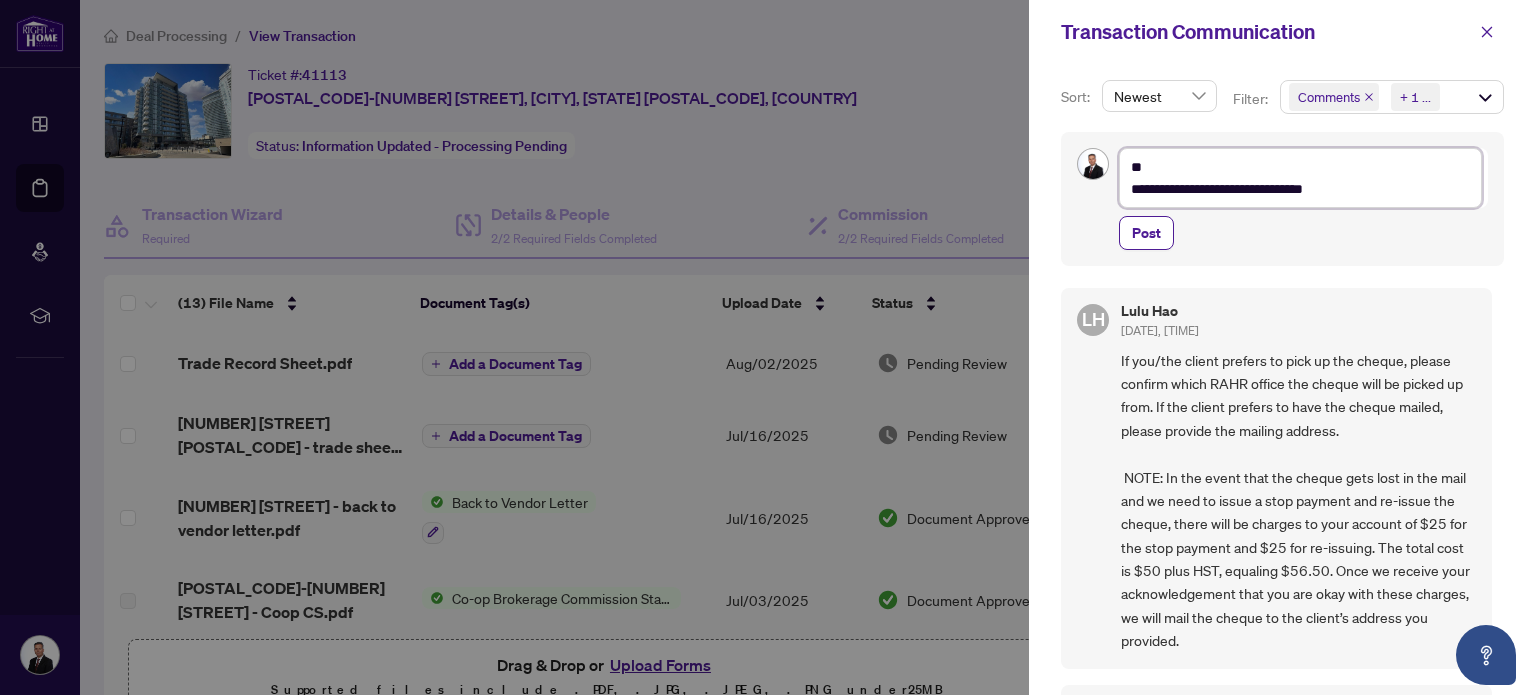 type on "**********" 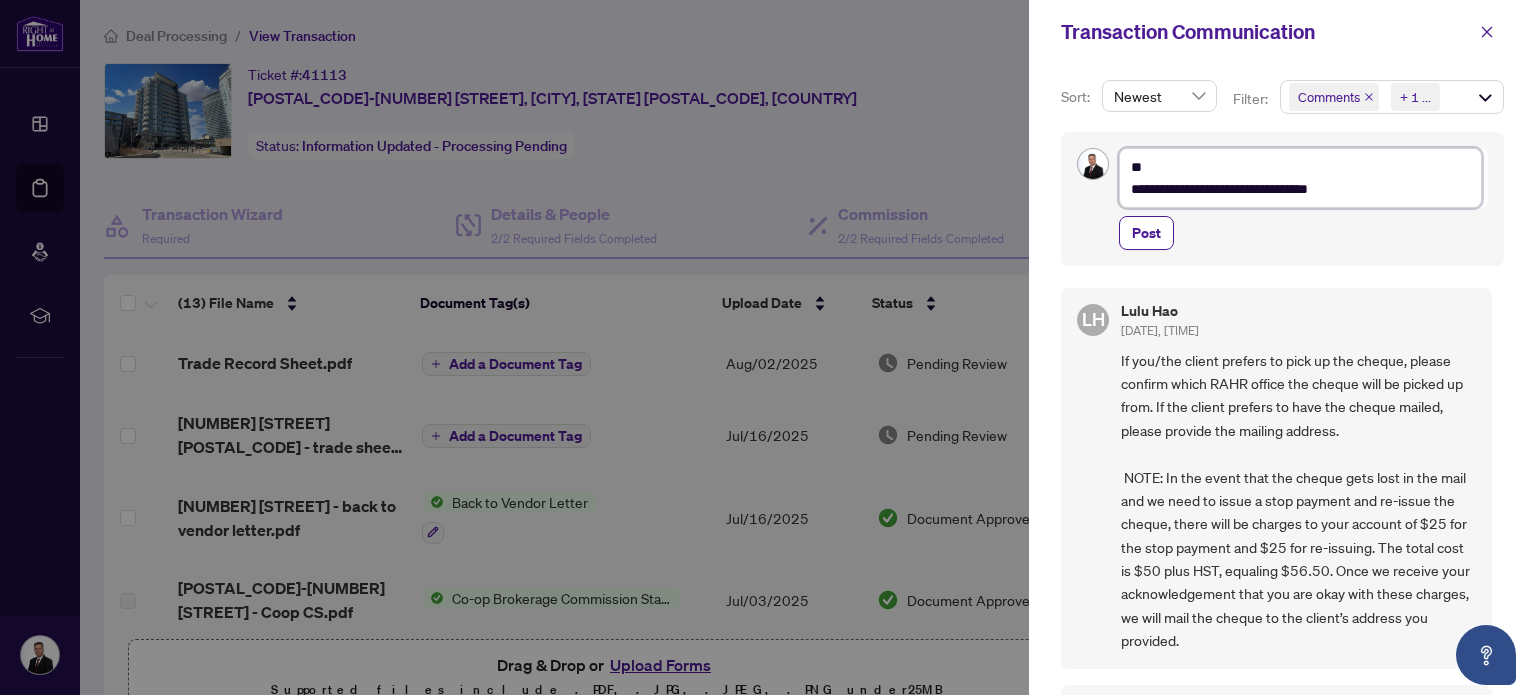 type on "**********" 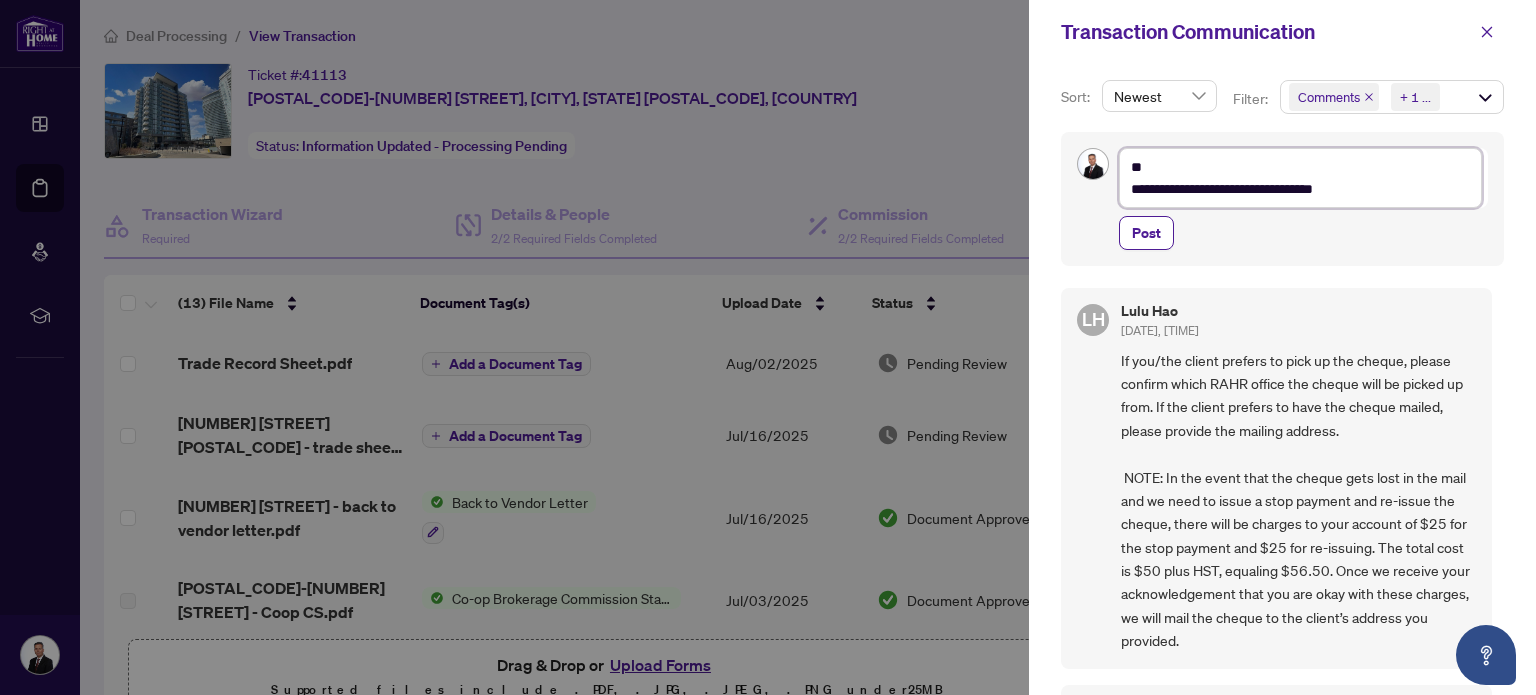 type on "**********" 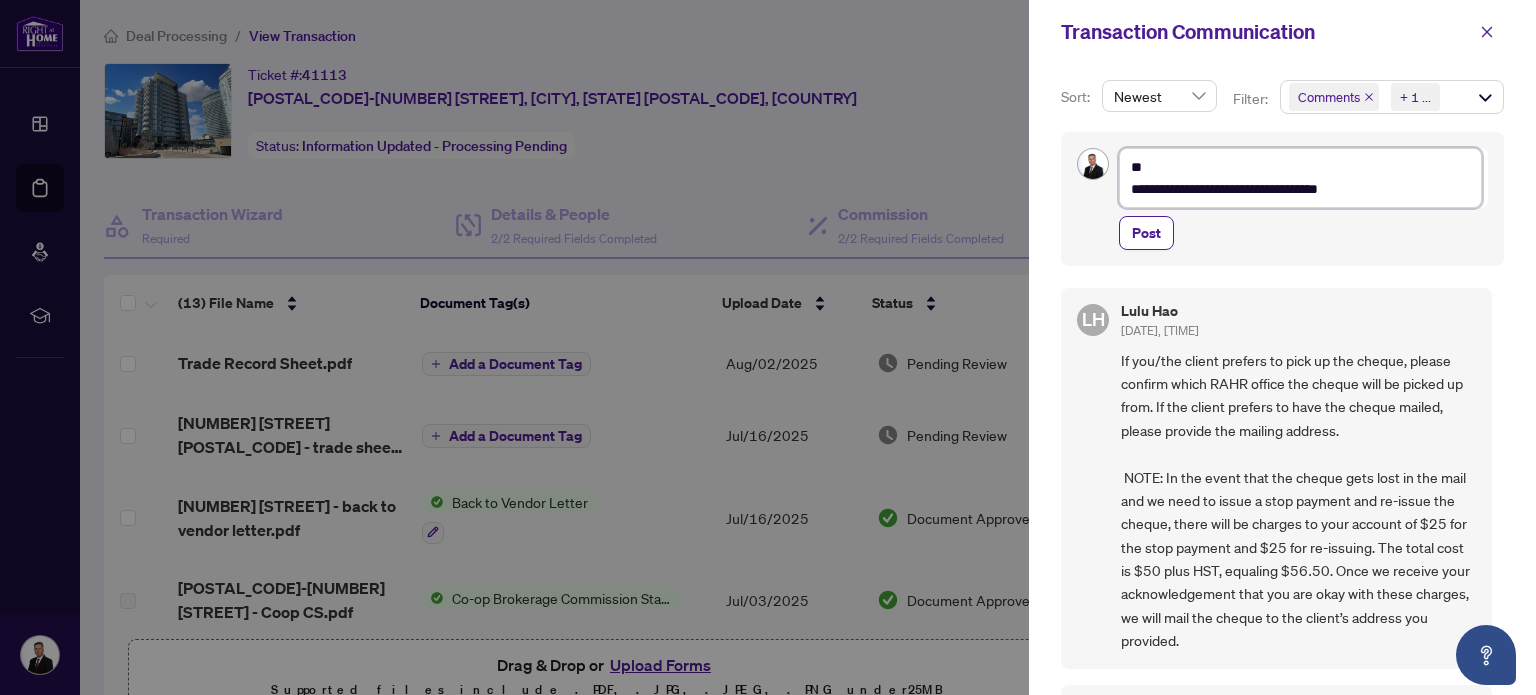 type on "**********" 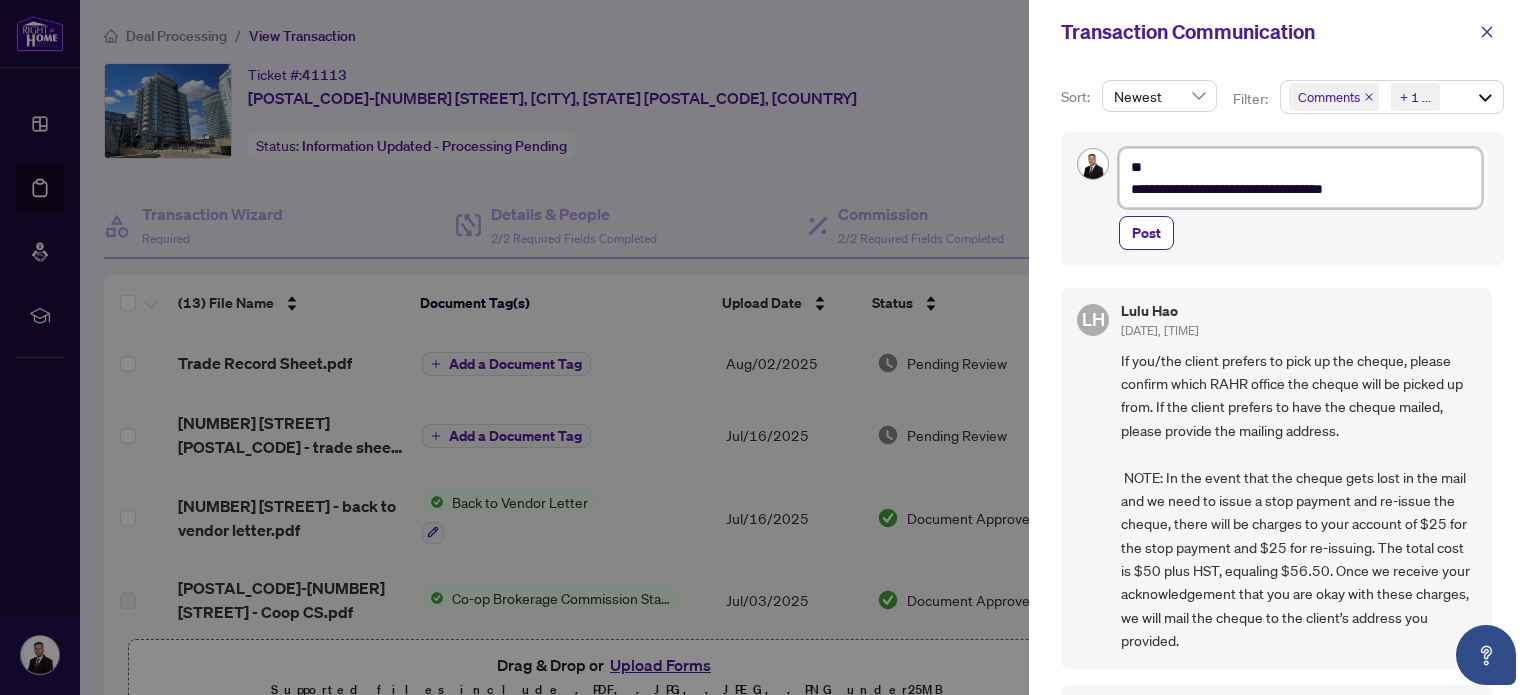 type on "**********" 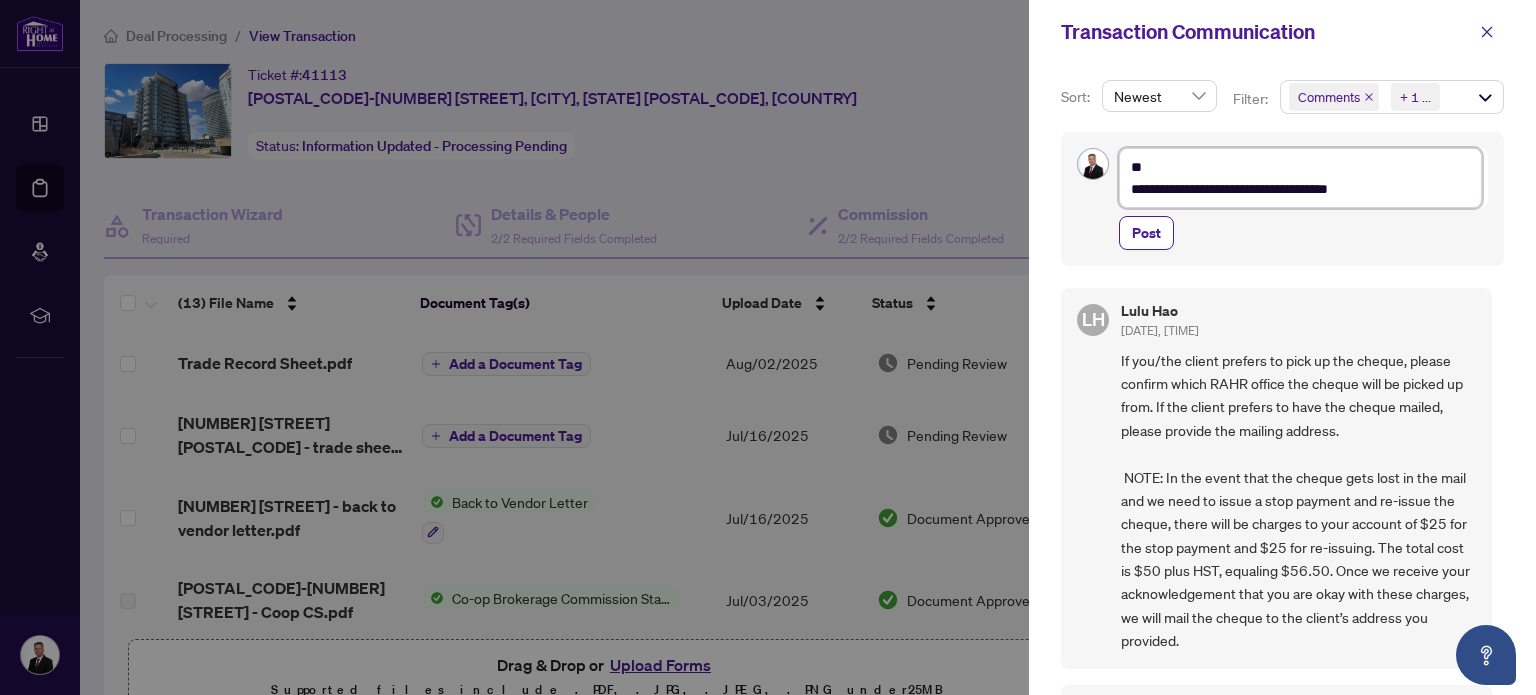 type on "**********" 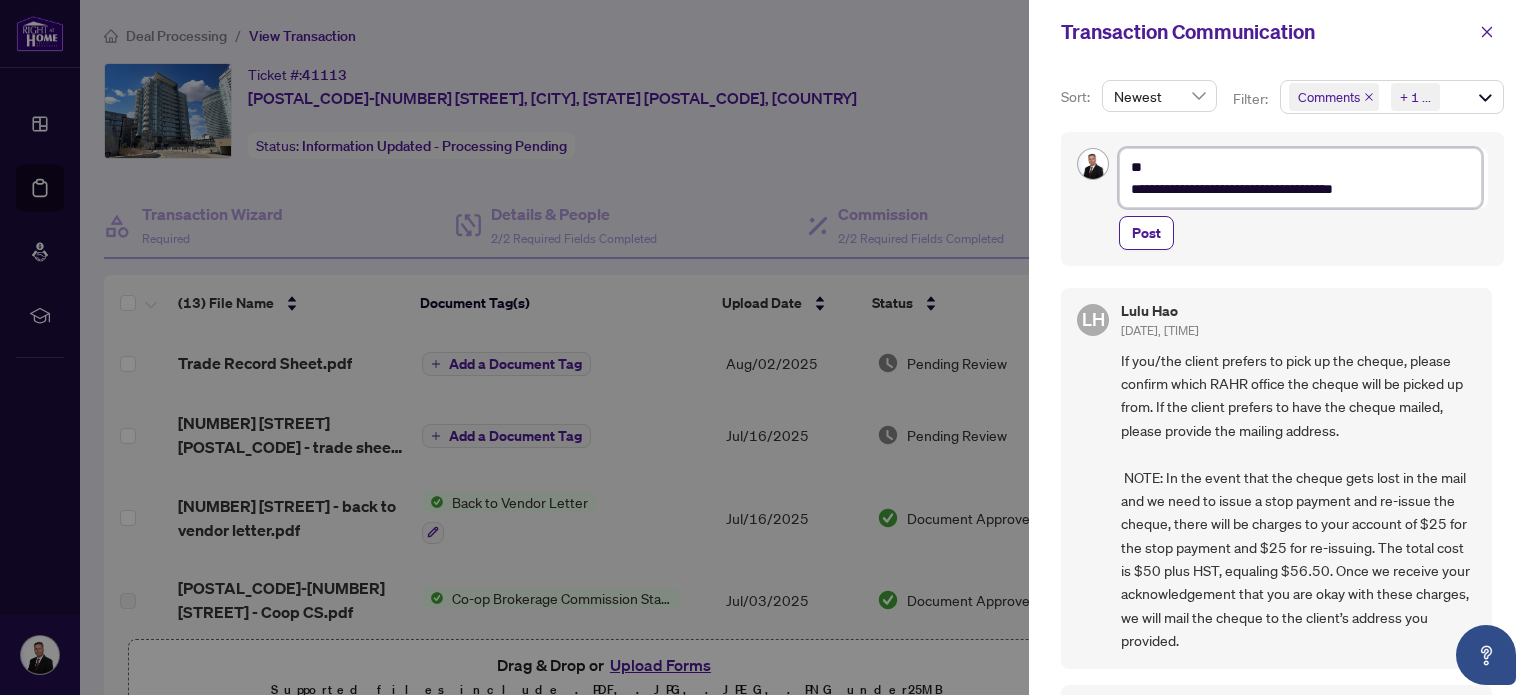 type on "**********" 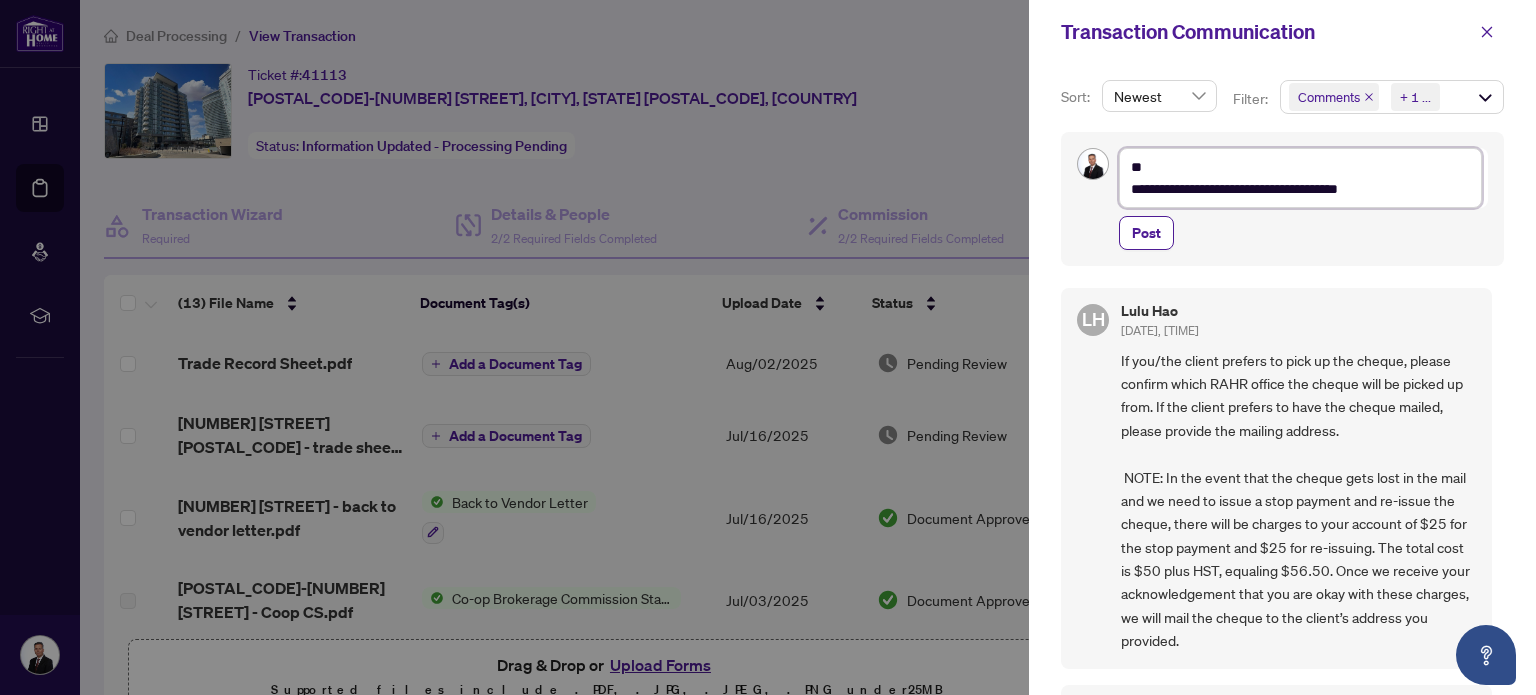 type on "**********" 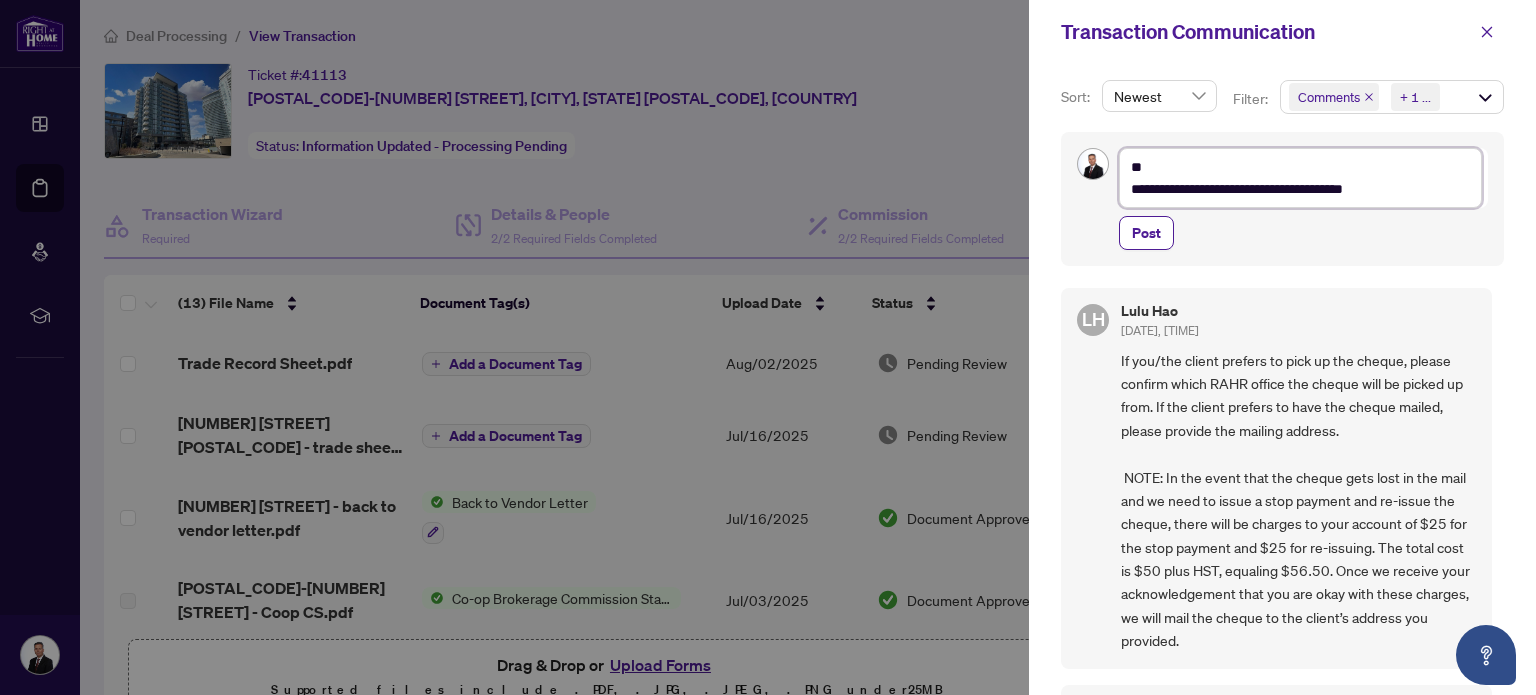 type on "**********" 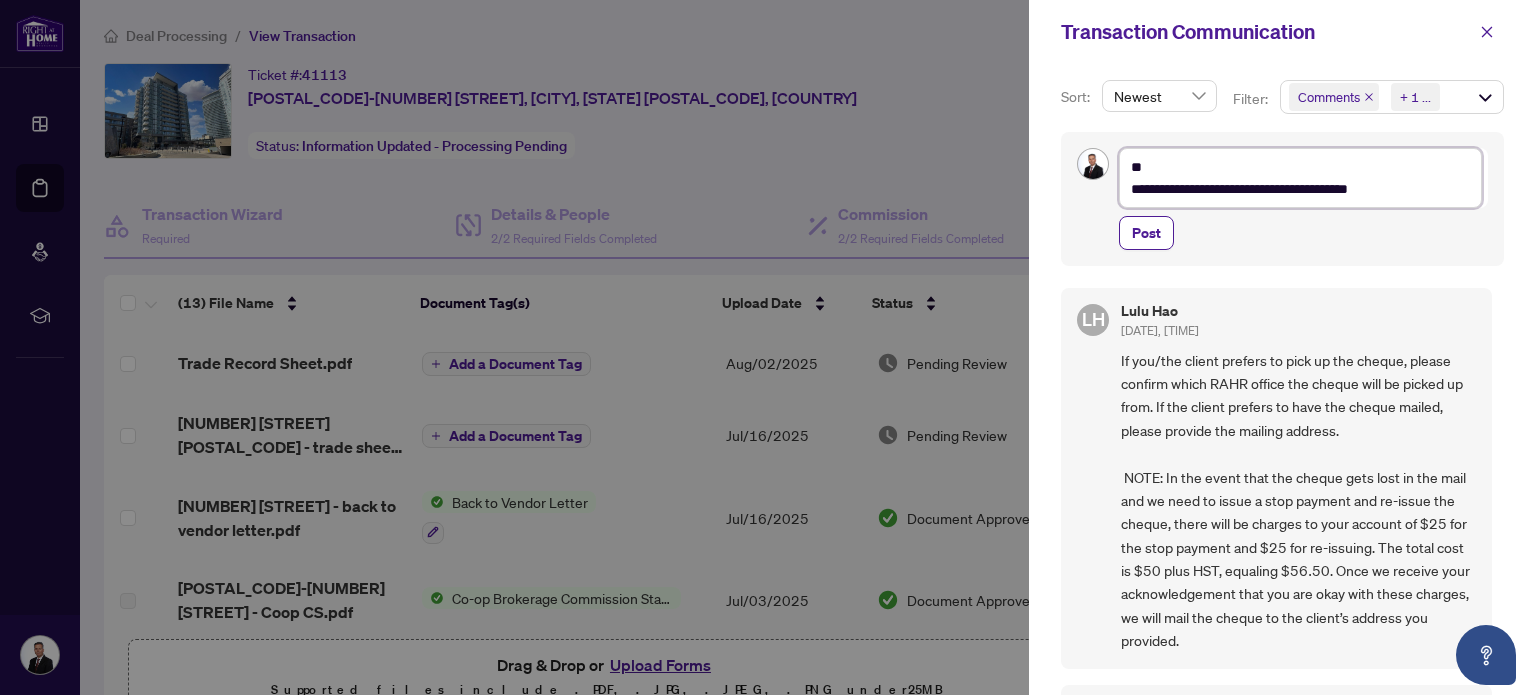type on "**********" 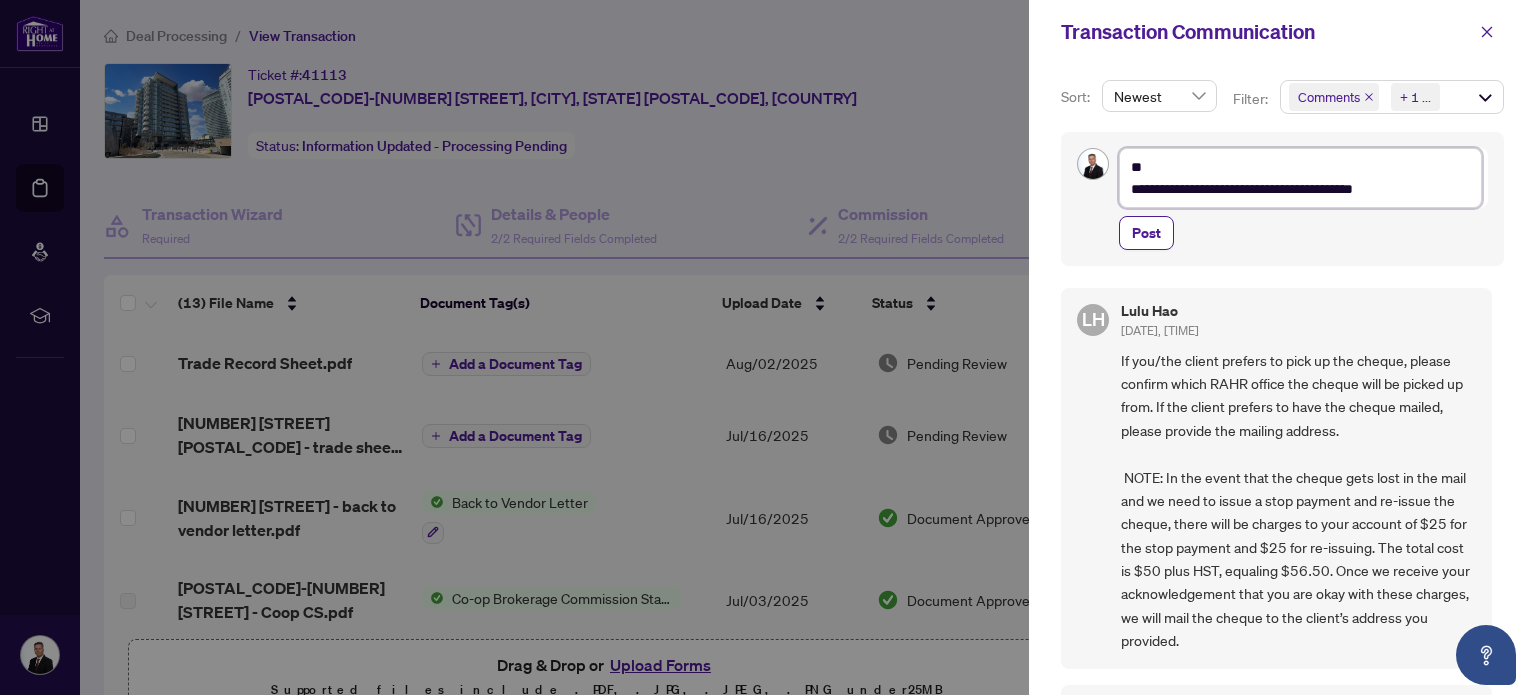type on "**********" 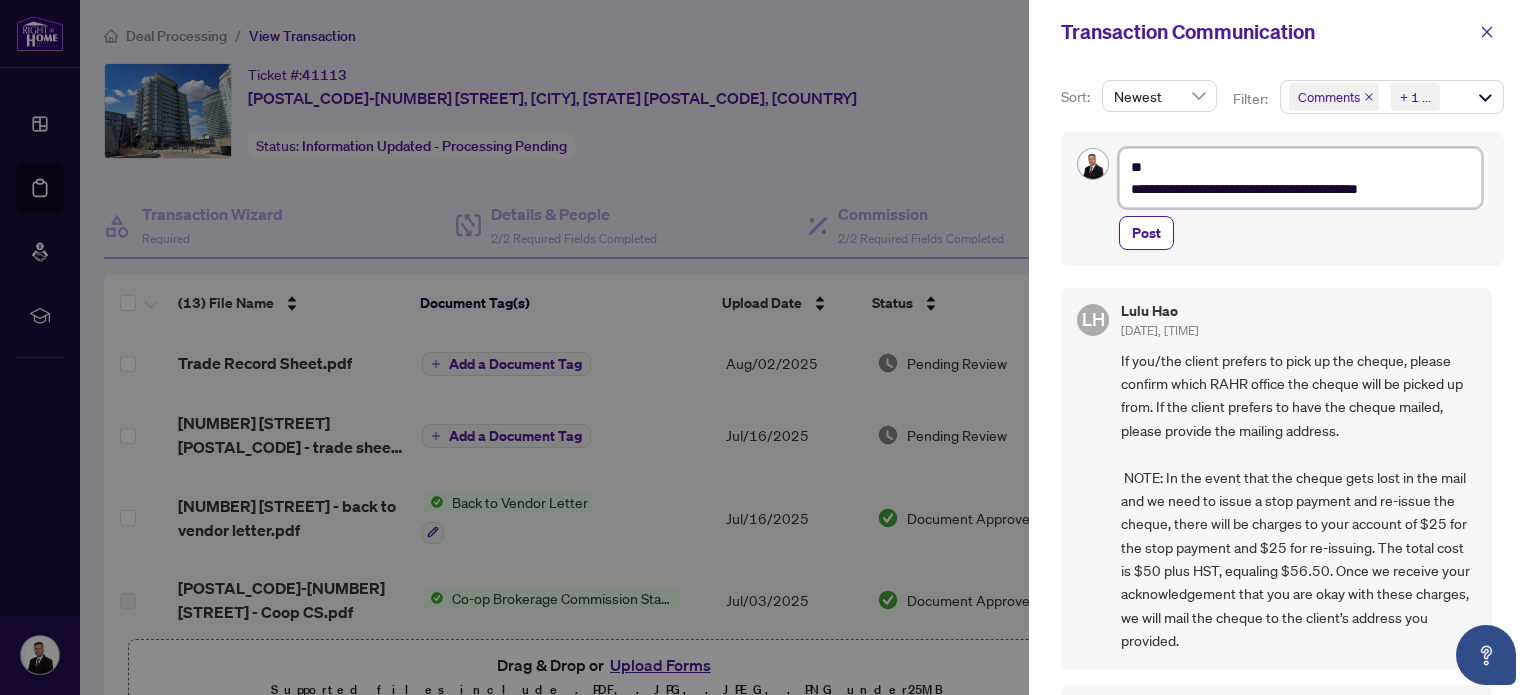 type on "**********" 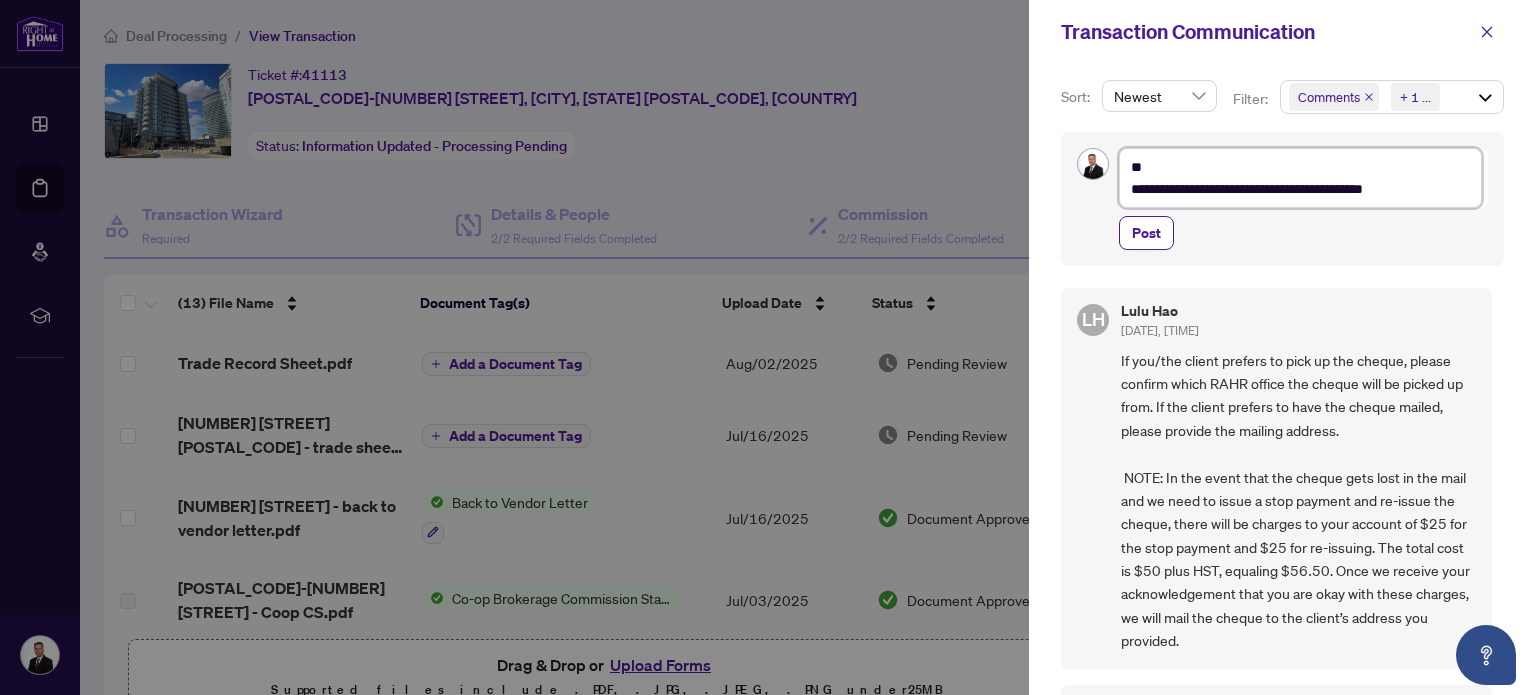 type on "**********" 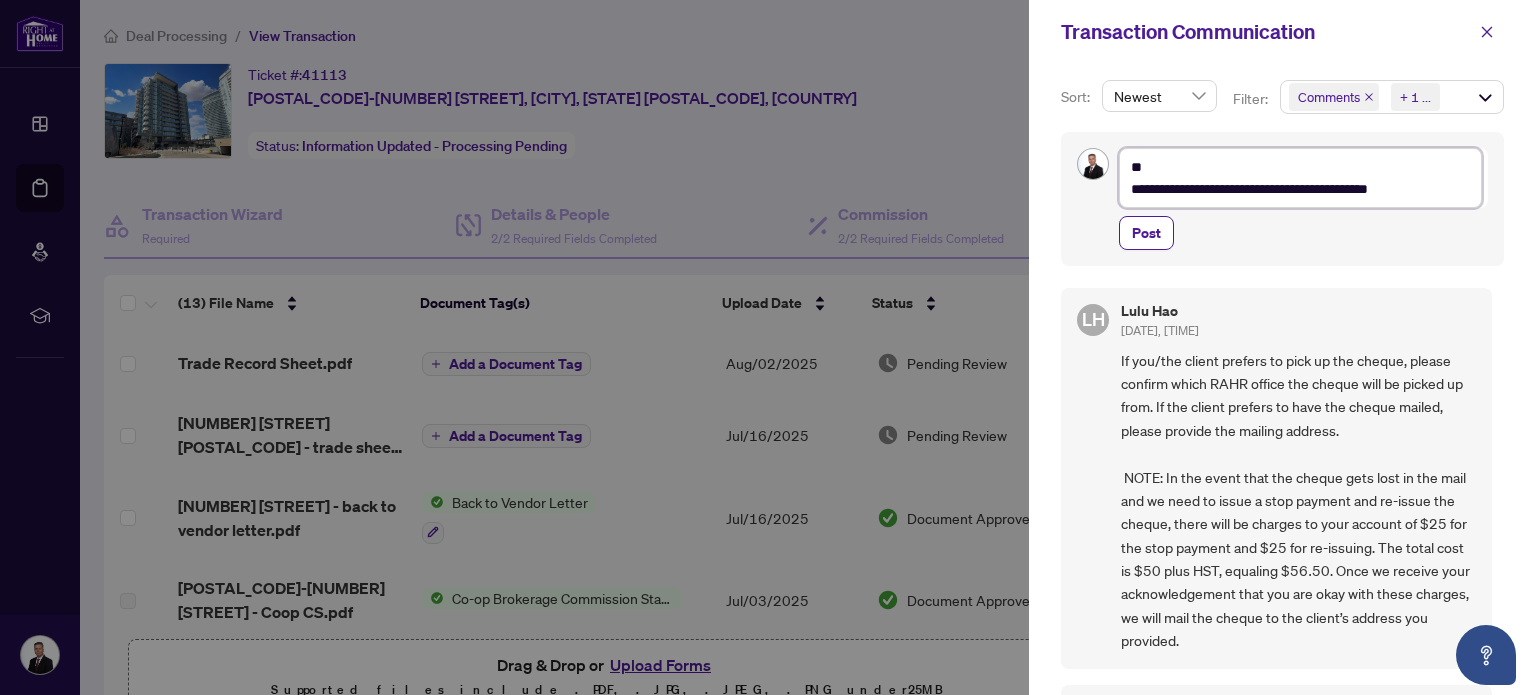 type on "**********" 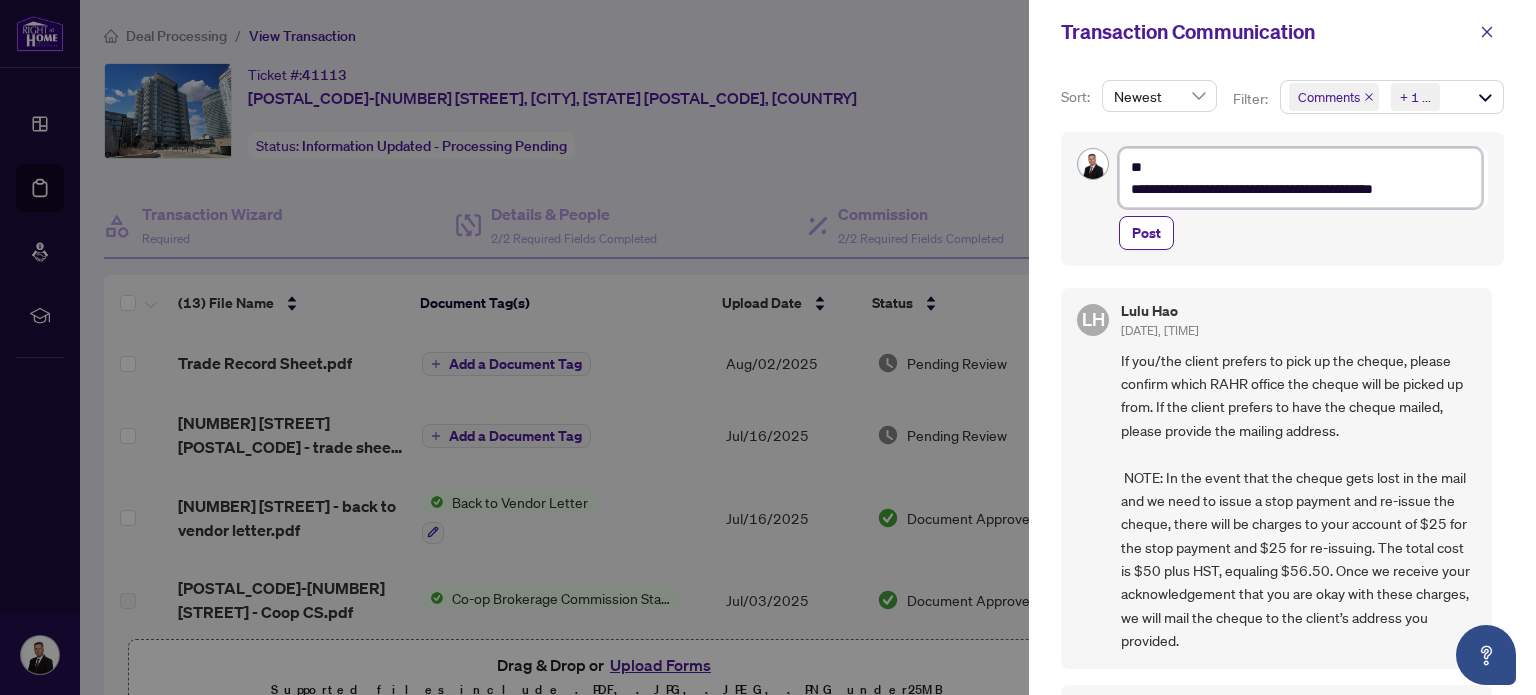 type on "**********" 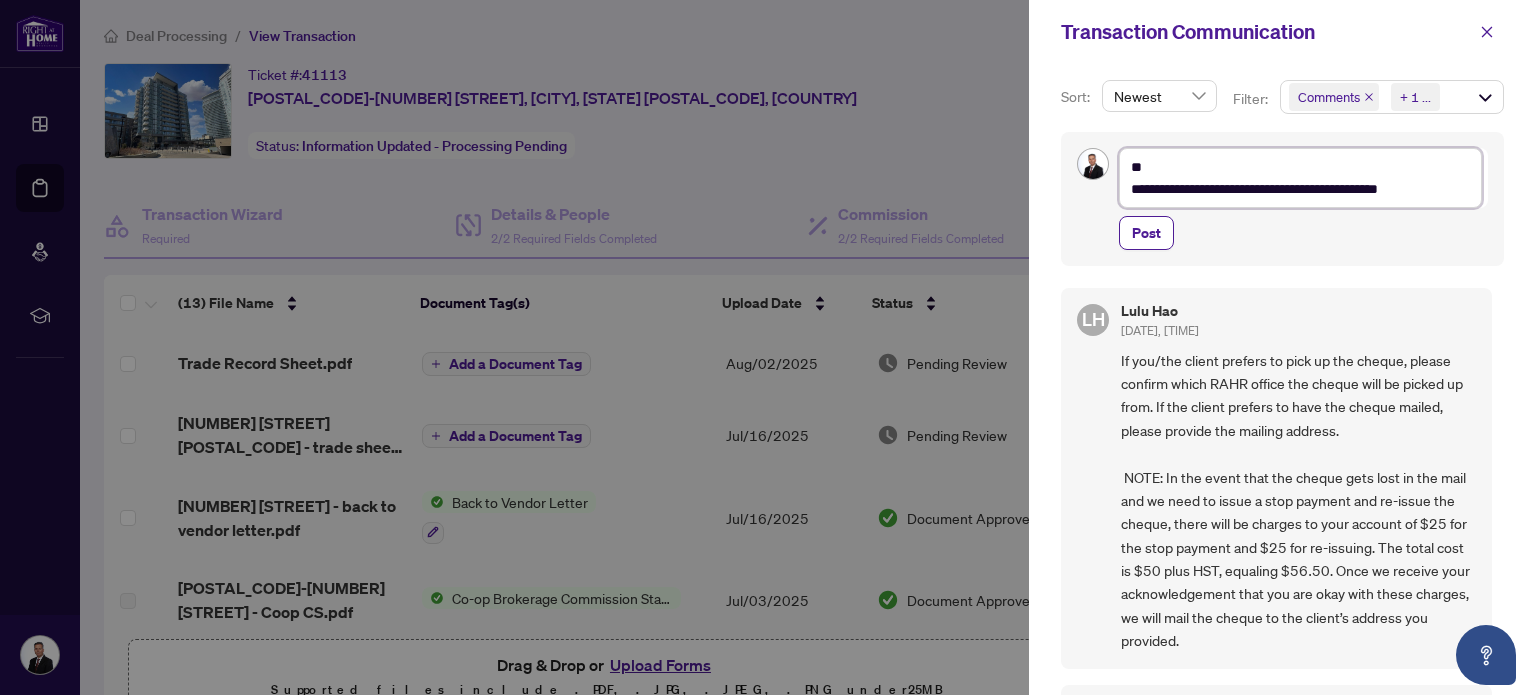 type on "**********" 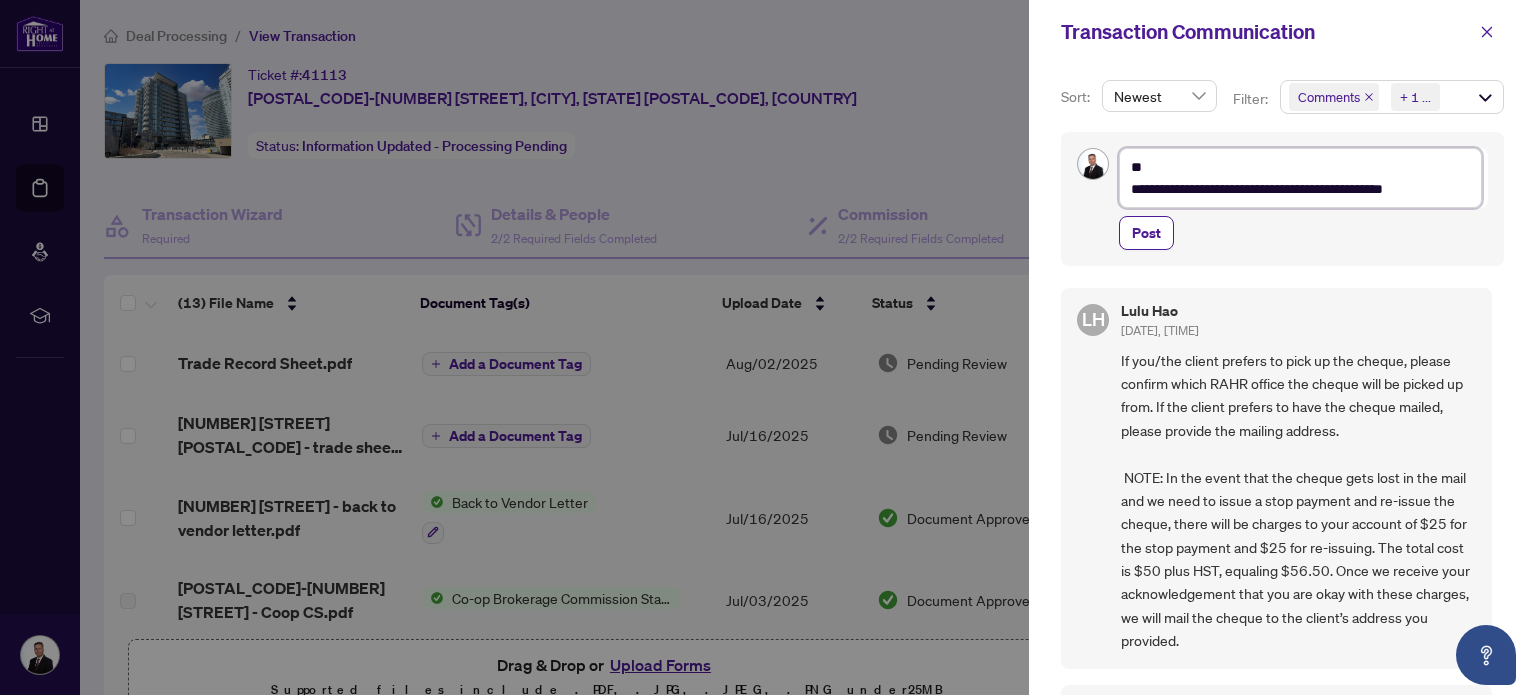 type on "**********" 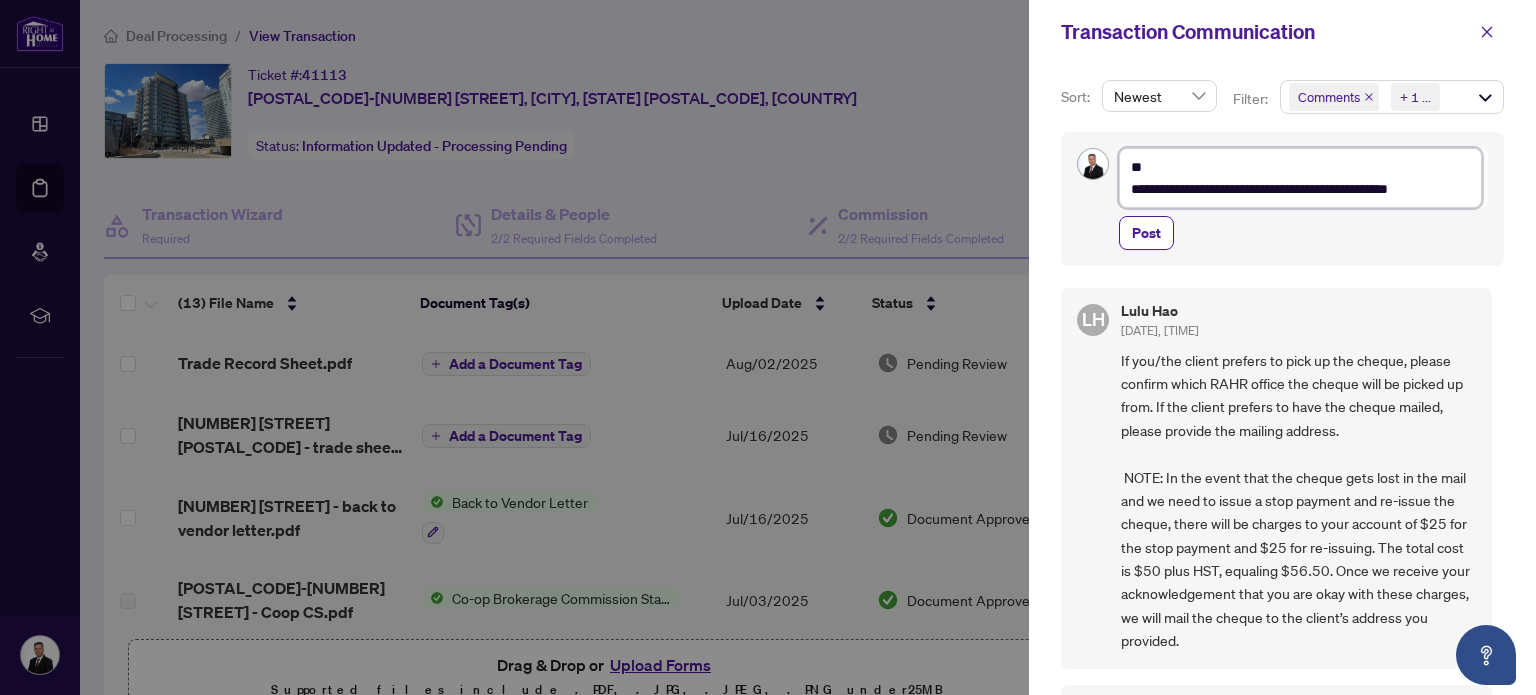 type on "**********" 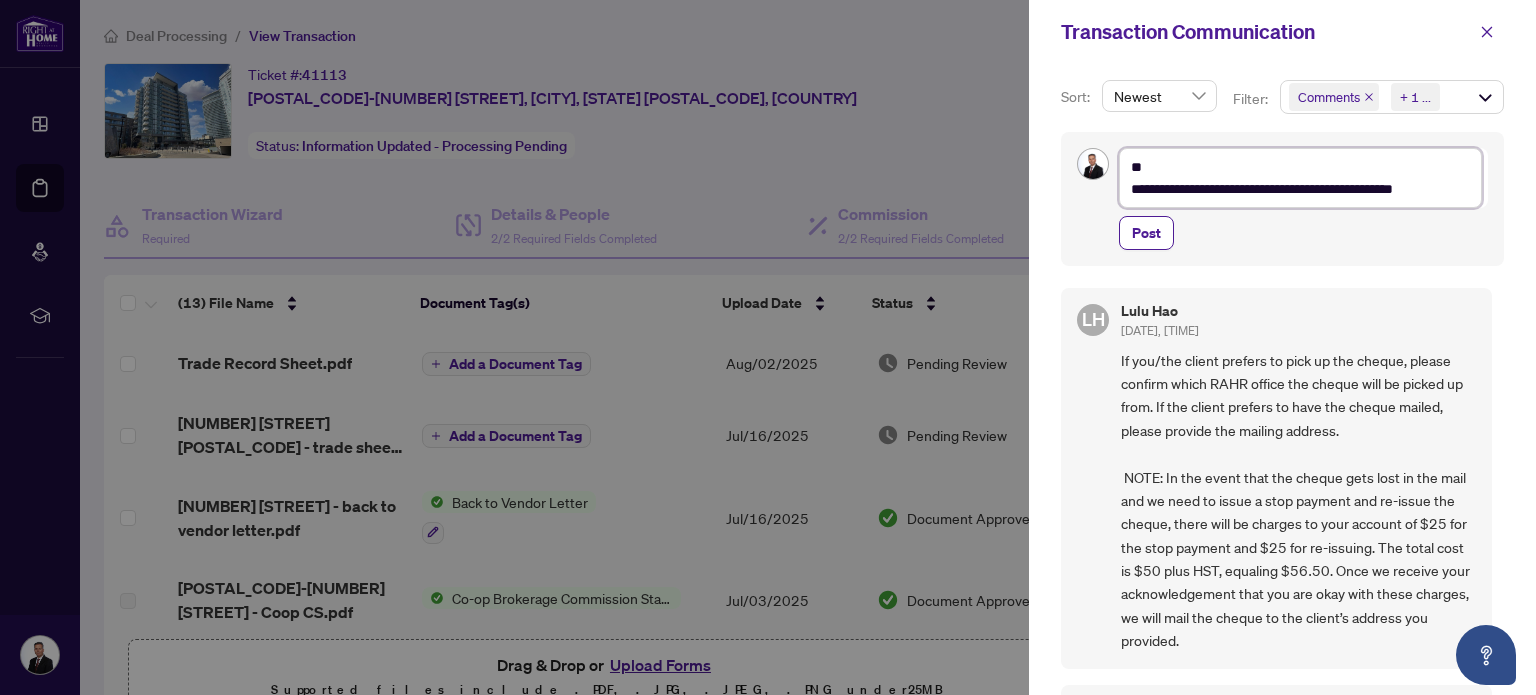 type on "**********" 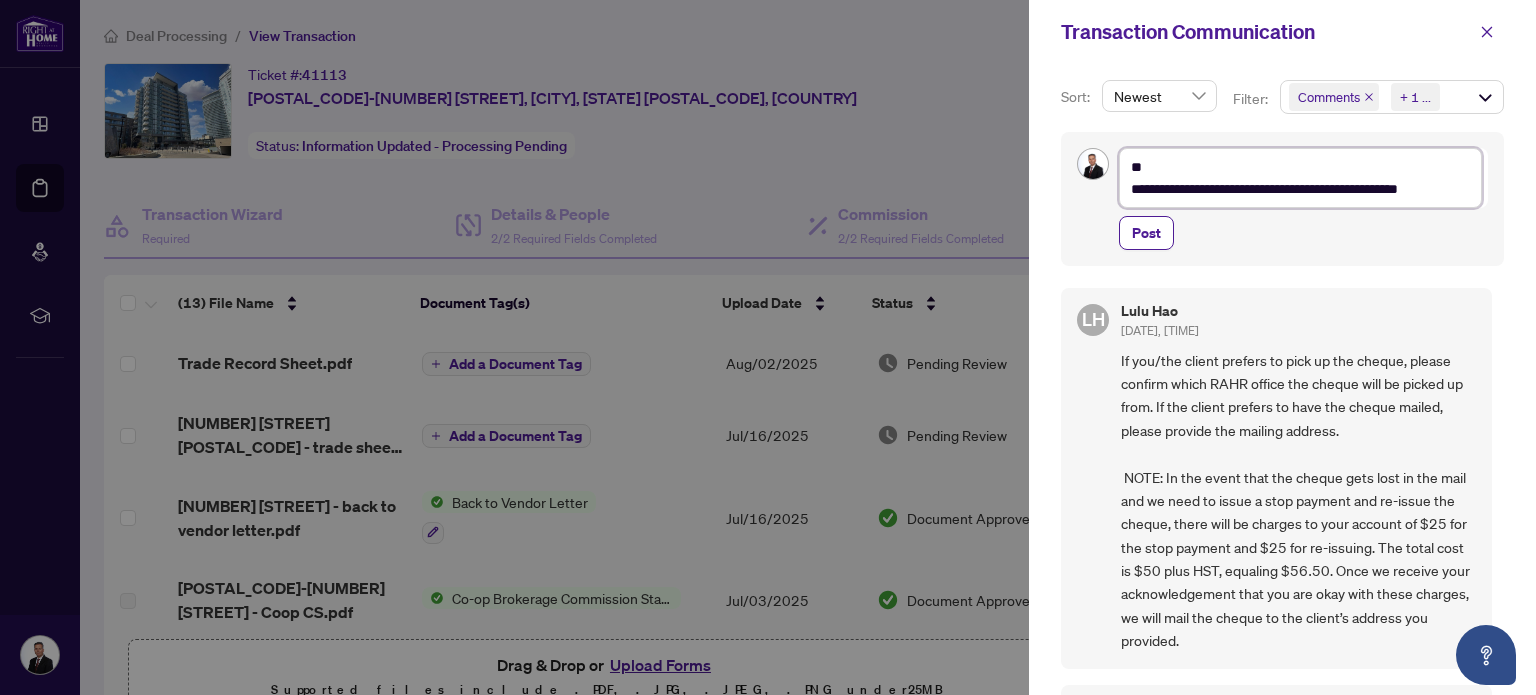 type on "**********" 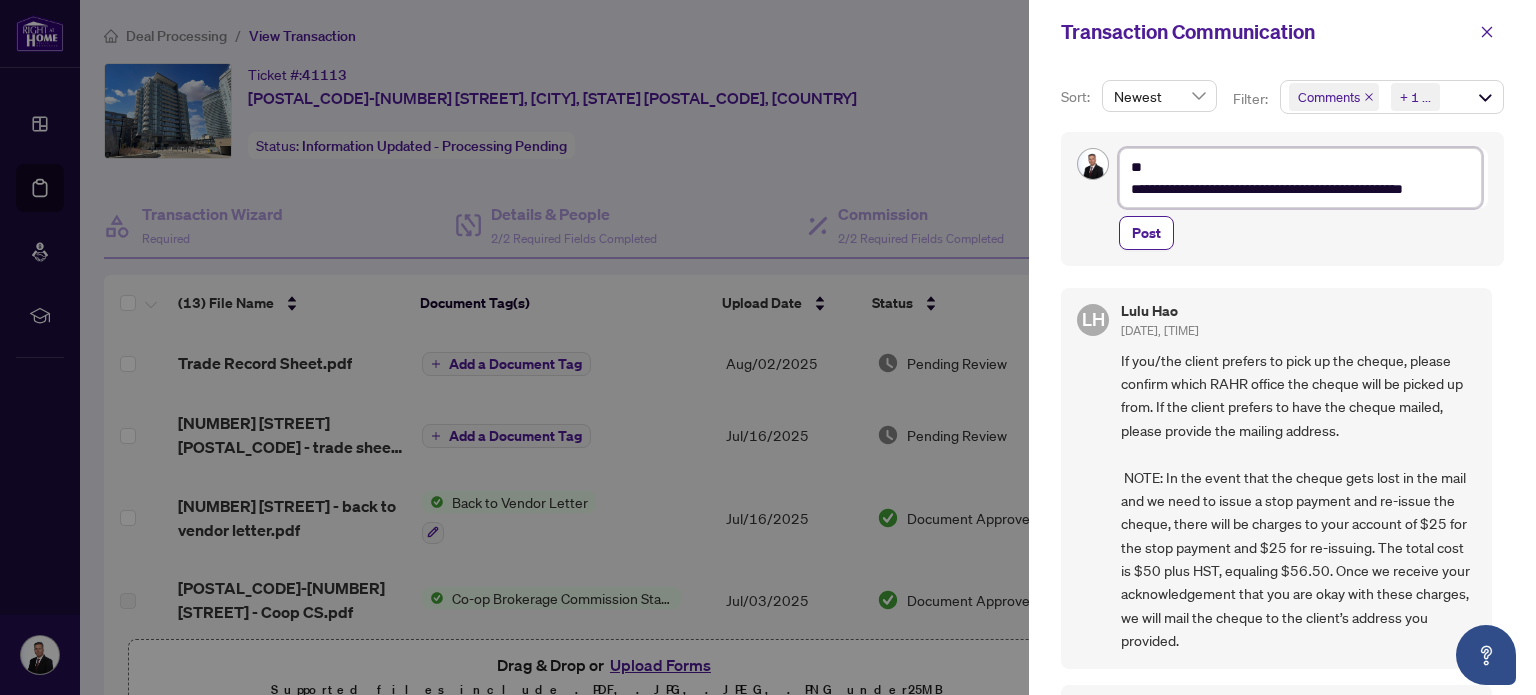 type on "**********" 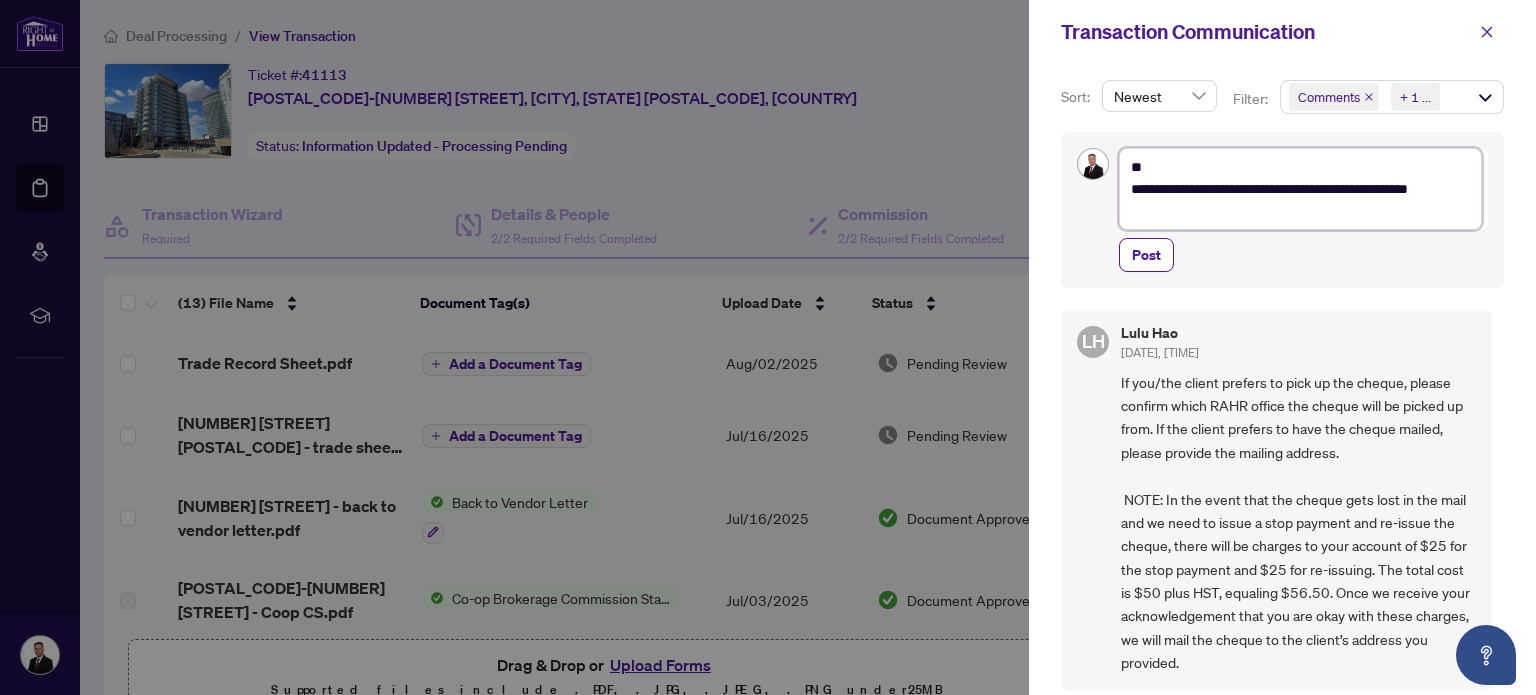 type on "**********" 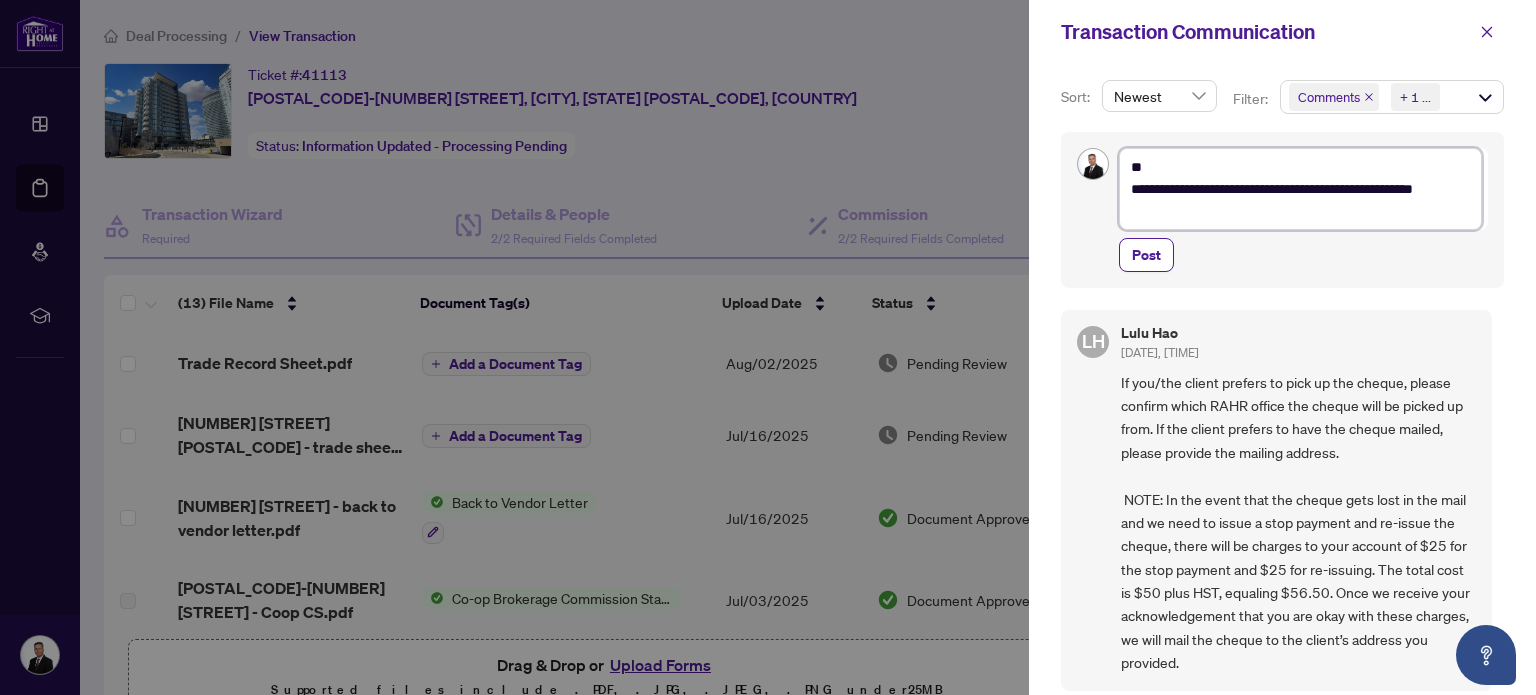 type on "**********" 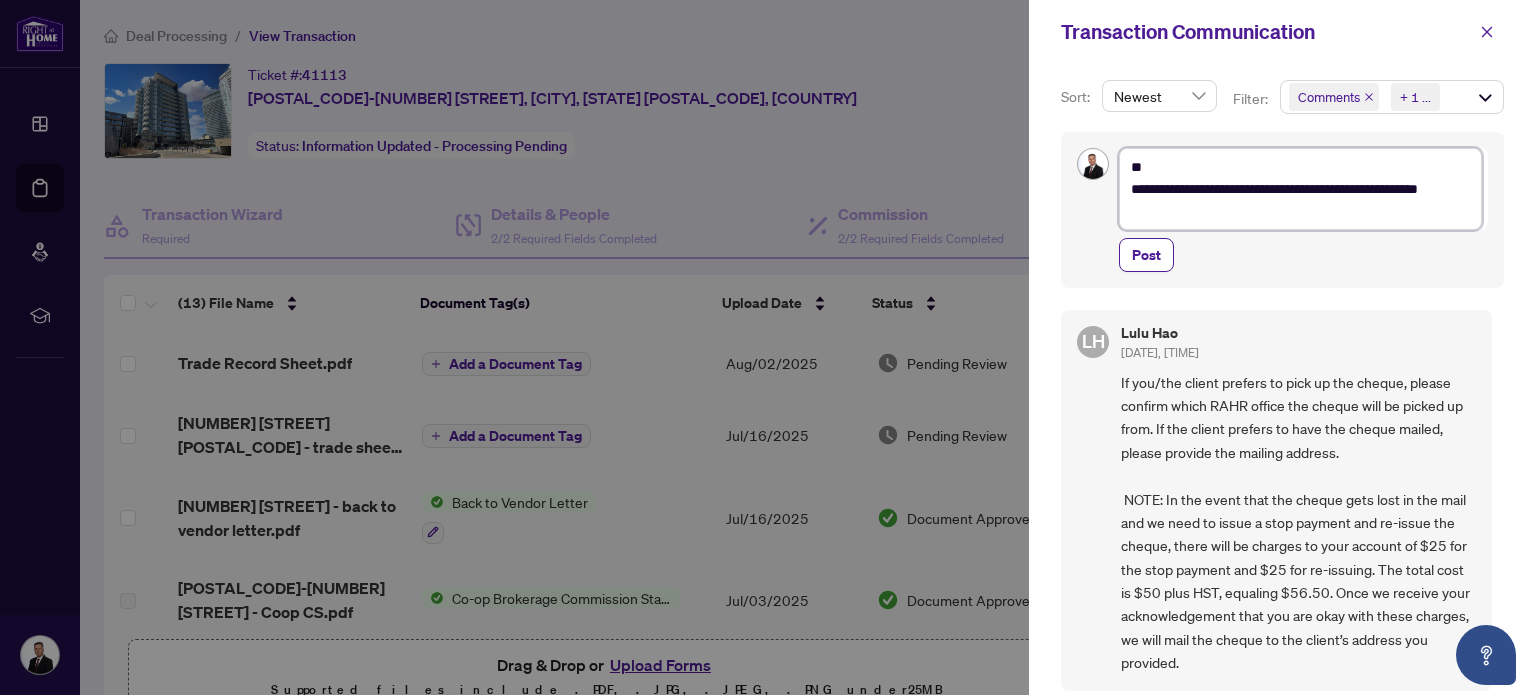 type on "**********" 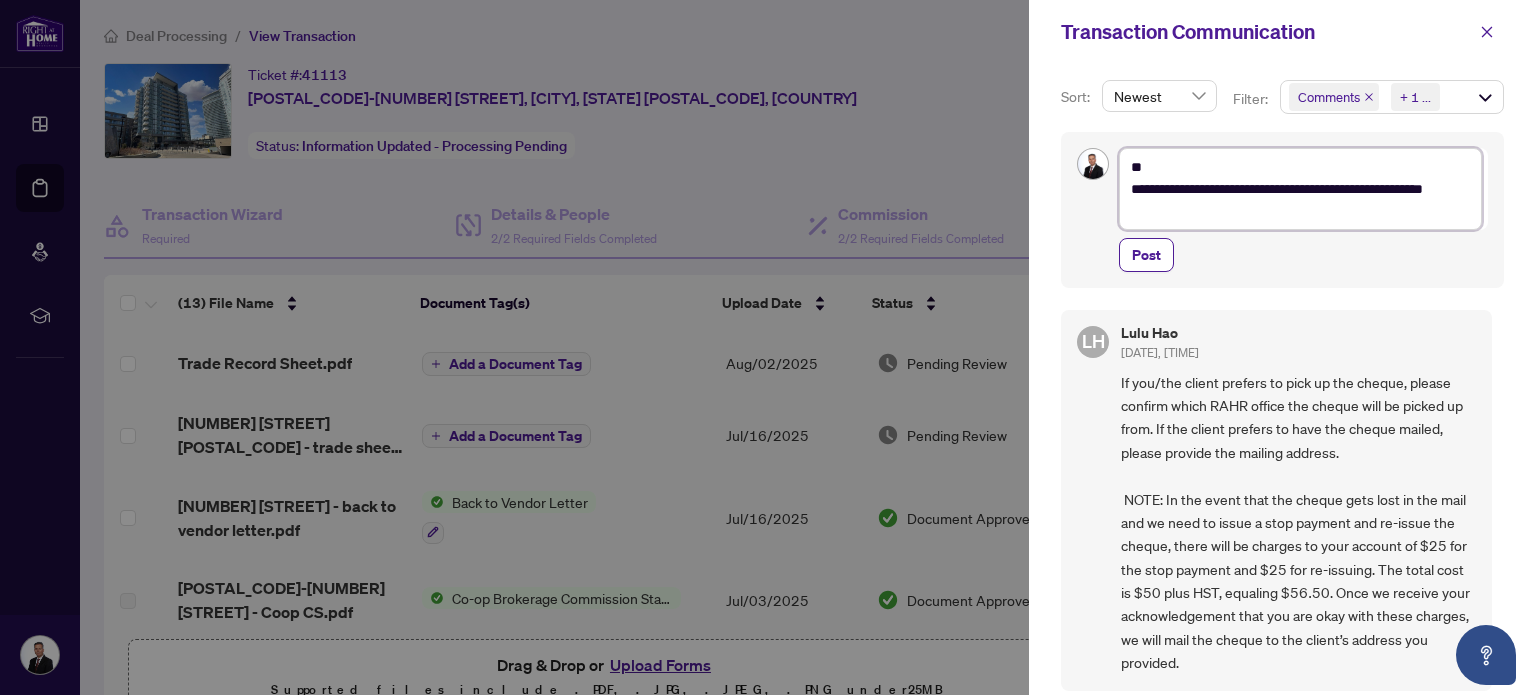 type on "**********" 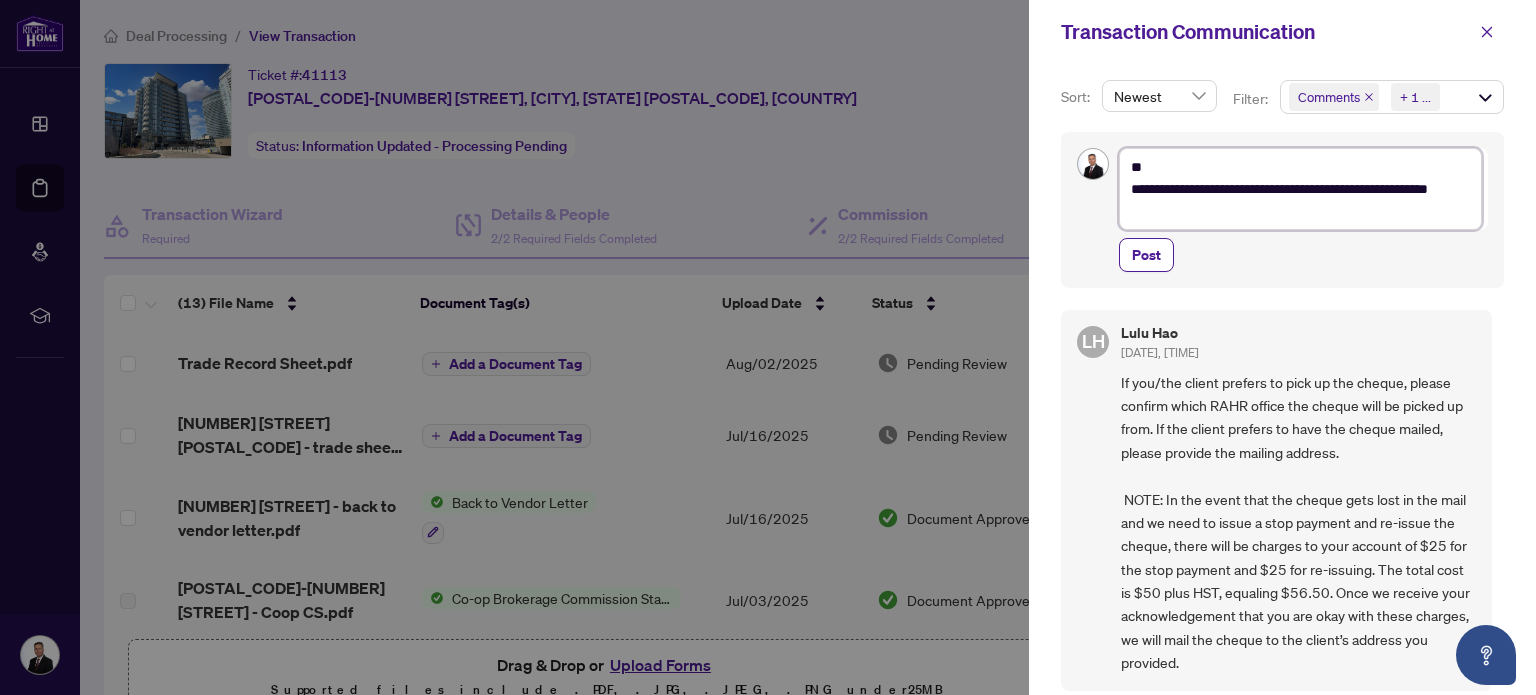 type on "**********" 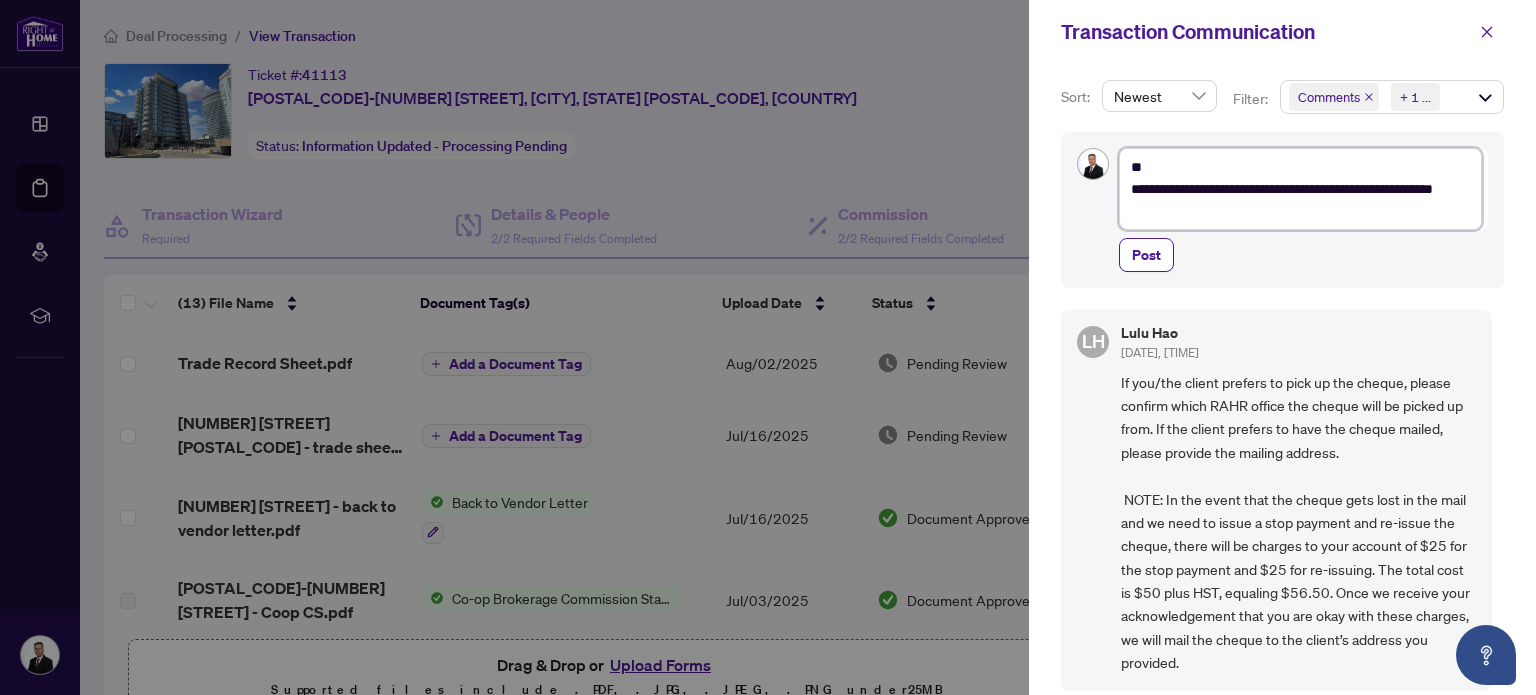 type on "**********" 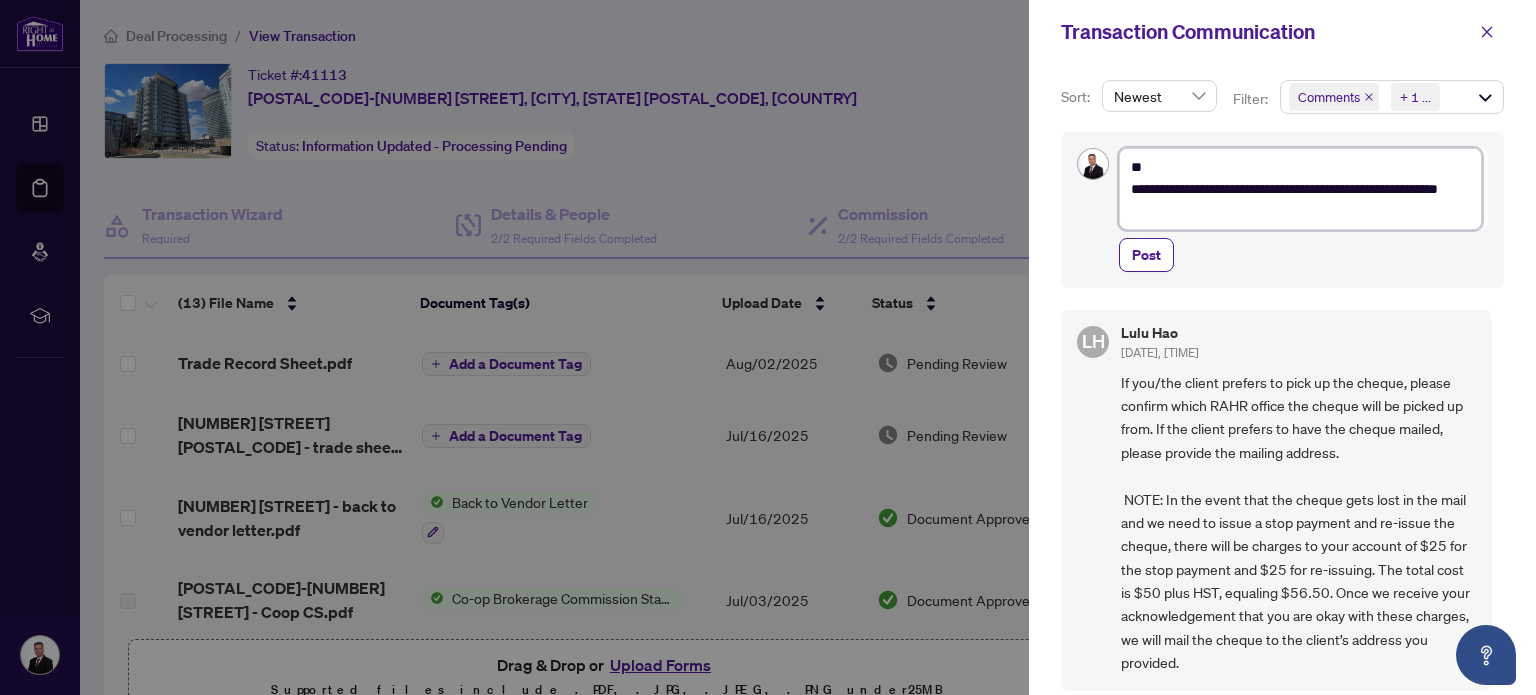 type on "**********" 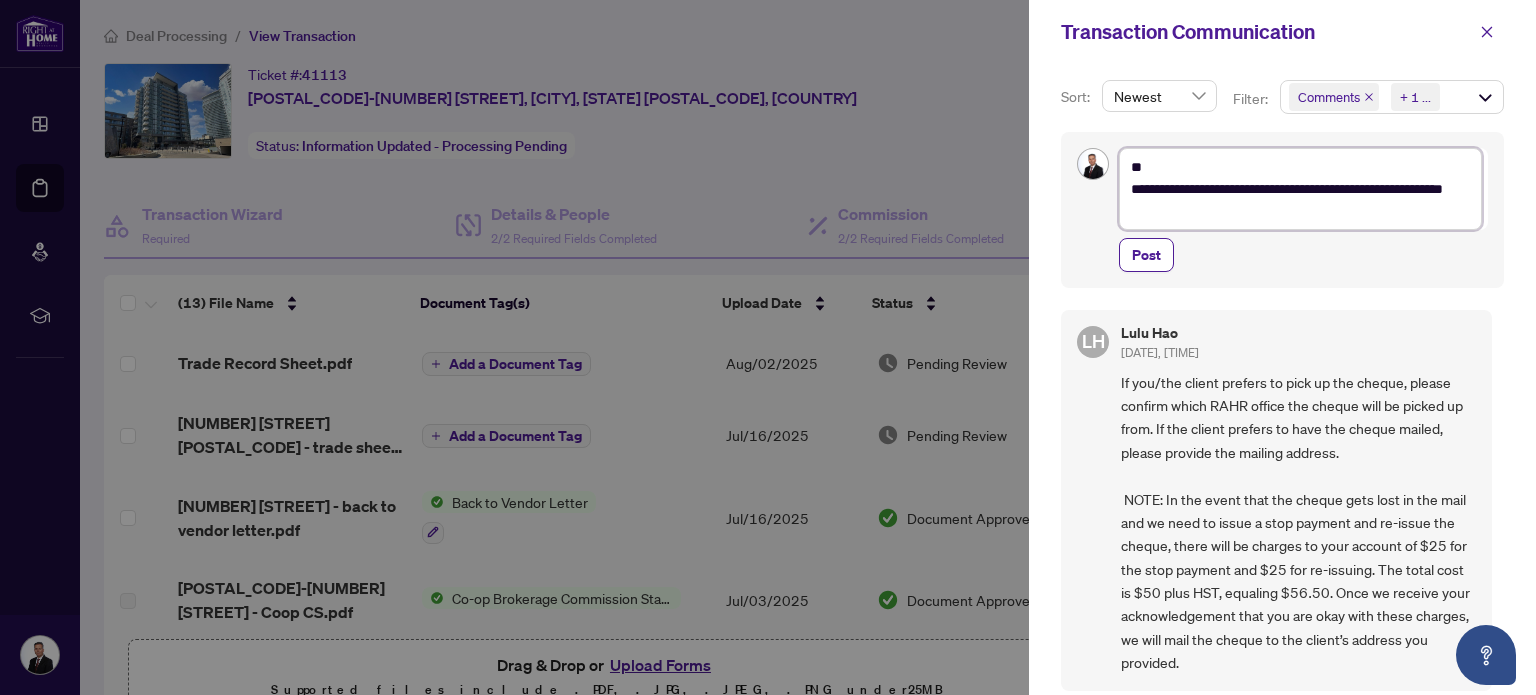 type on "**********" 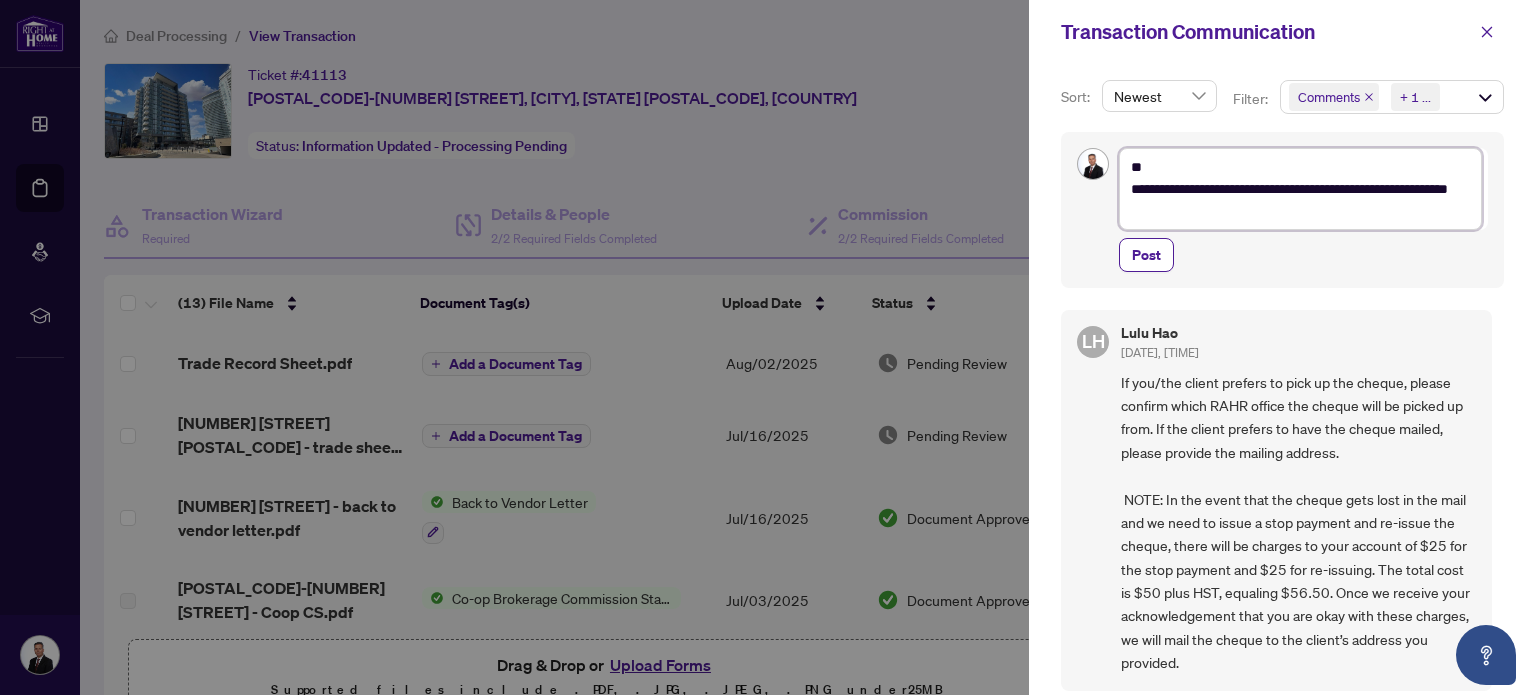 type on "**********" 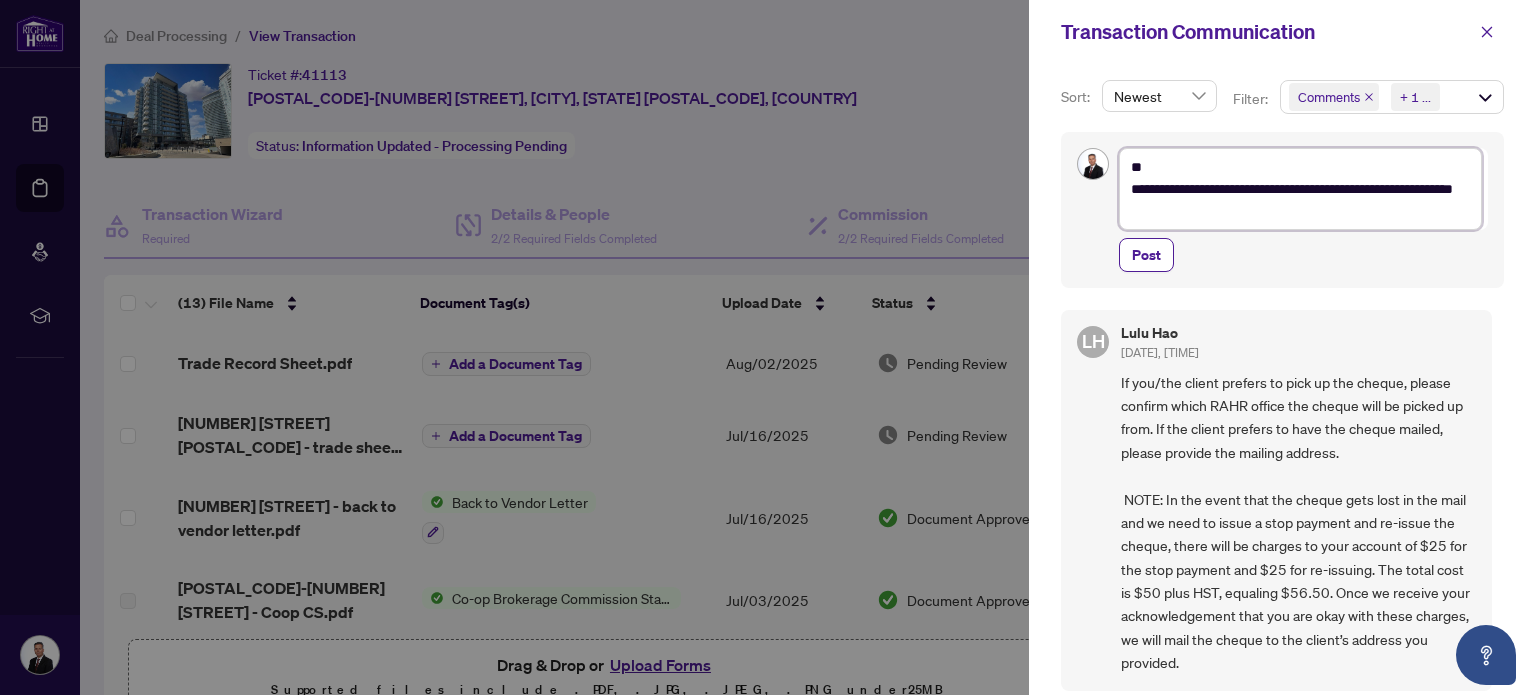 type on "**********" 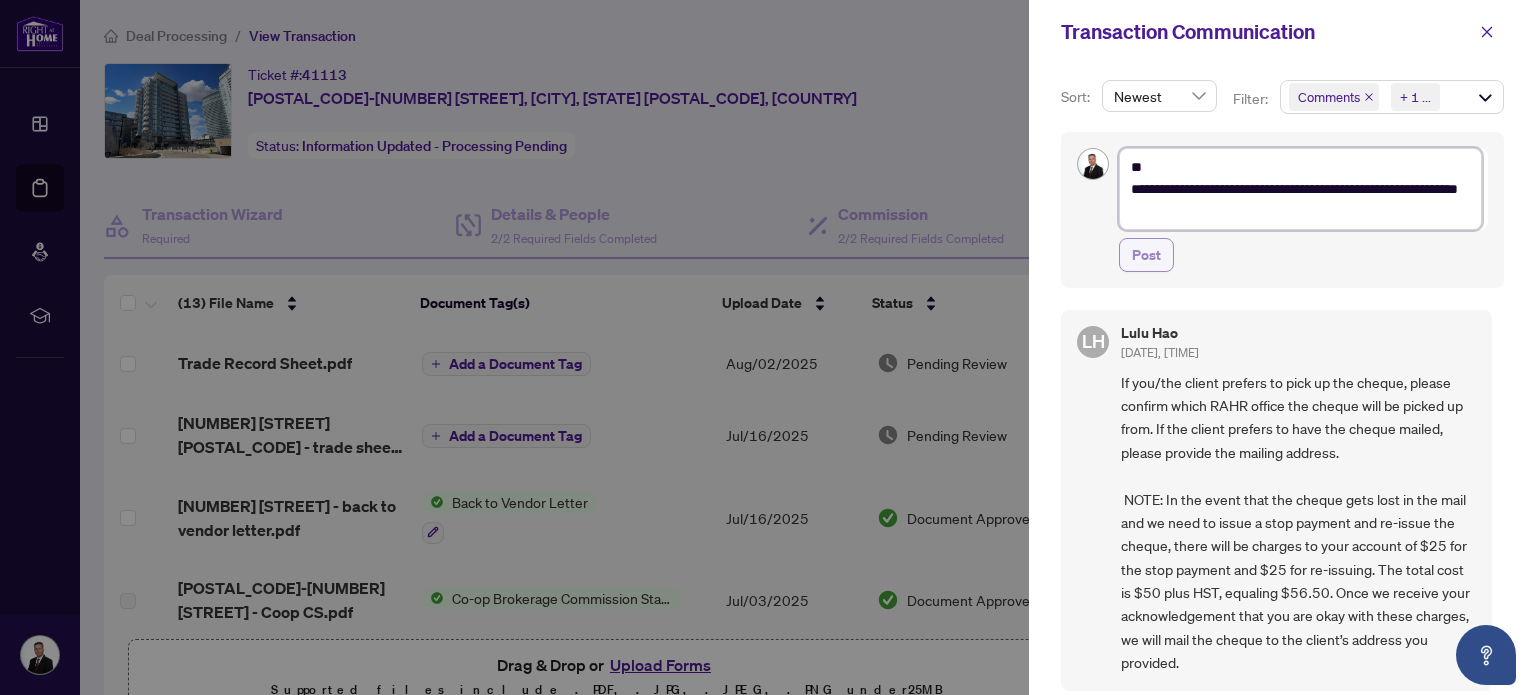 type on "**********" 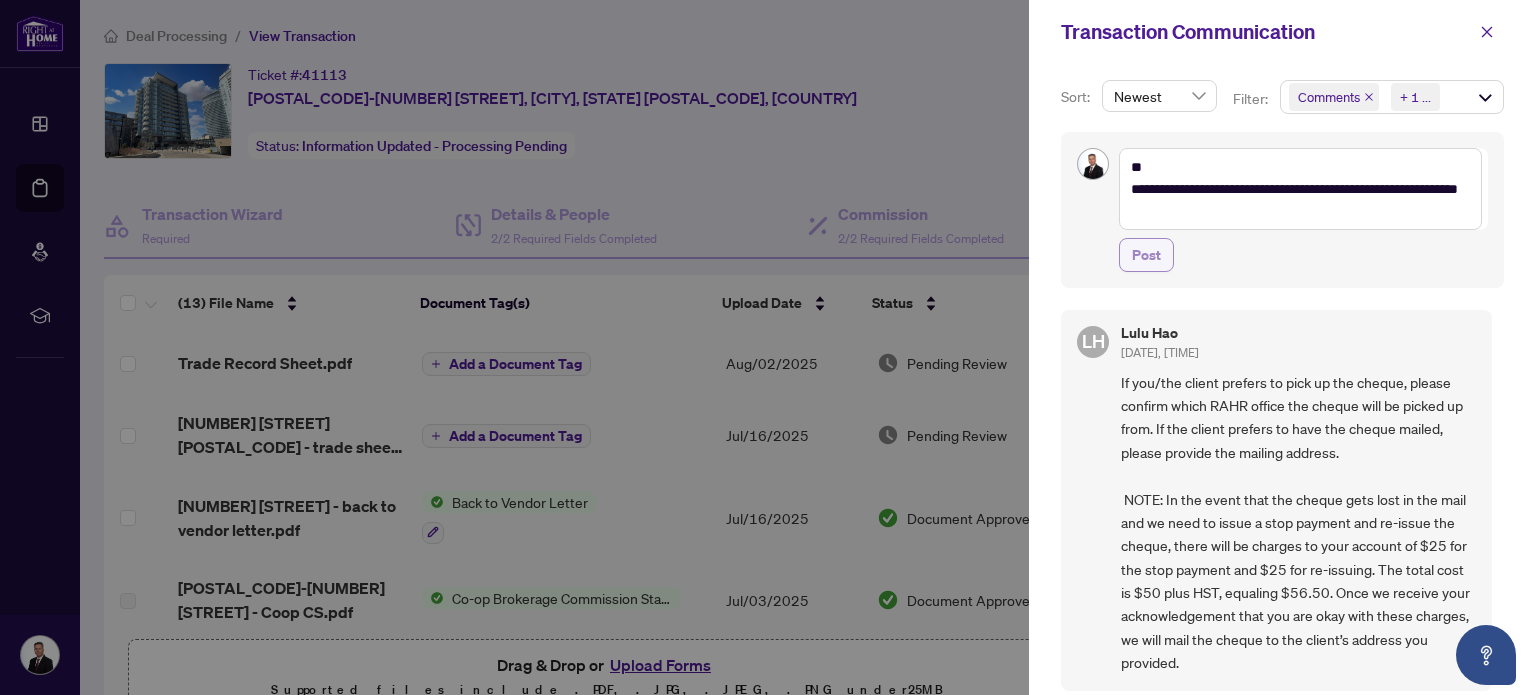 click on "Post" at bounding box center [1146, 255] 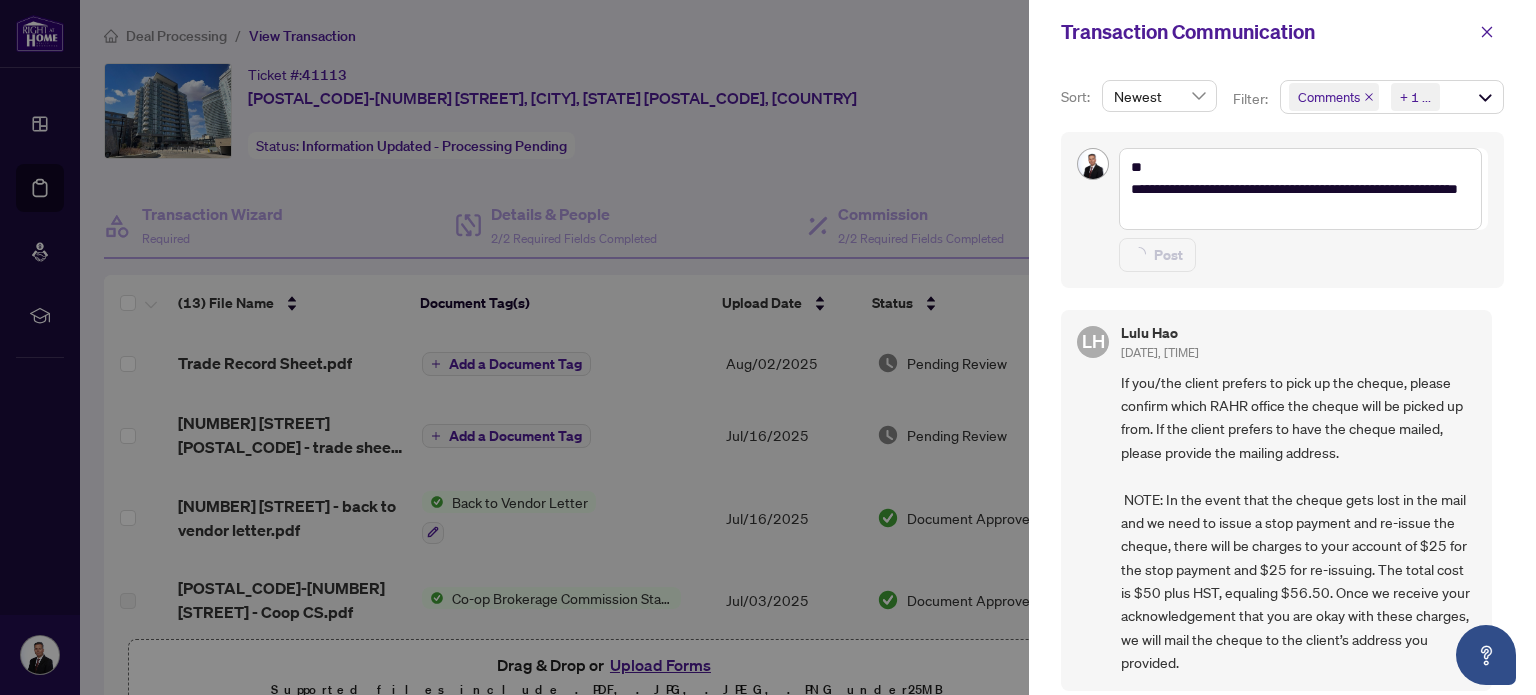 type 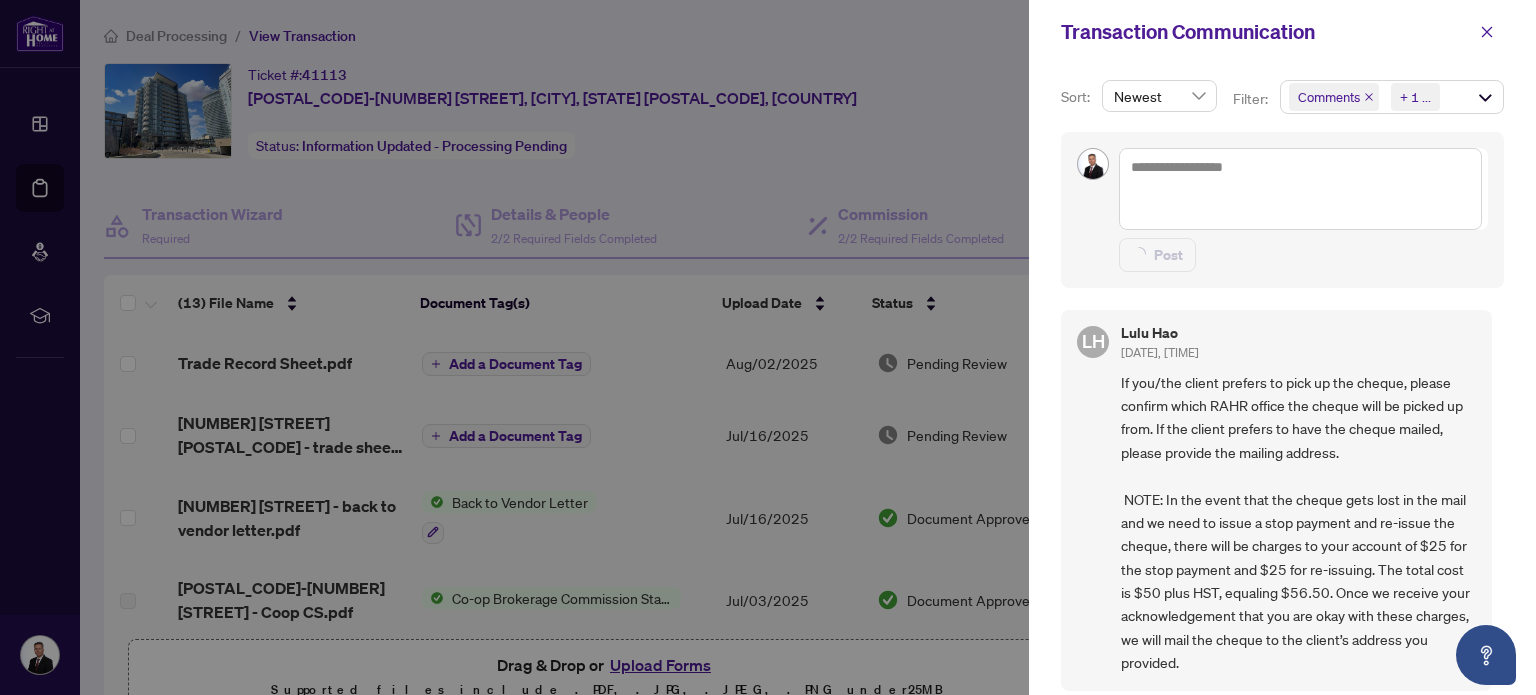scroll, scrollTop: 0, scrollLeft: 0, axis: both 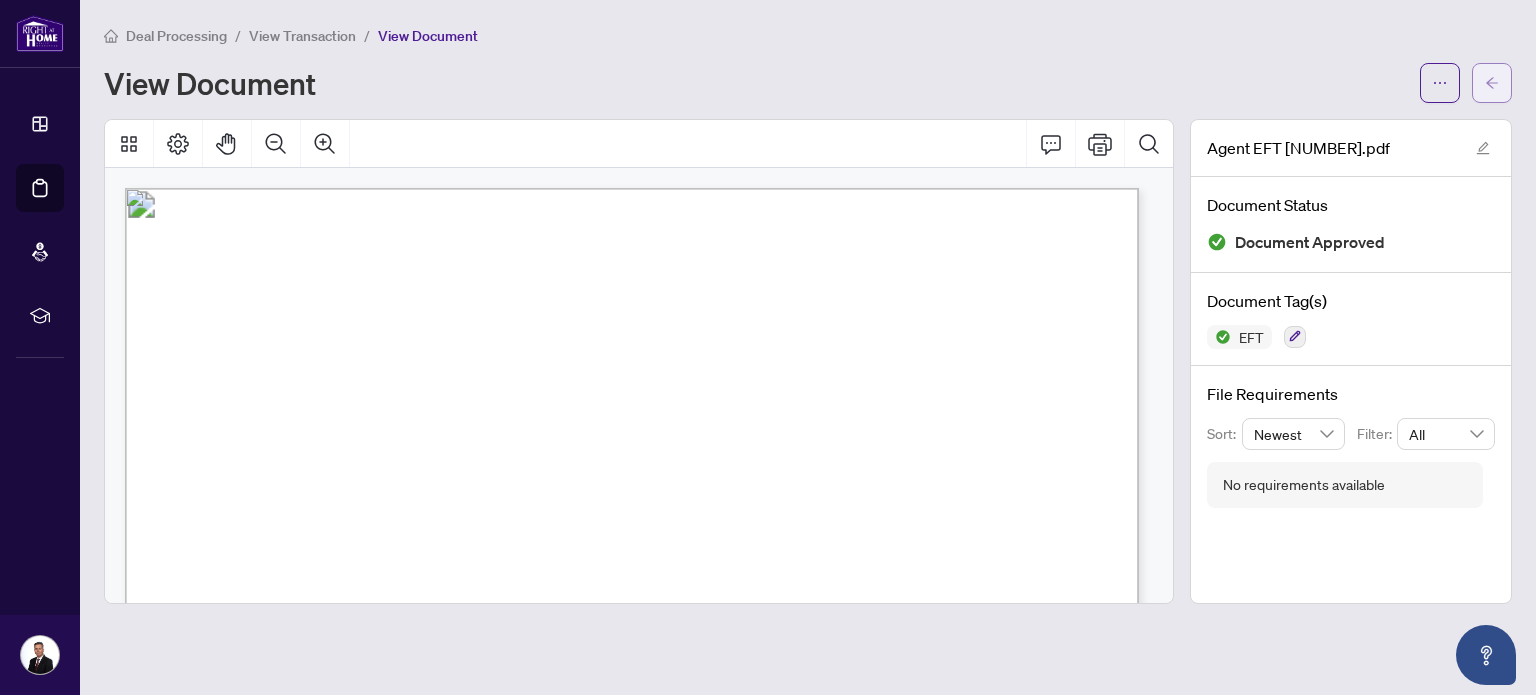 click 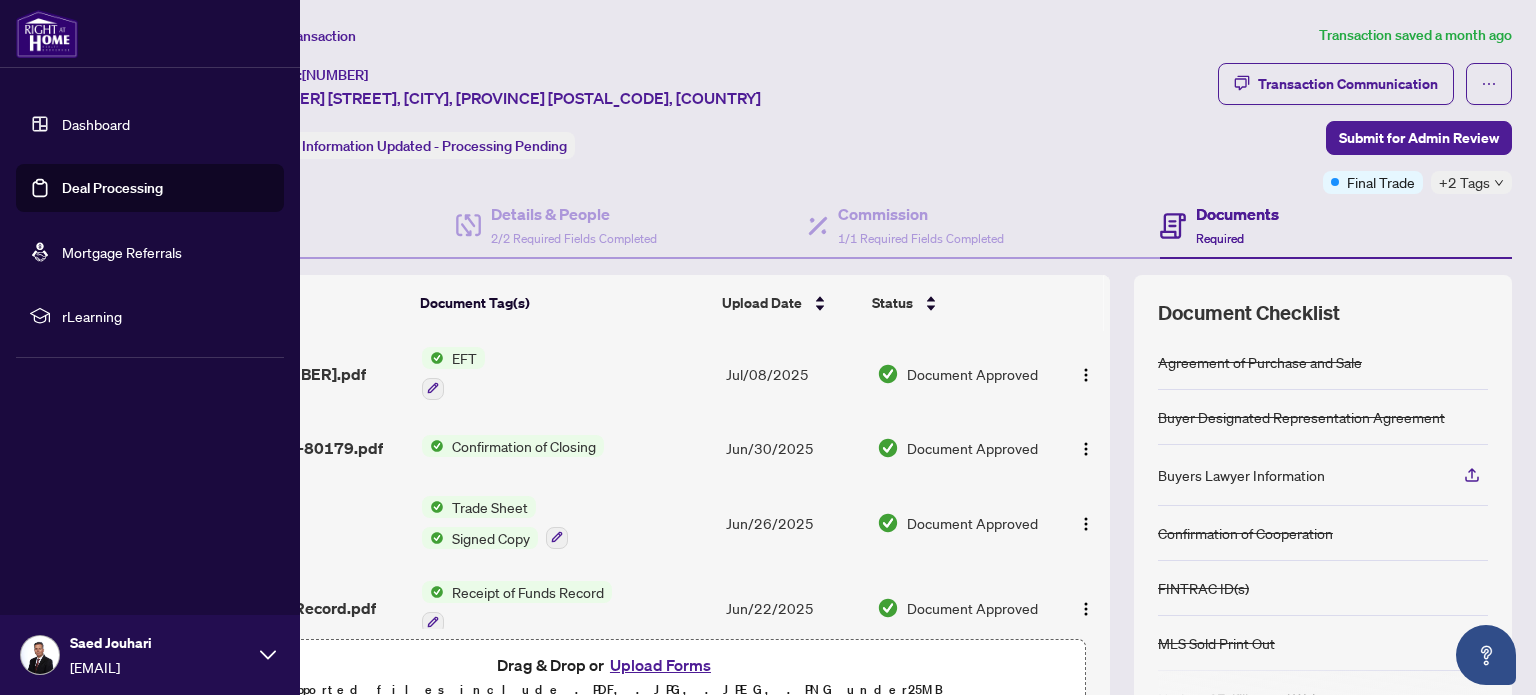click on "Deal Processing" at bounding box center [112, 188] 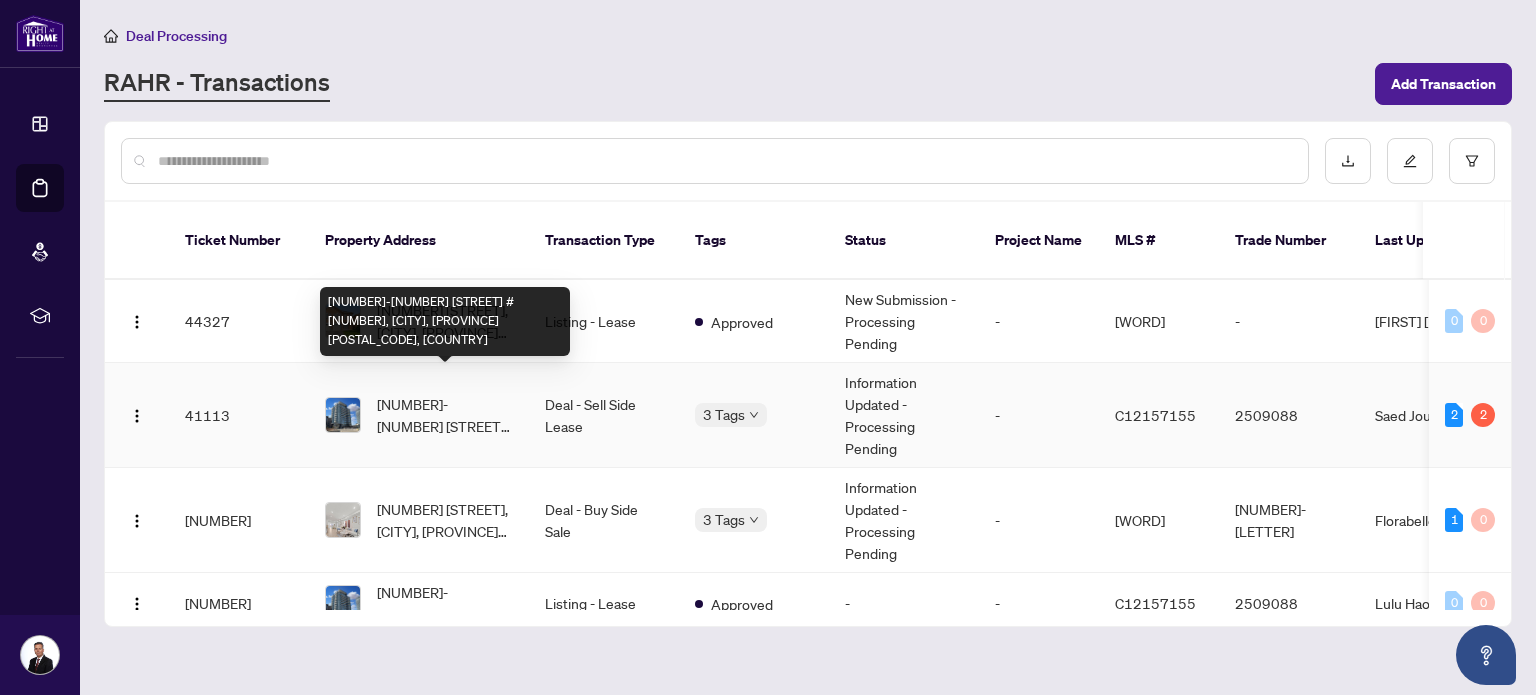 click on "[NUMBER]-[NUMBER] [STREET] #[NUMBER], [CITY], [PROVINCE] [POSTAL_CODE], [COUNTRY]" at bounding box center (445, 415) 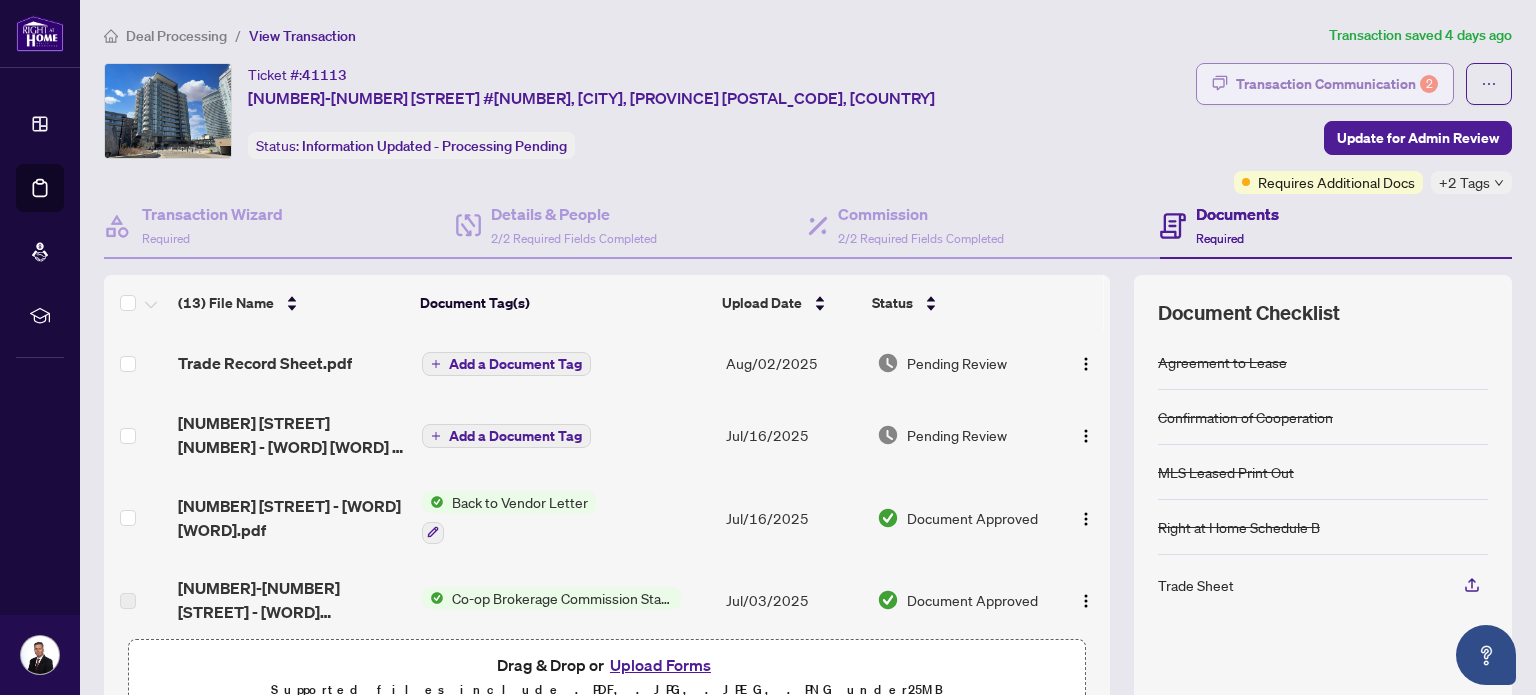 click on "Transaction Communication 2" at bounding box center (1337, 84) 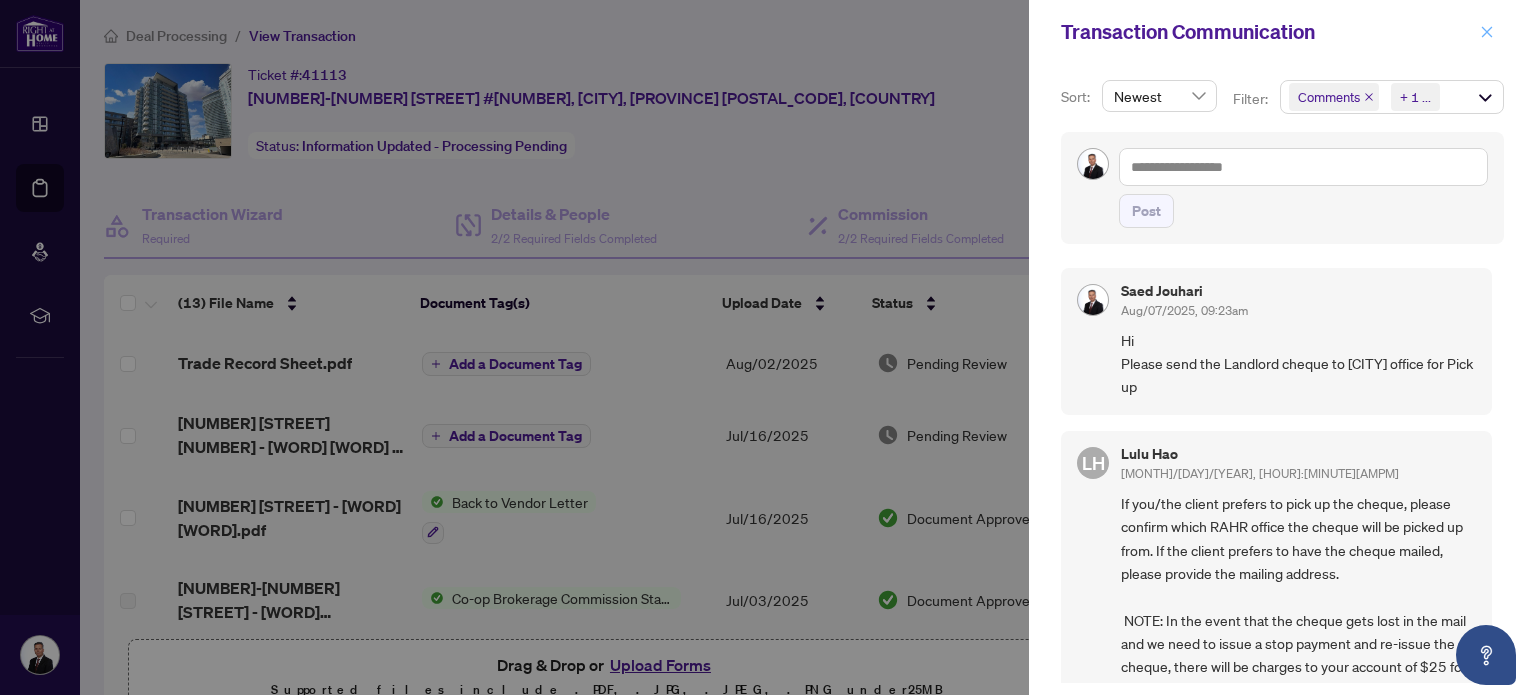 click 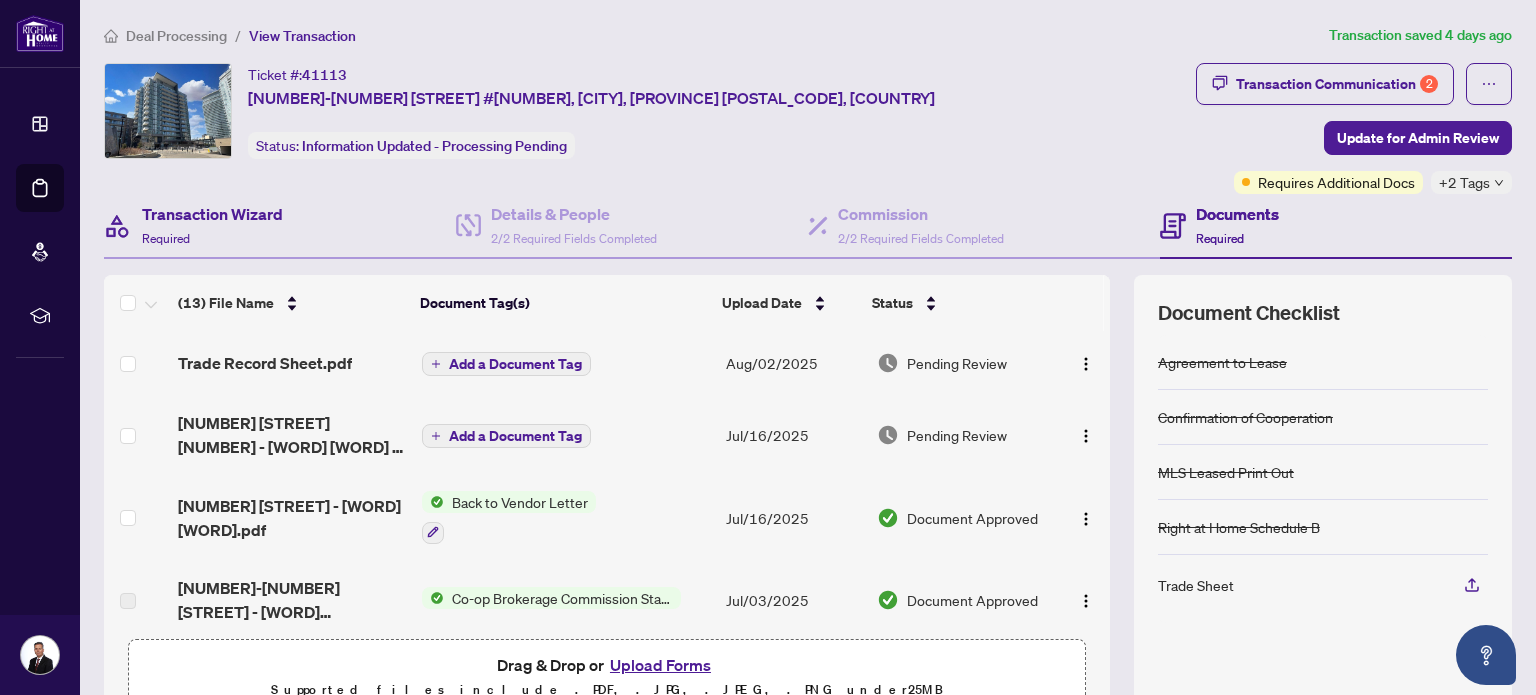 click on "Transaction Wizard Required" at bounding box center (280, 226) 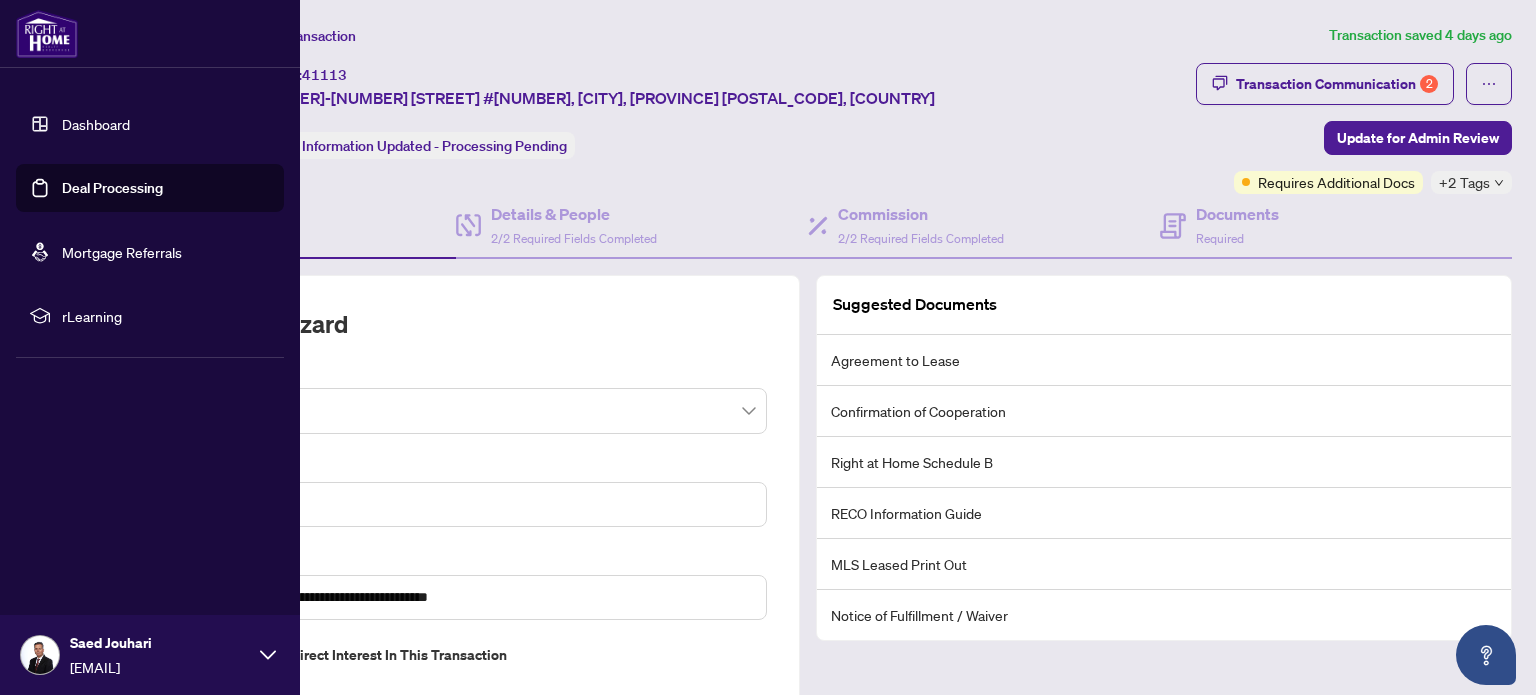 click on "Dashboard" at bounding box center [96, 124] 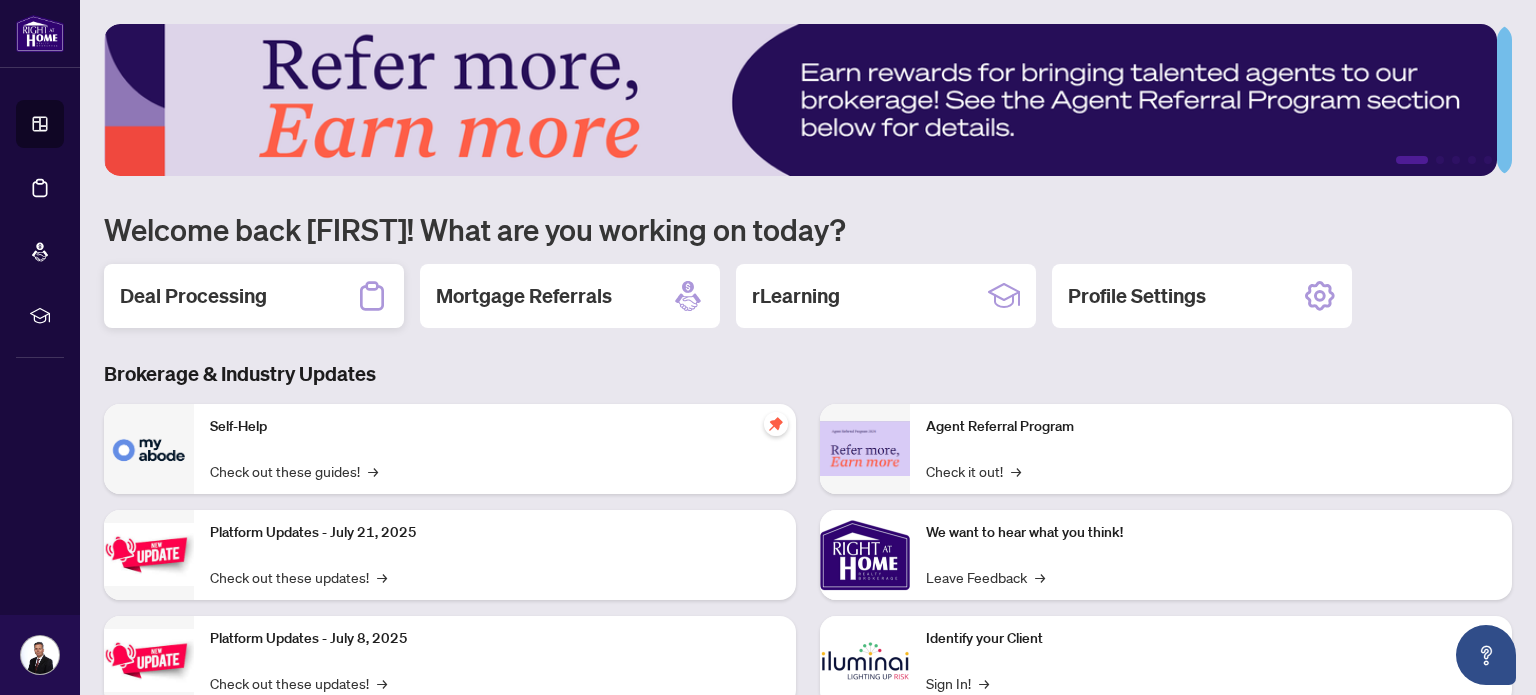 click on "Deal Processing" at bounding box center [193, 296] 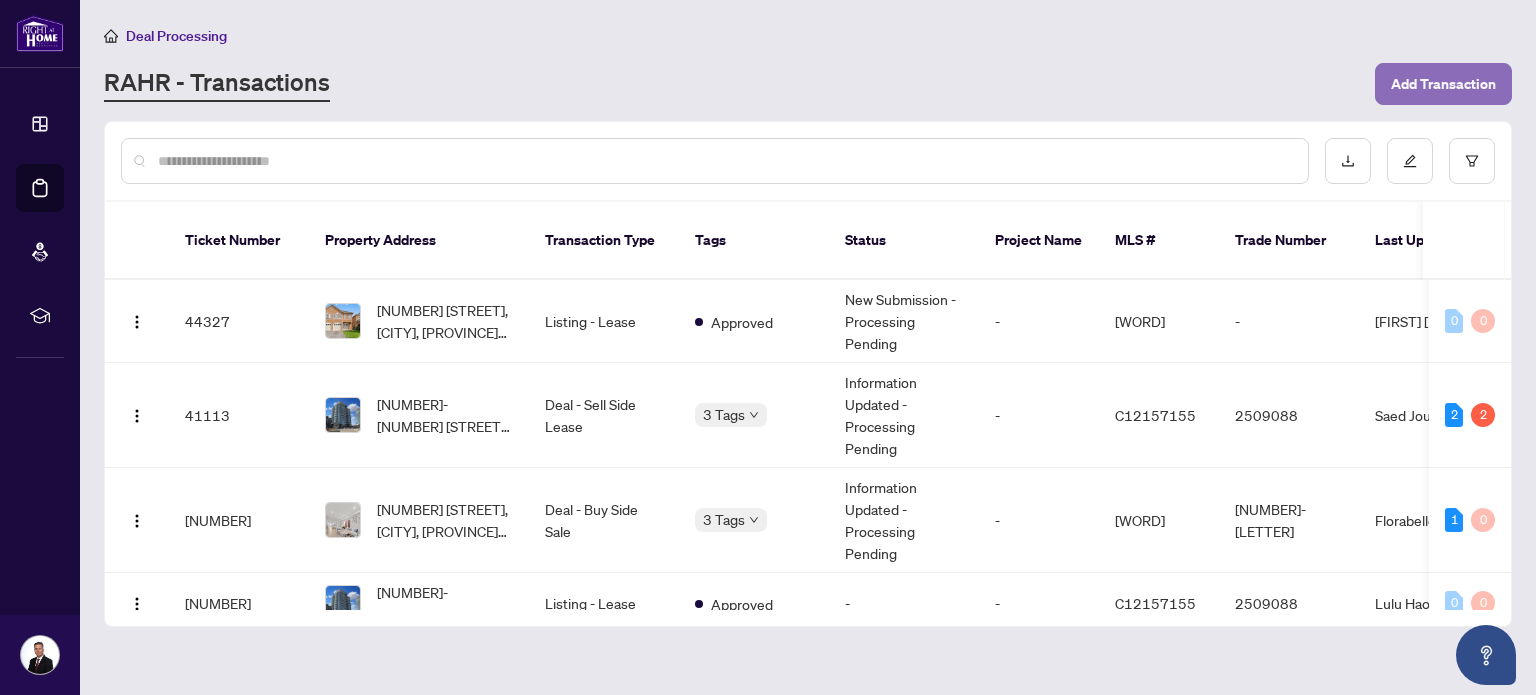 click on "Add Transaction" at bounding box center (1443, 84) 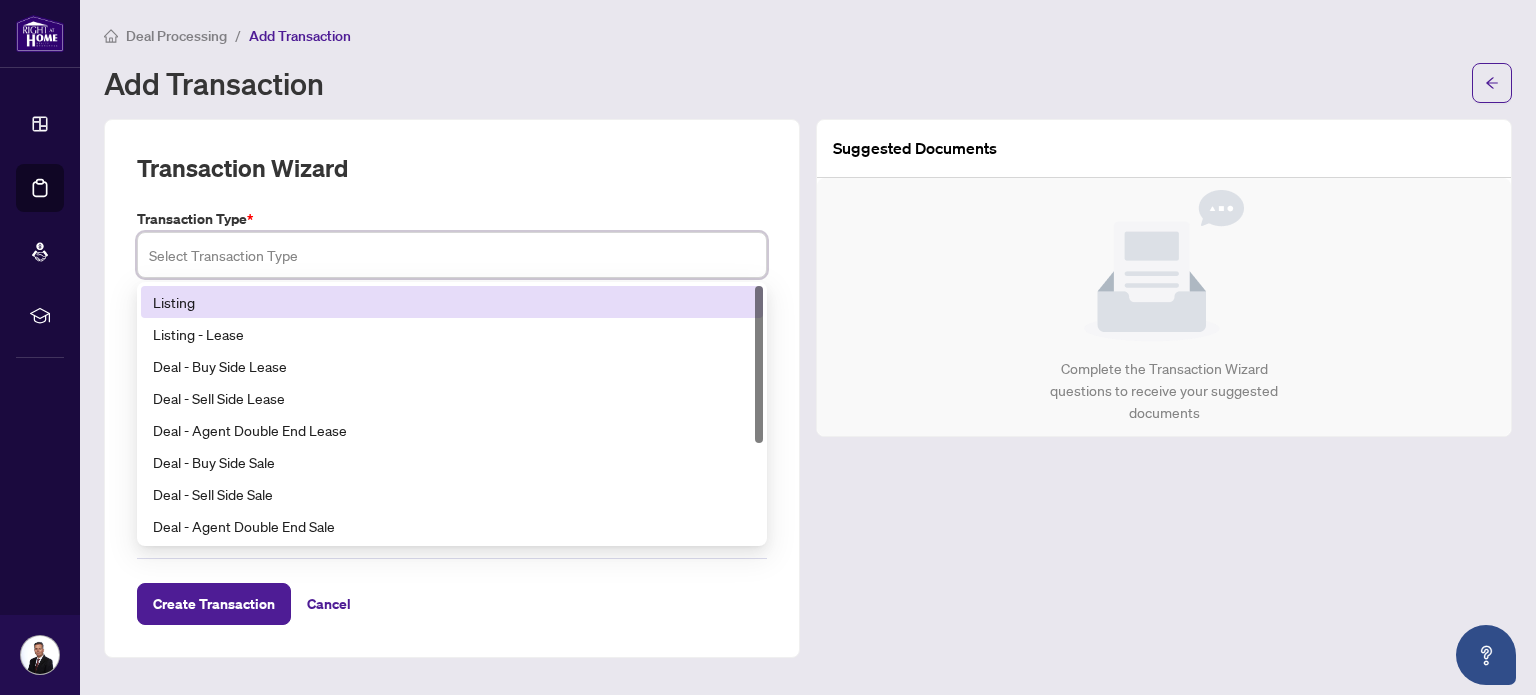 click at bounding box center (452, 255) 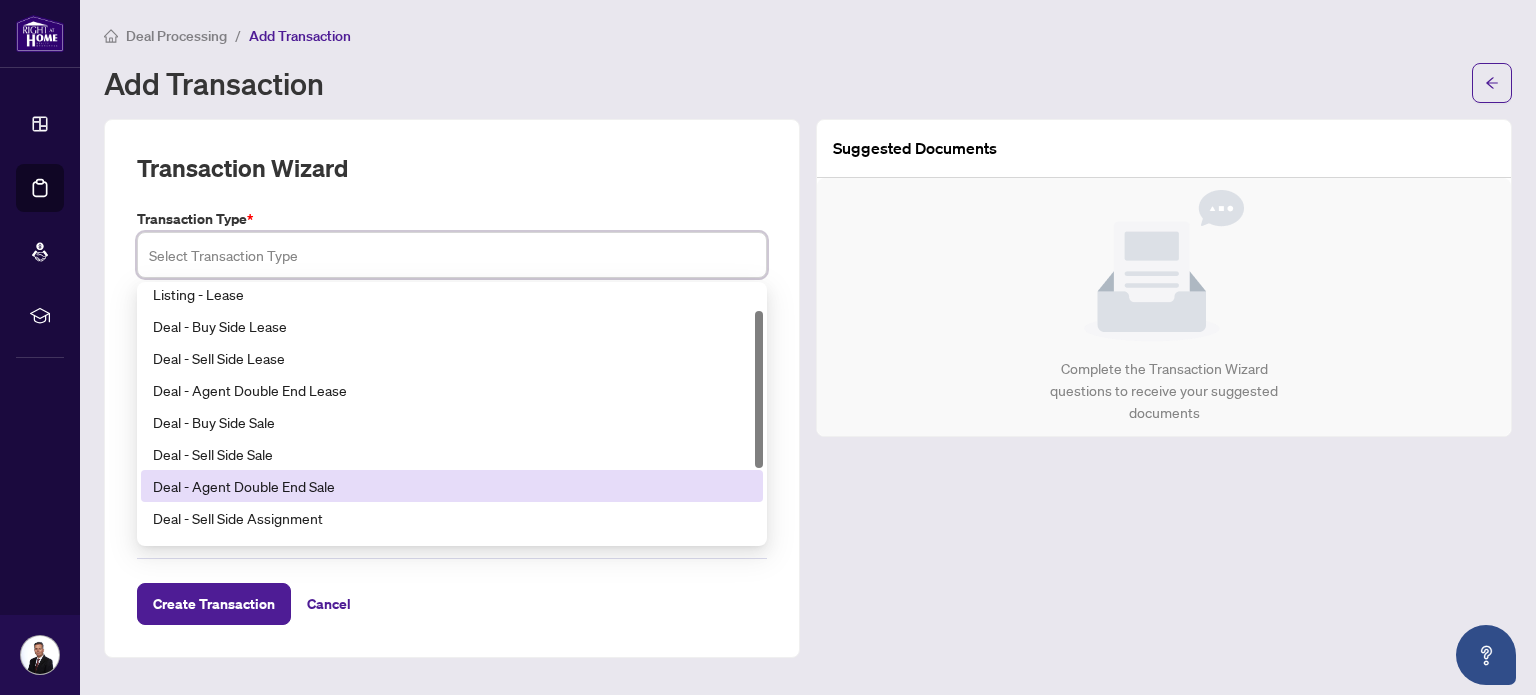 scroll, scrollTop: 39, scrollLeft: 0, axis: vertical 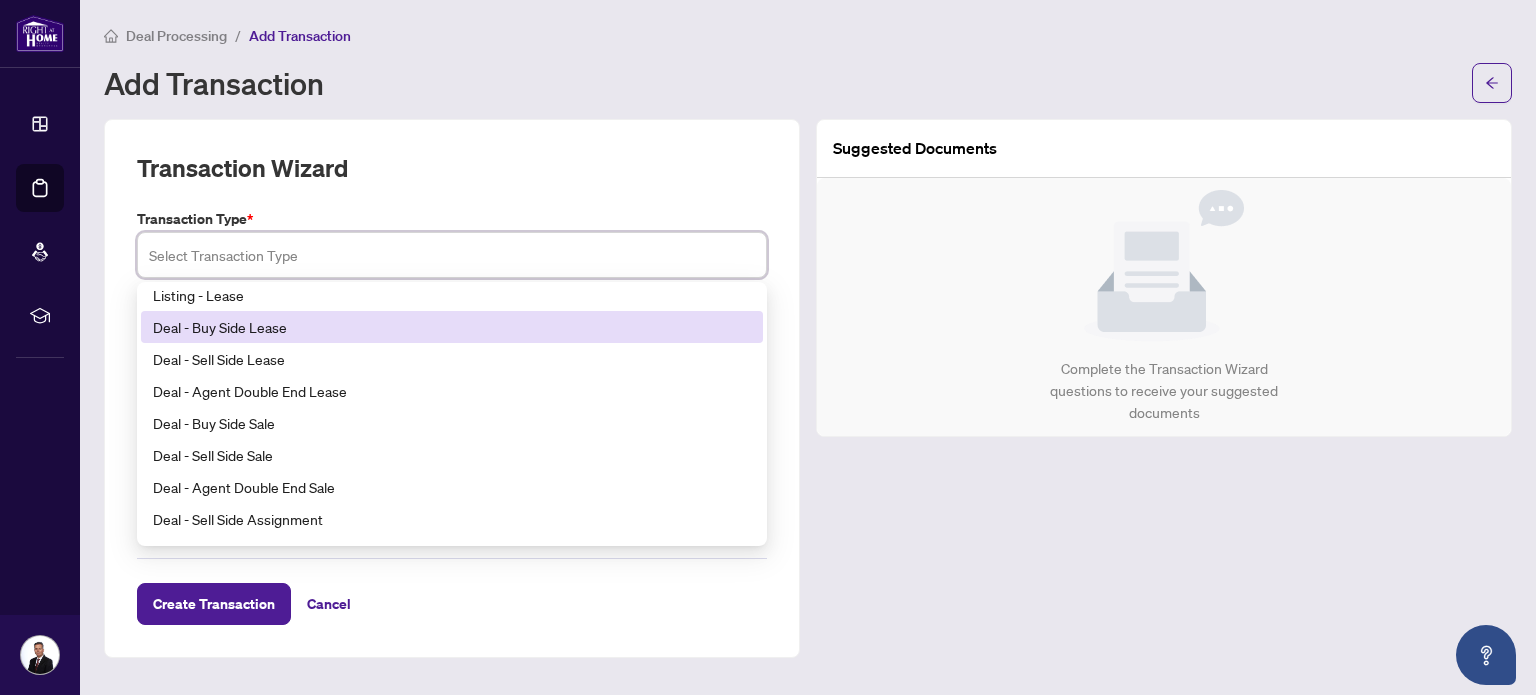click on "Deal - Buy Side Lease" at bounding box center (452, 327) 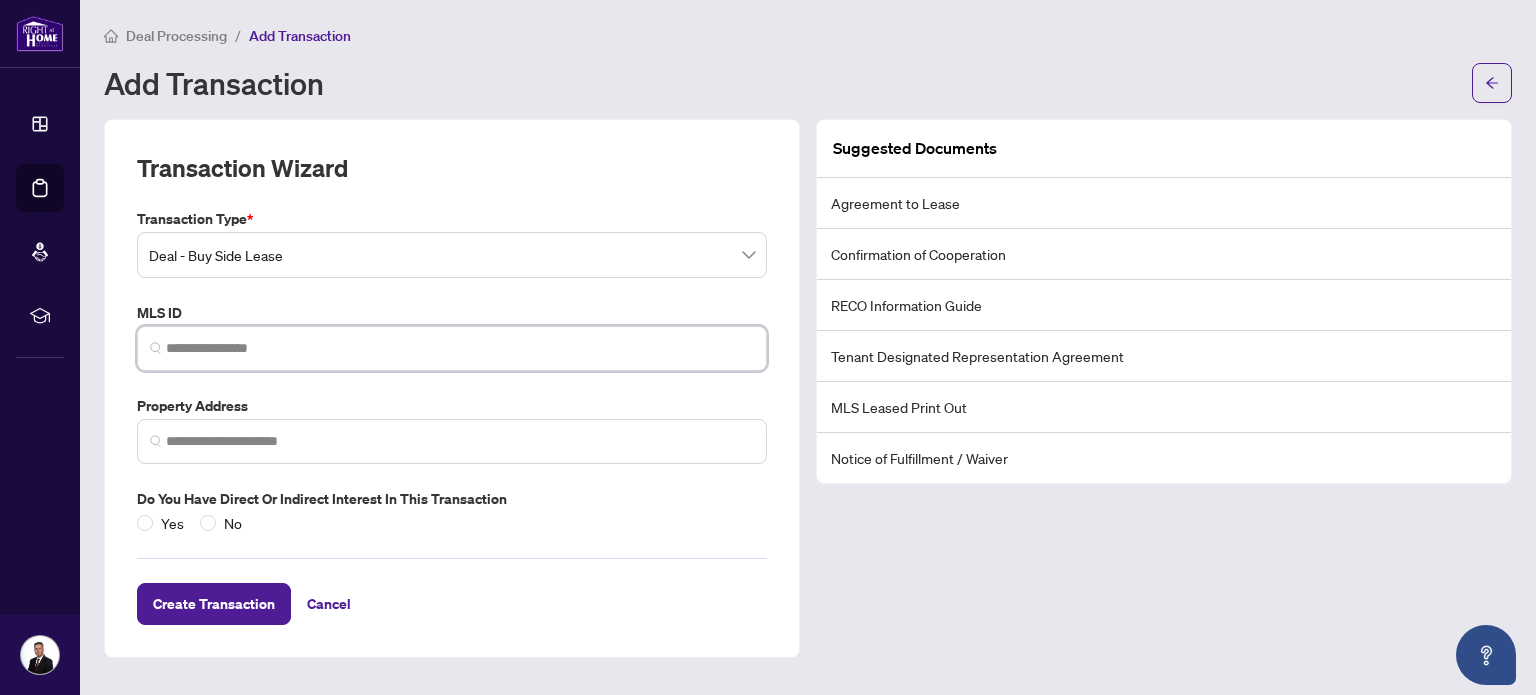 click at bounding box center (460, 348) 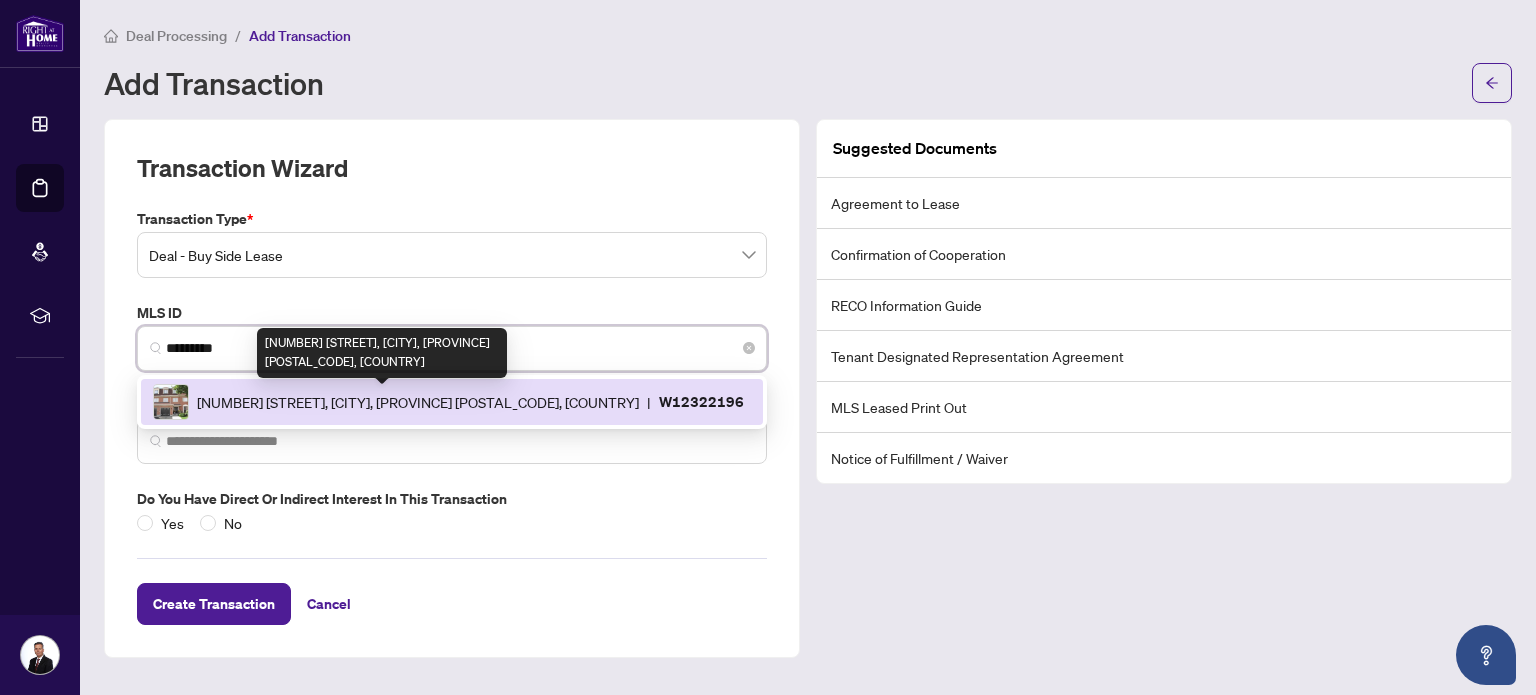 click on "[NUMBER] [STREET], [CITY], [PROVINCE] [POSTAL_CODE], [COUNTRY]" at bounding box center (418, 402) 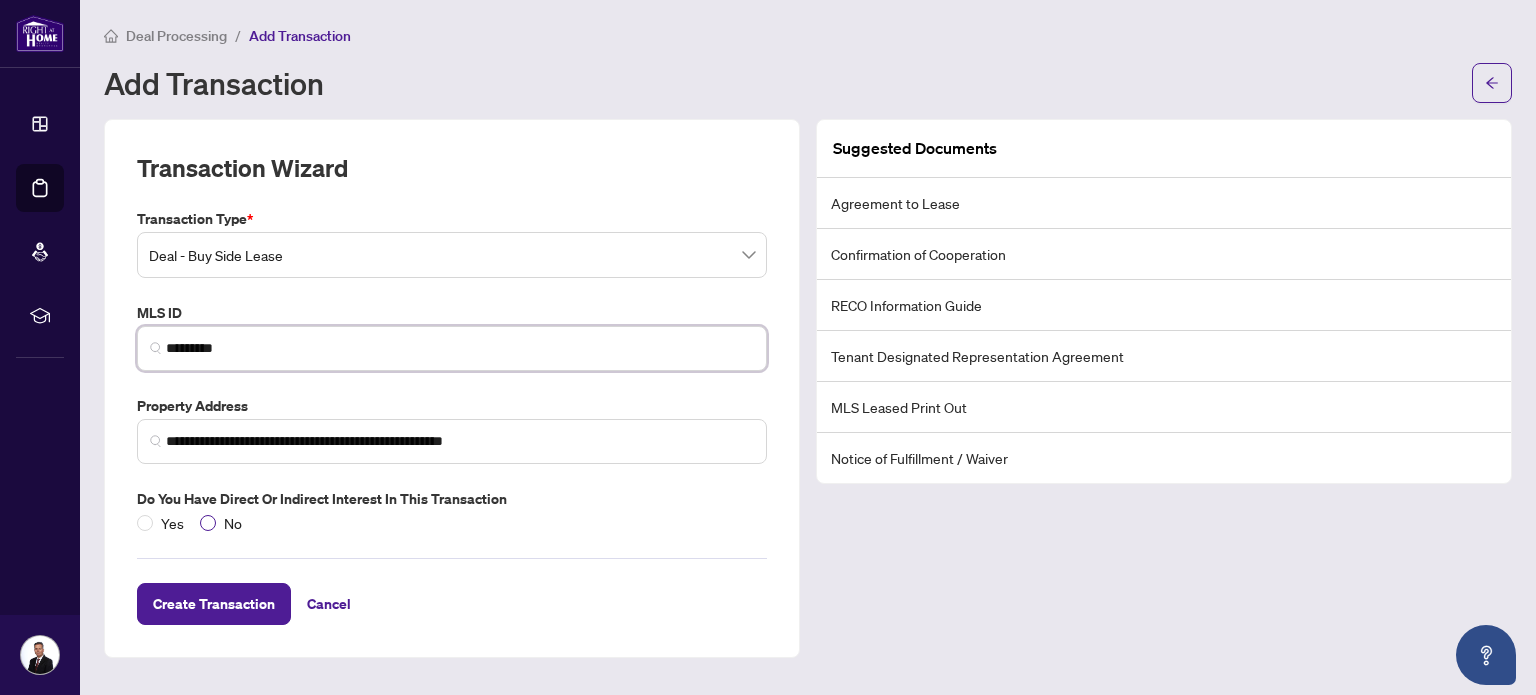 type on "*********" 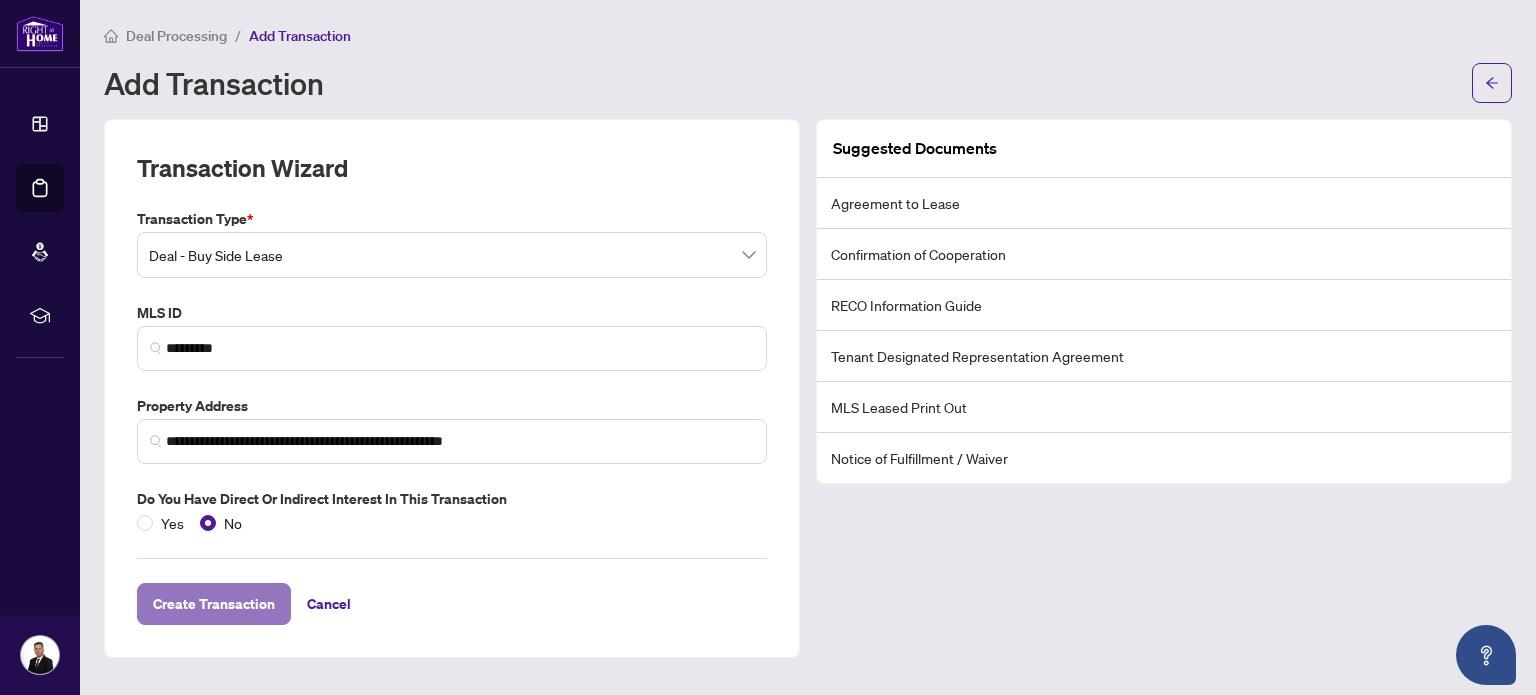 click on "Create Transaction" at bounding box center [214, 604] 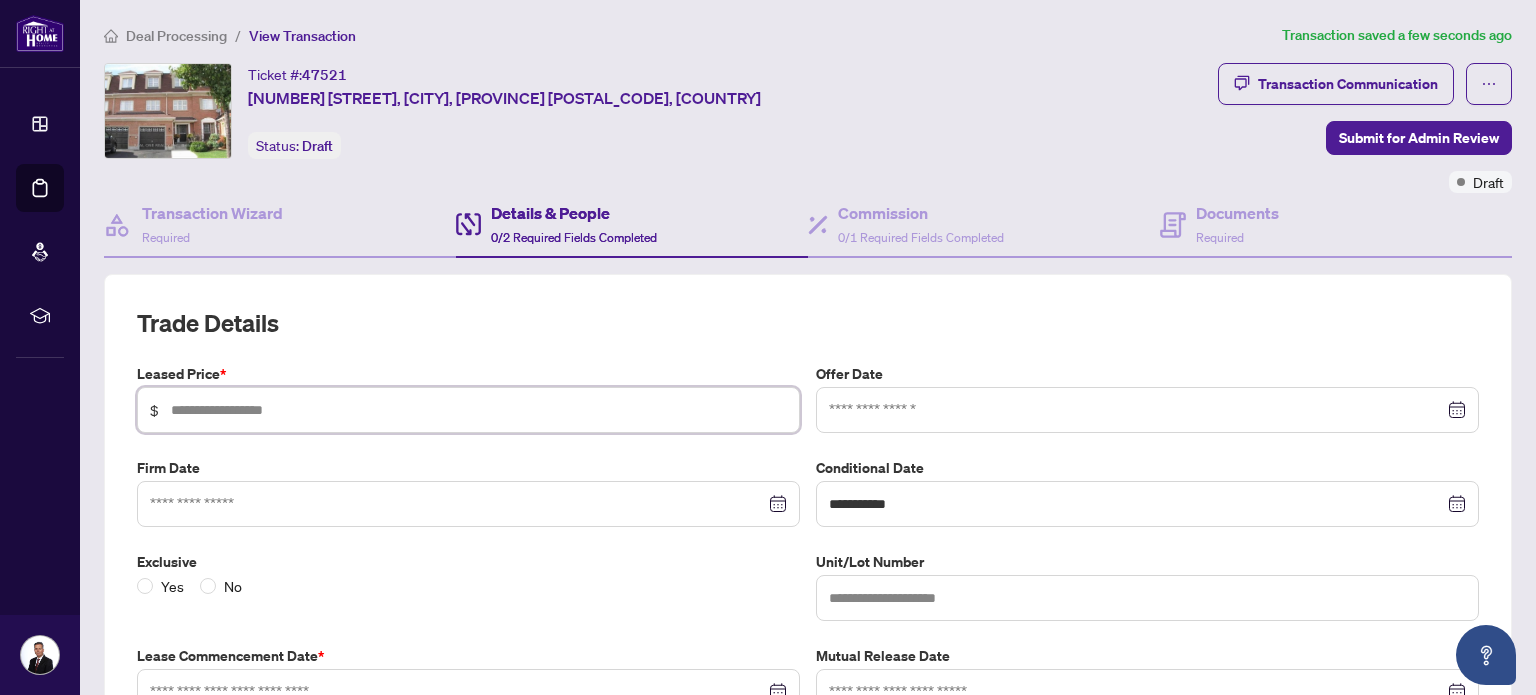 click at bounding box center [479, 410] 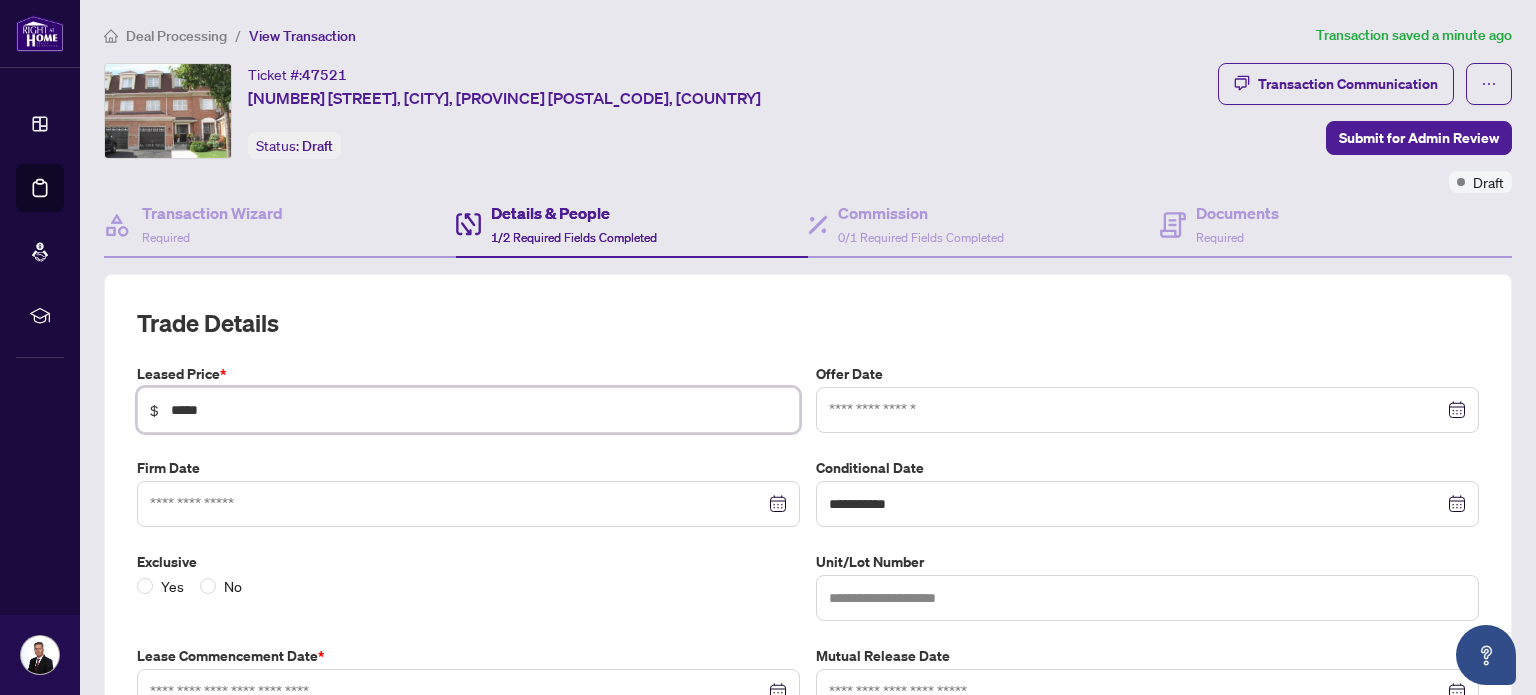 type on "*****" 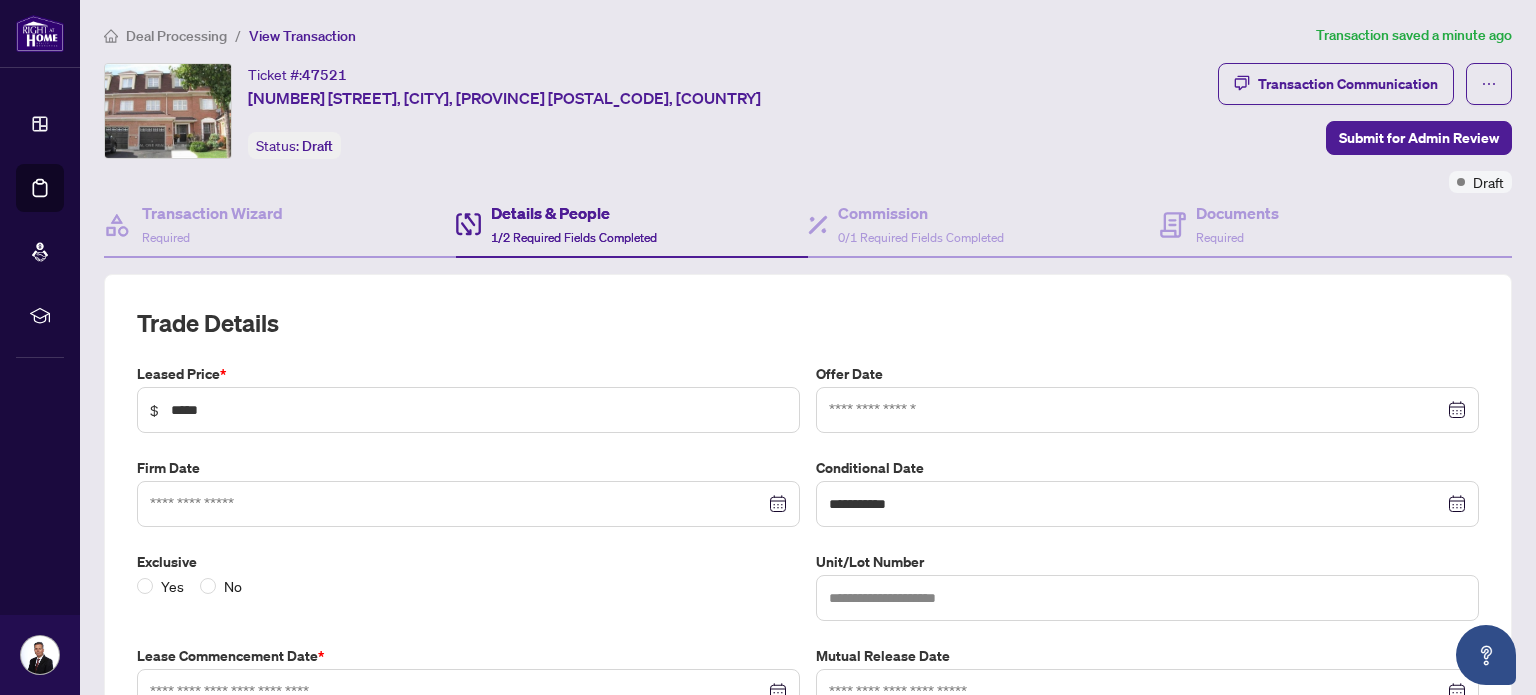 drag, startPoint x: 772, startPoint y: 505, endPoint x: 1151, endPoint y: 324, distance: 420.00238 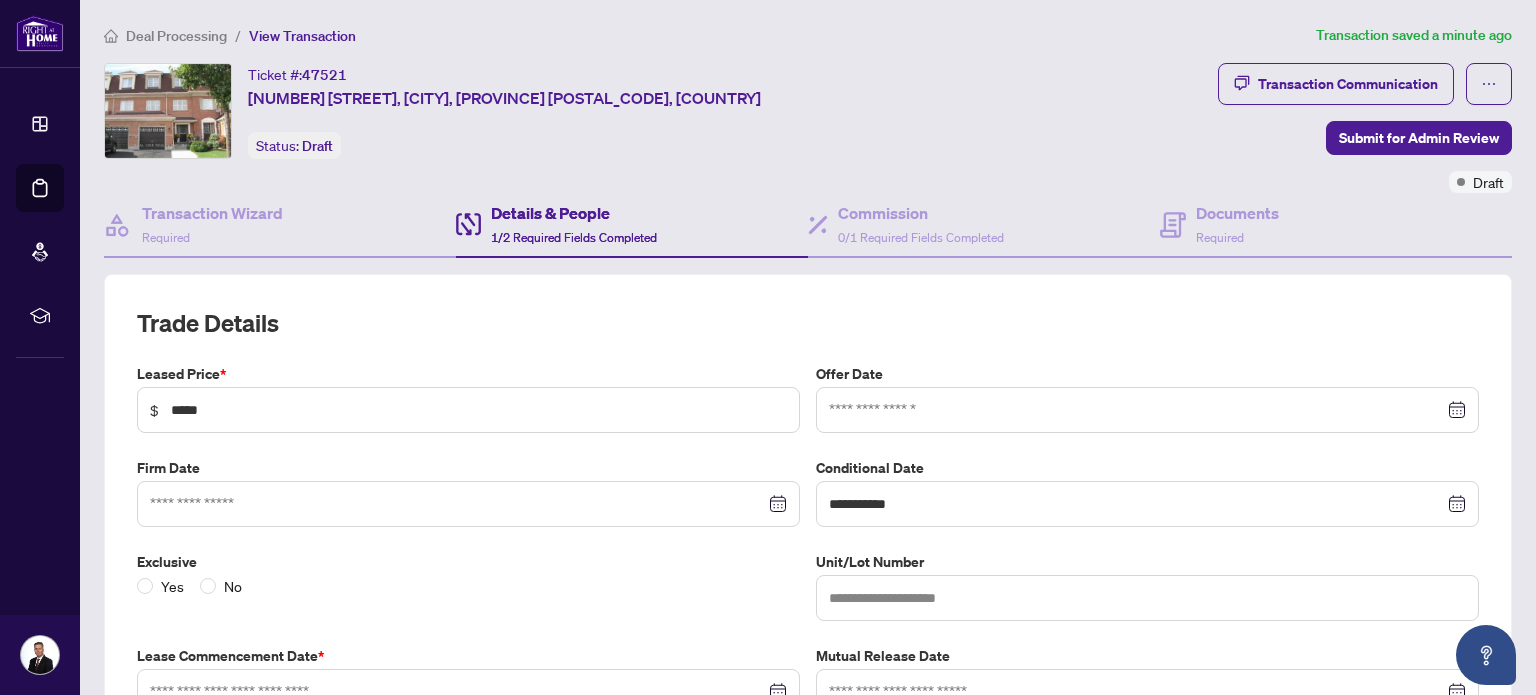 click on "Trade Details" at bounding box center (808, 323) 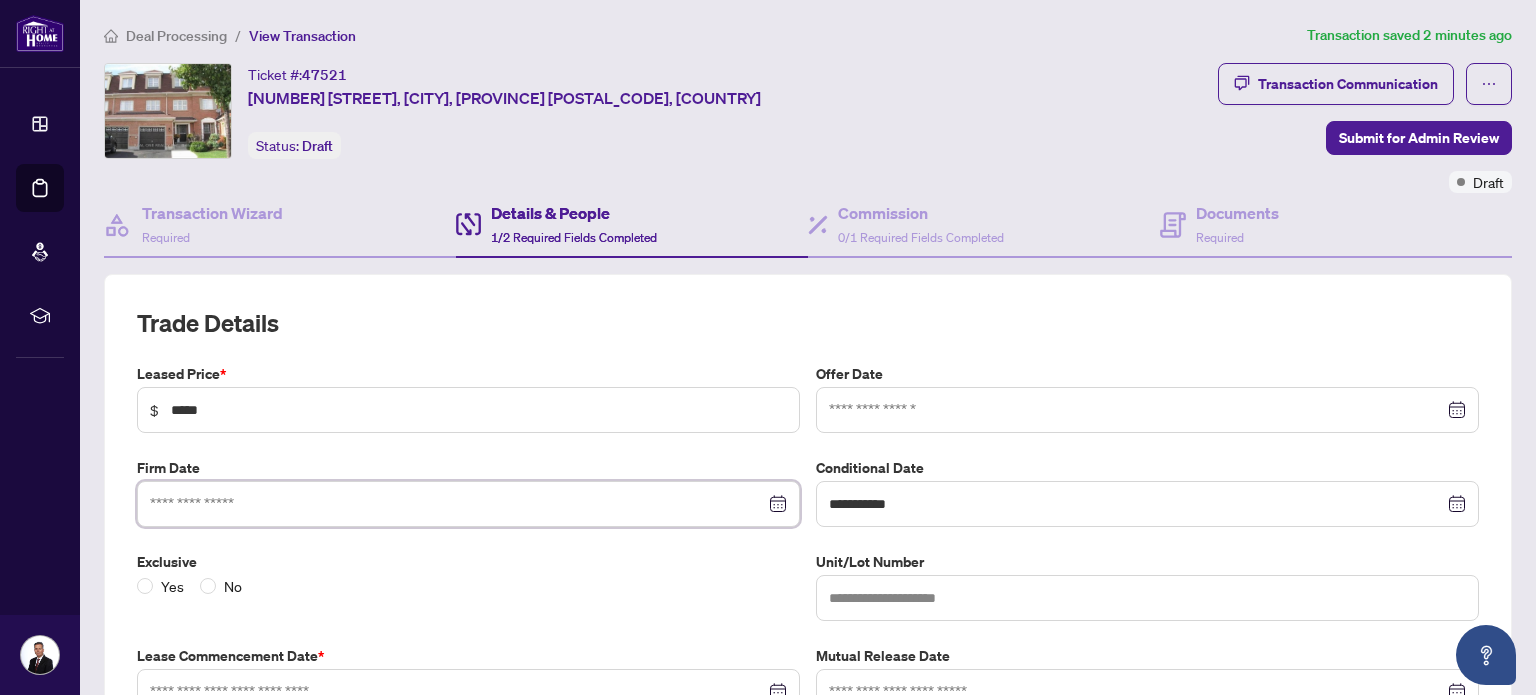 drag, startPoint x: 528, startPoint y: 504, endPoint x: 182, endPoint y: 504, distance: 346 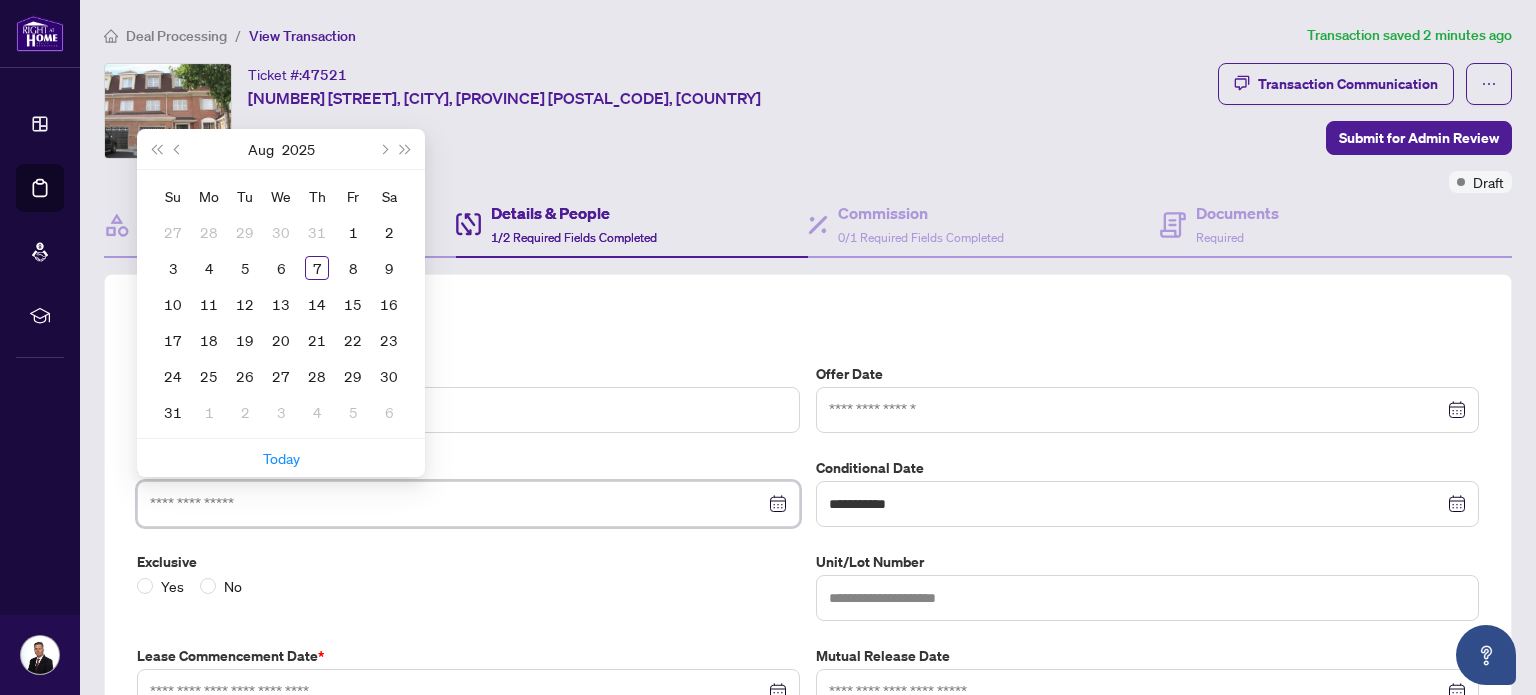 click at bounding box center [457, 504] 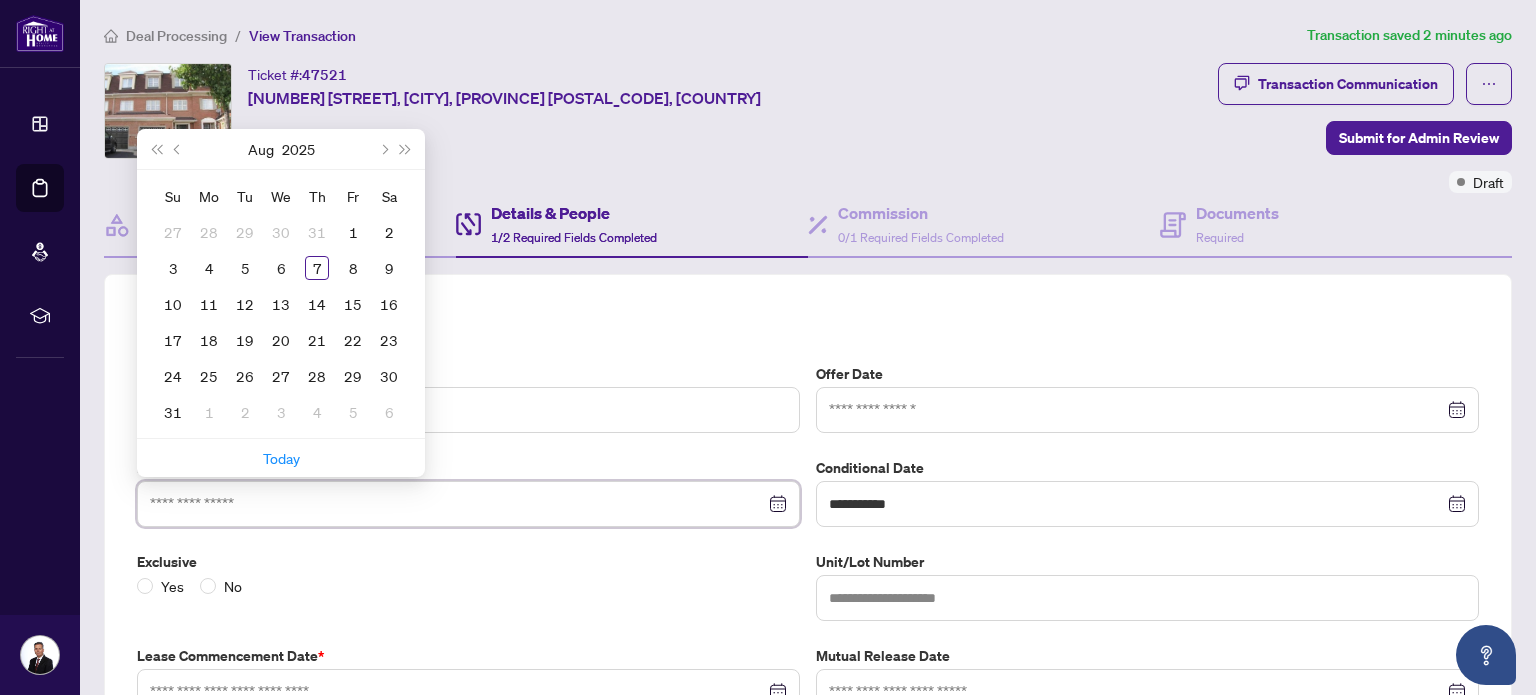 type on "**********" 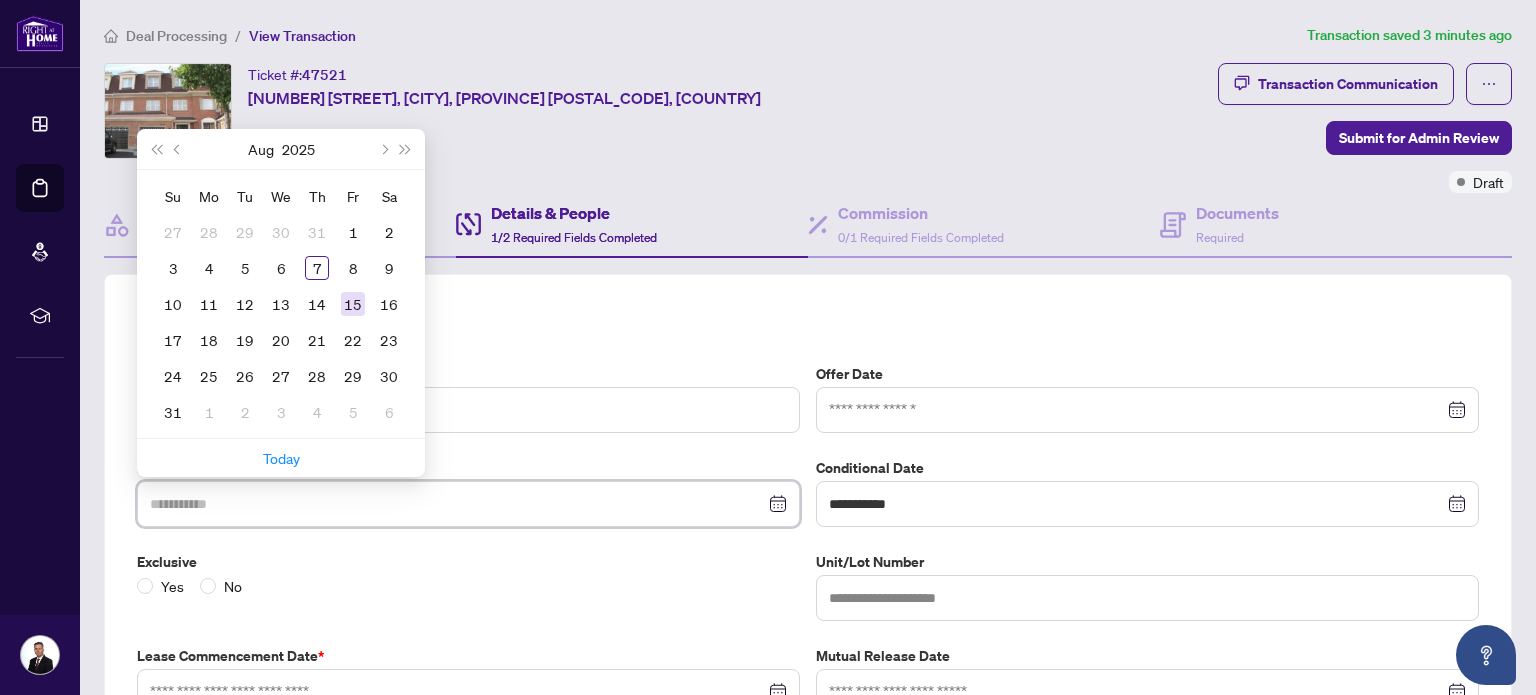 type on "**********" 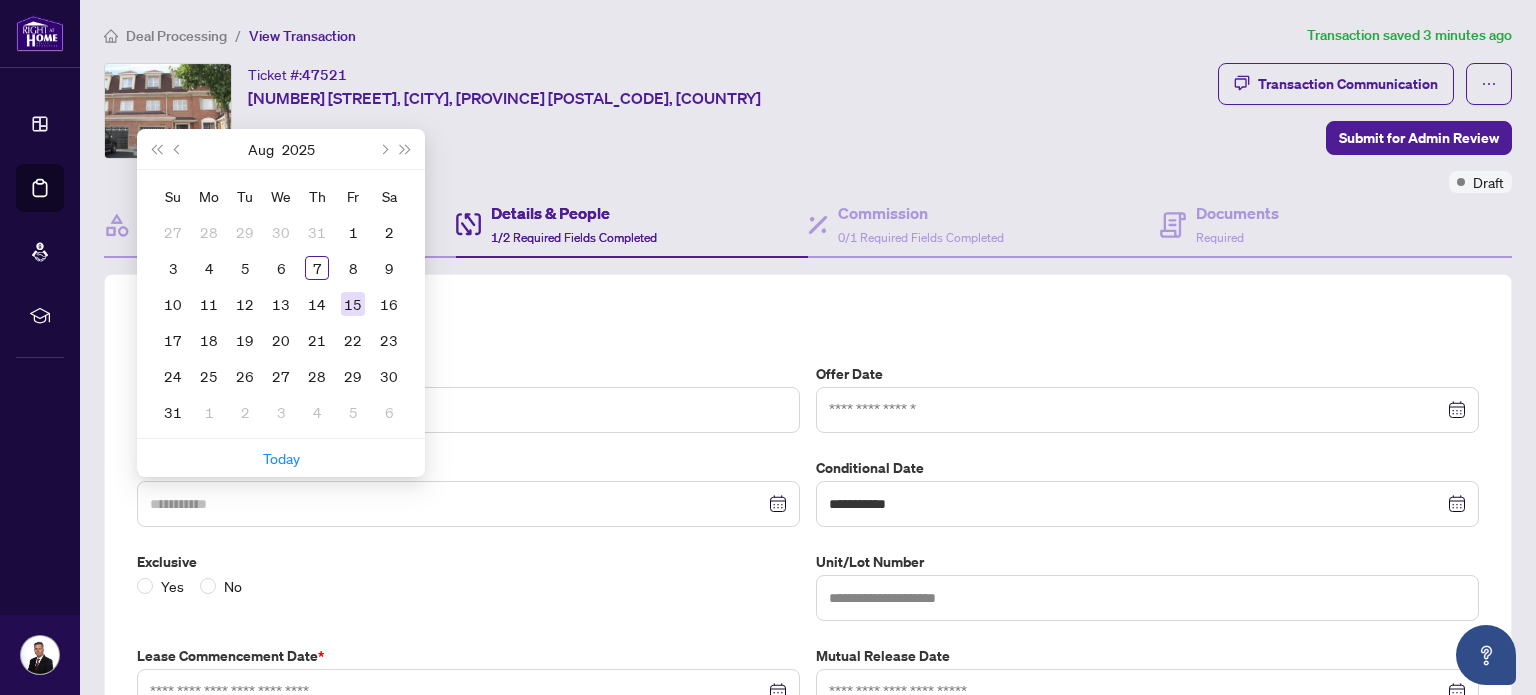 click on "15" at bounding box center [353, 304] 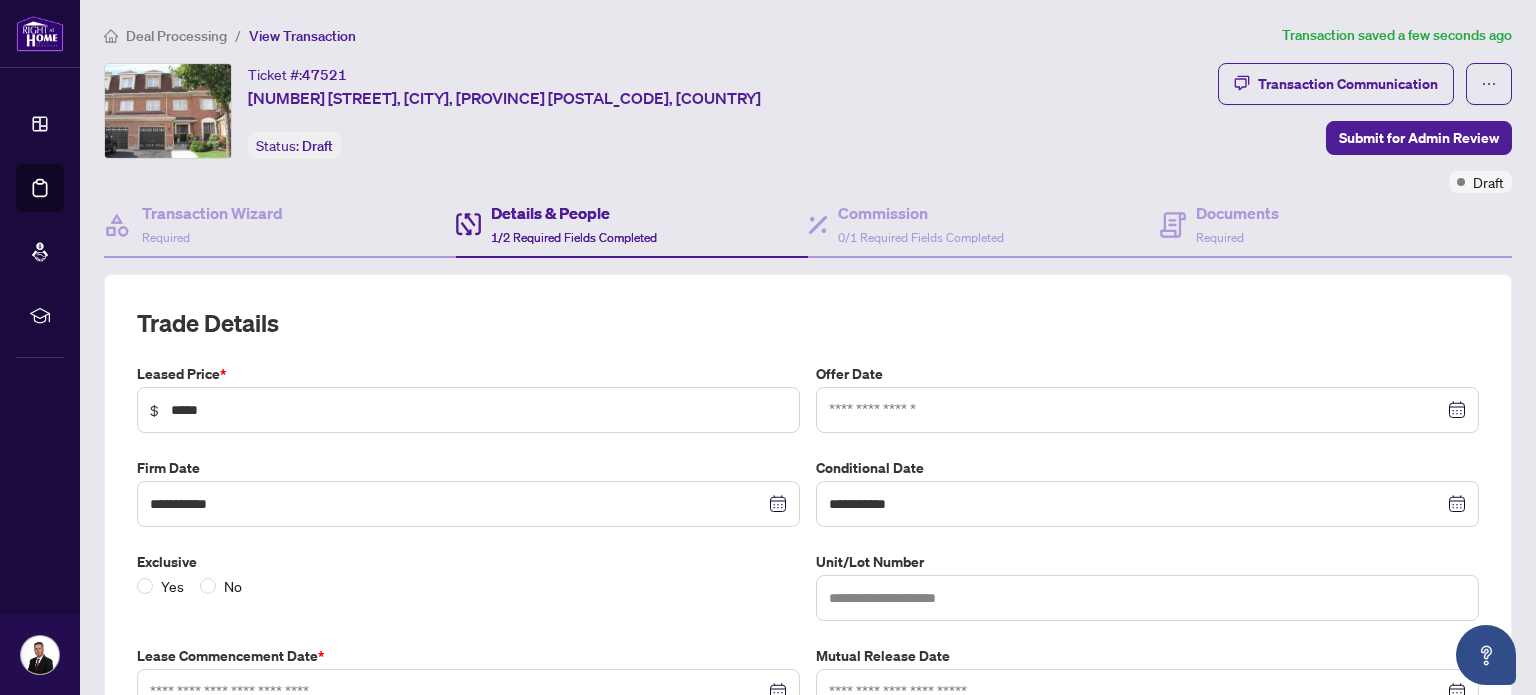 drag, startPoint x: 352, startPoint y: 308, endPoint x: 784, endPoint y: 145, distance: 461.72827 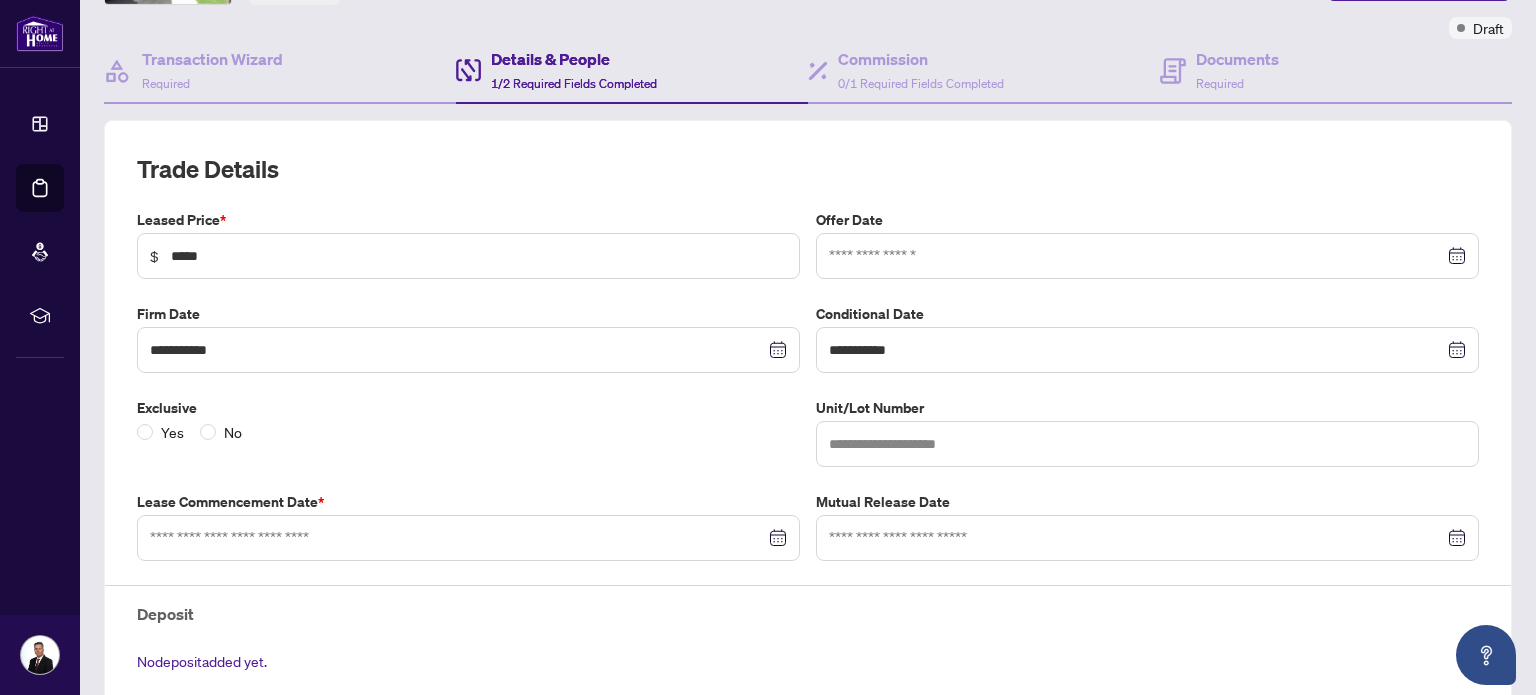 scroll, scrollTop: 156, scrollLeft: 0, axis: vertical 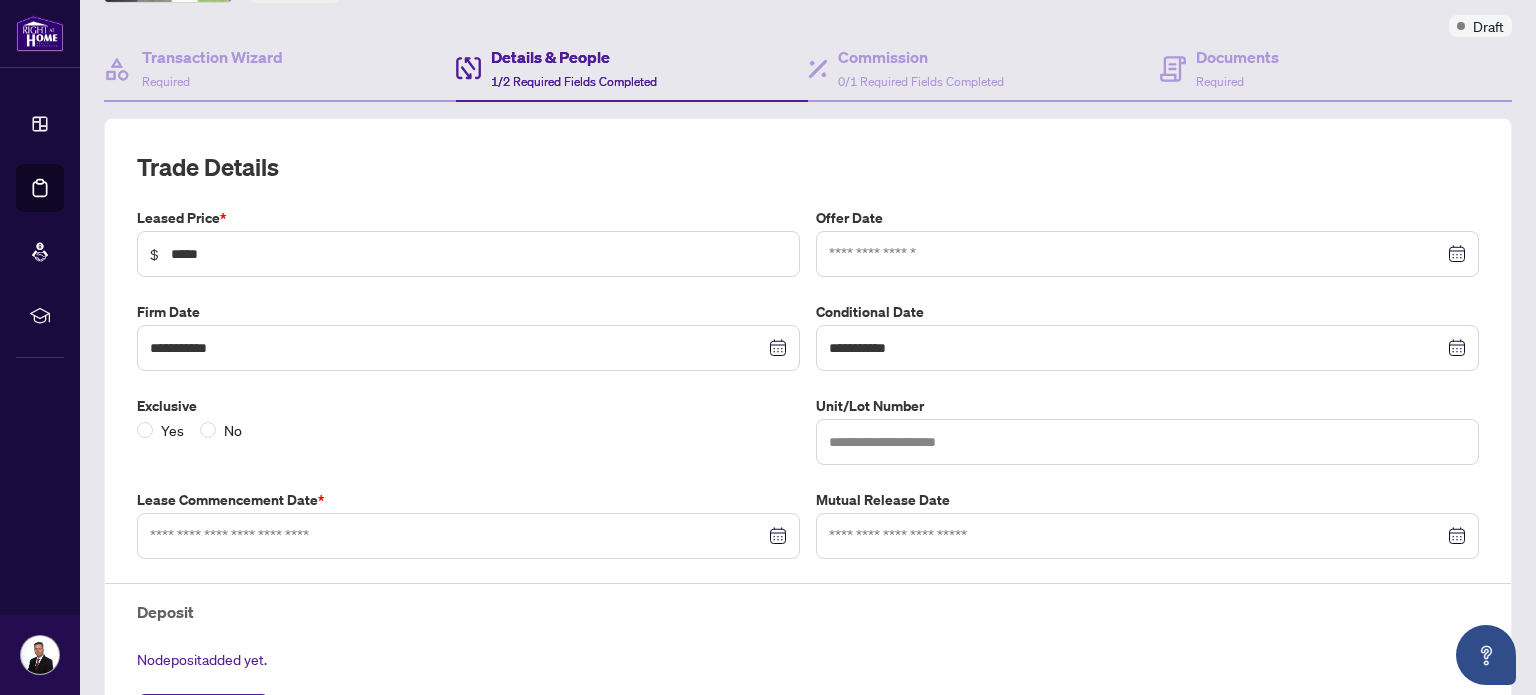 click at bounding box center [468, 536] 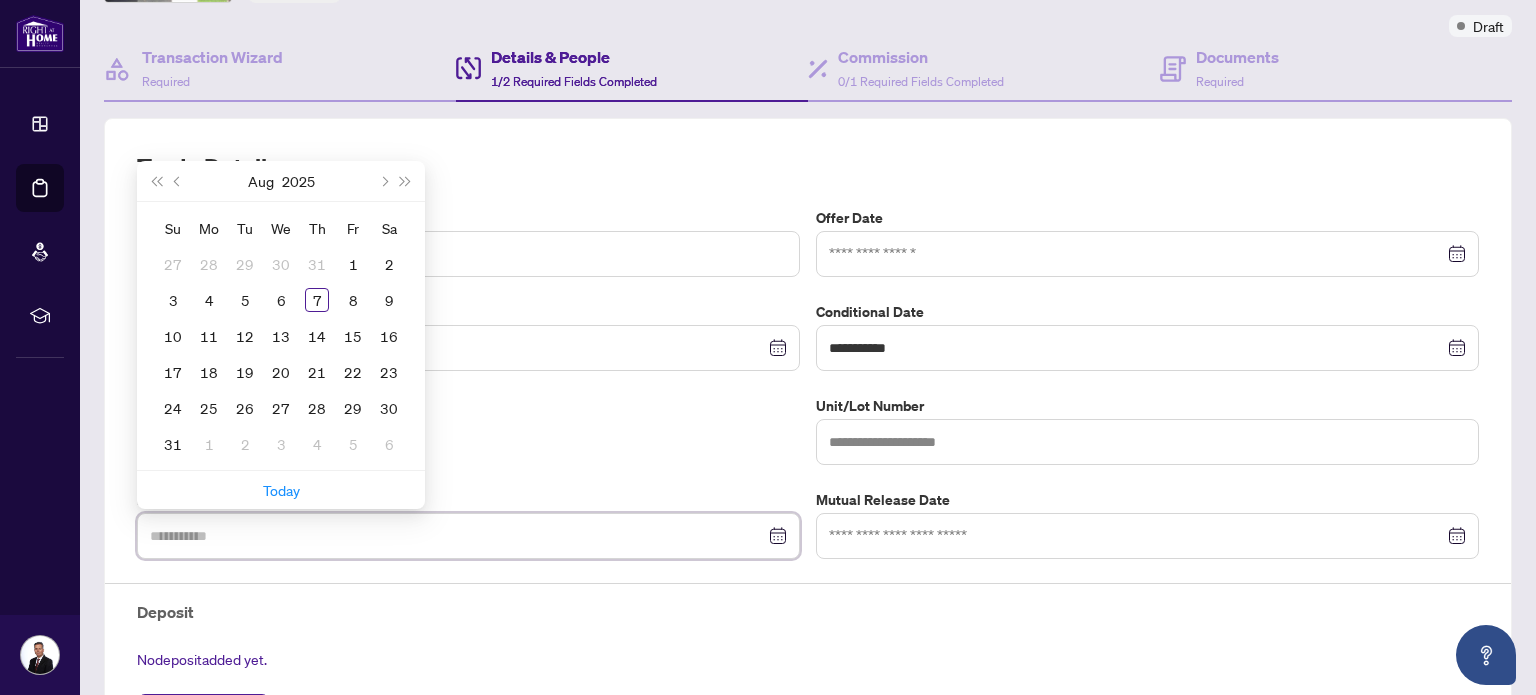 type on "**********" 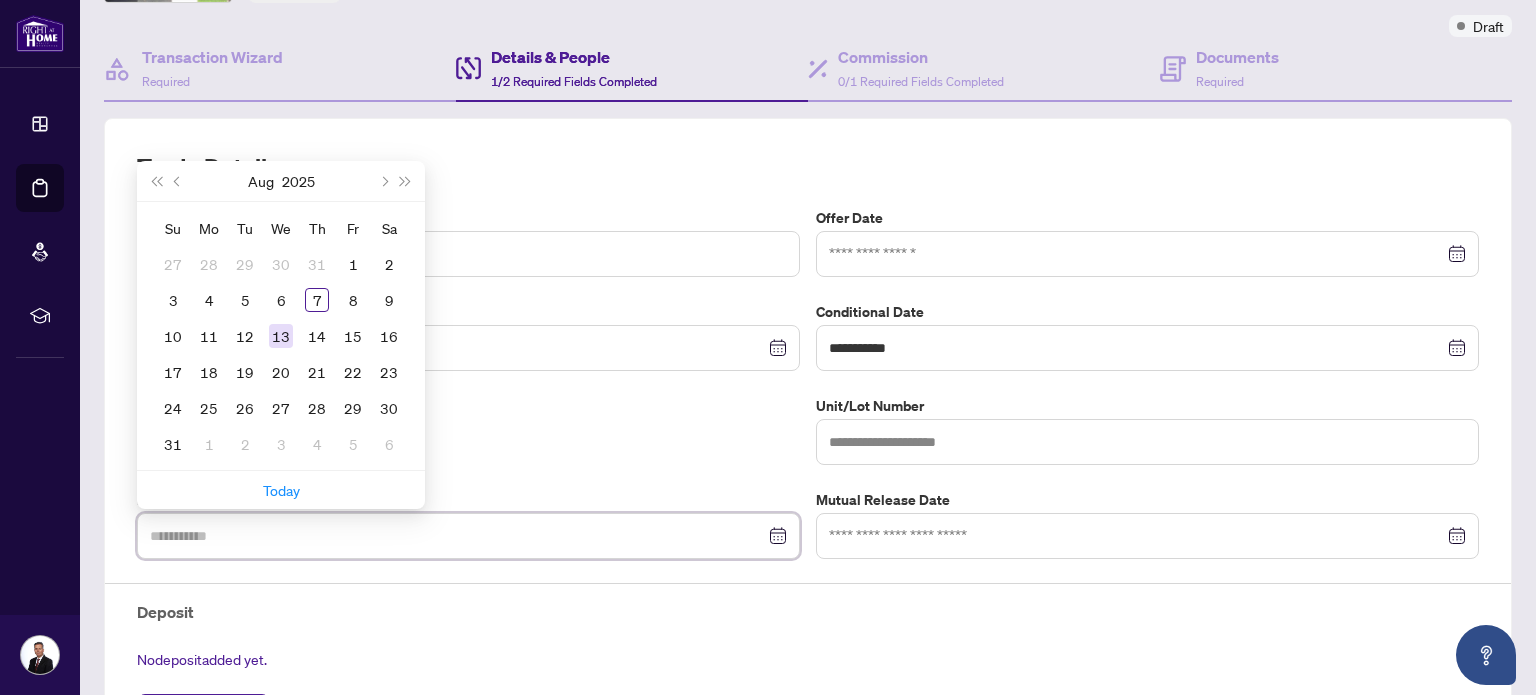 type on "**********" 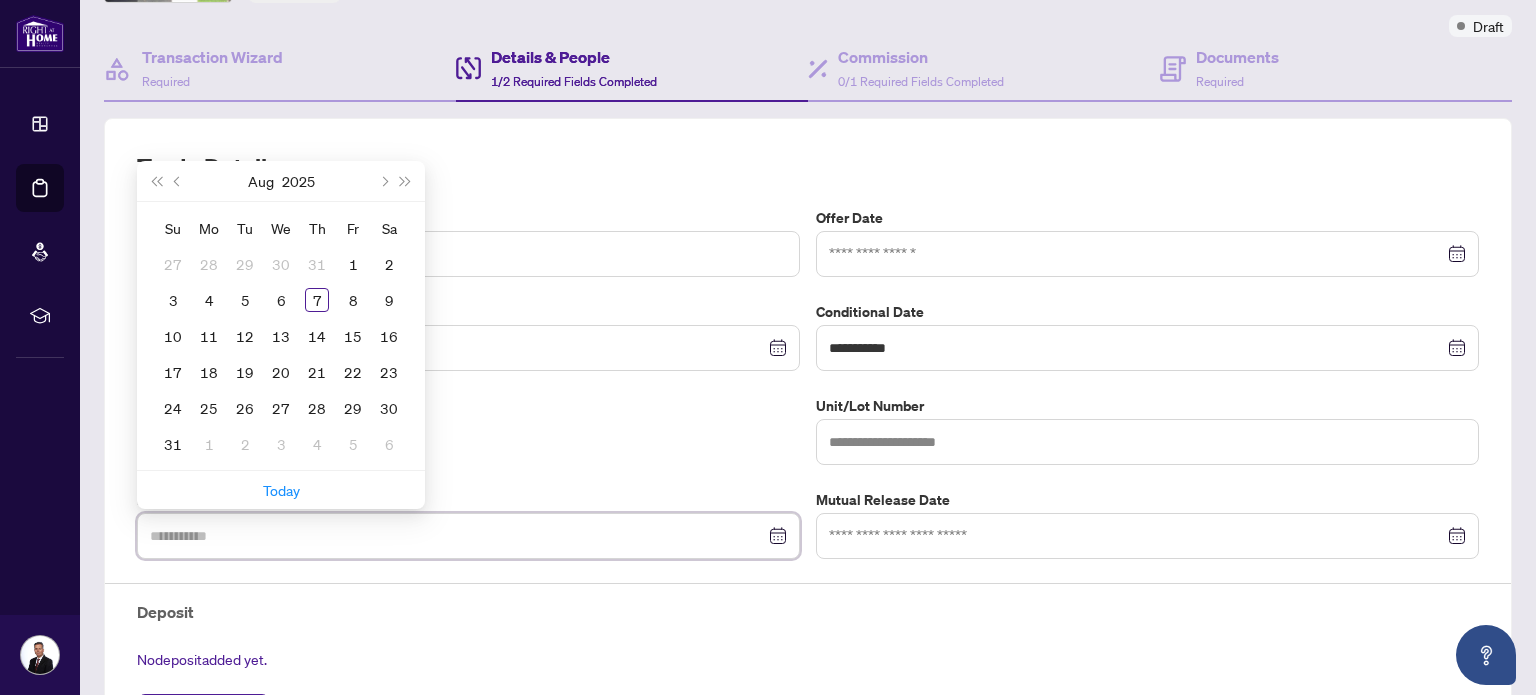 type on "**********" 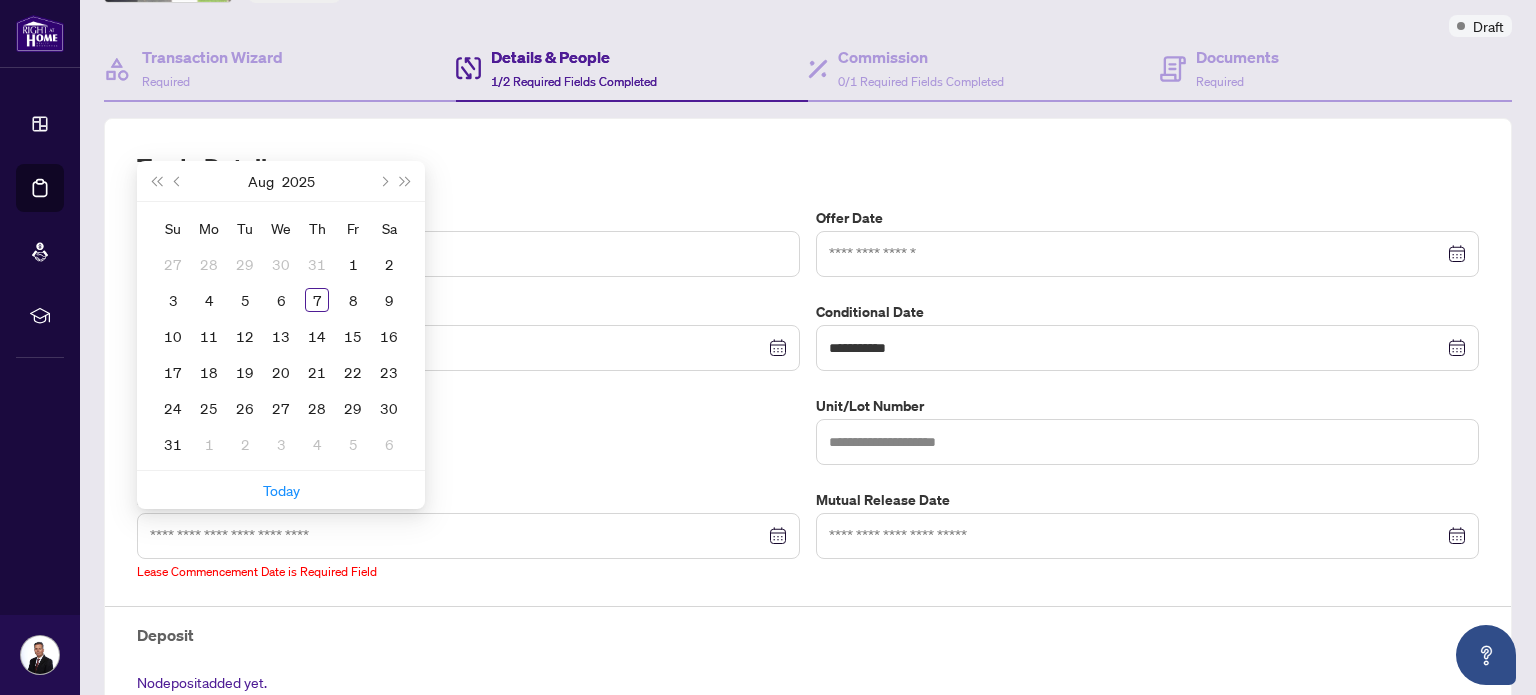 click on "Exclusive" at bounding box center [468, 406] 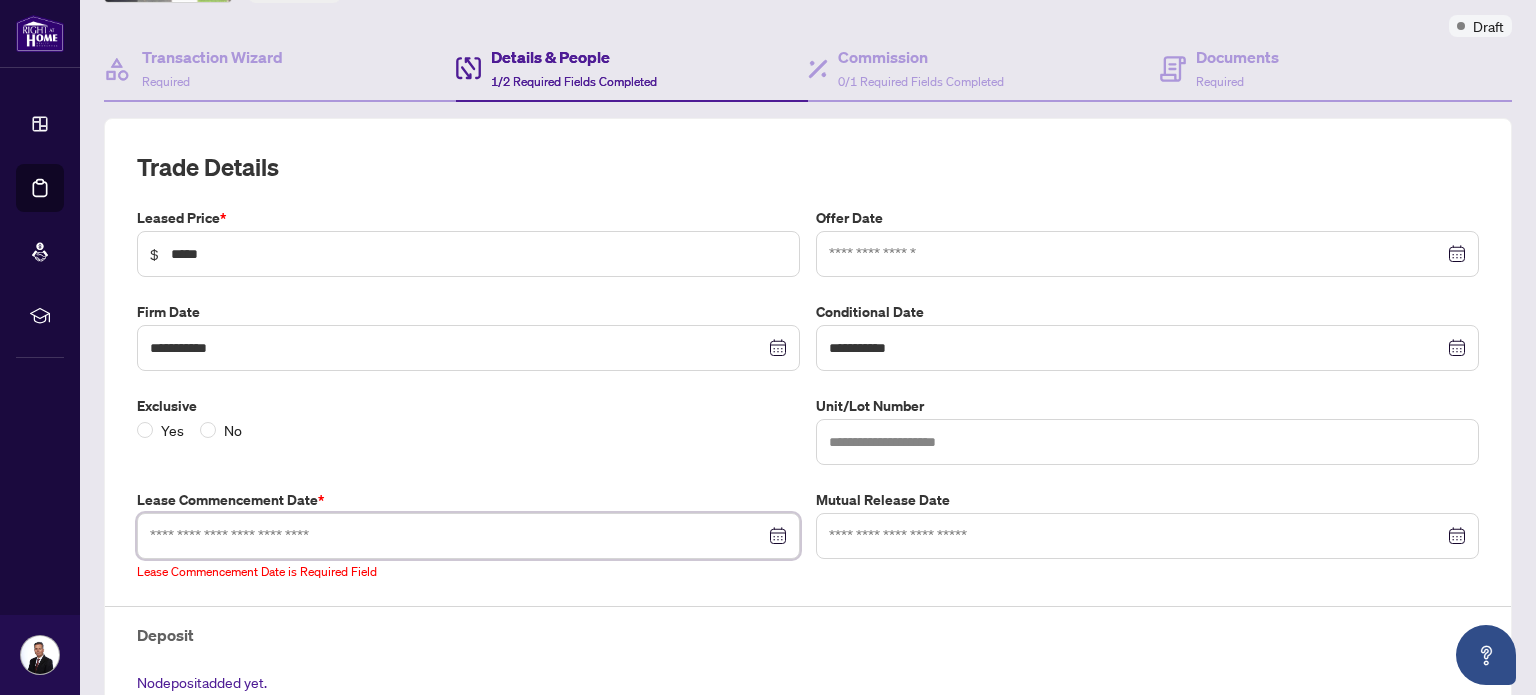 click at bounding box center [457, 536] 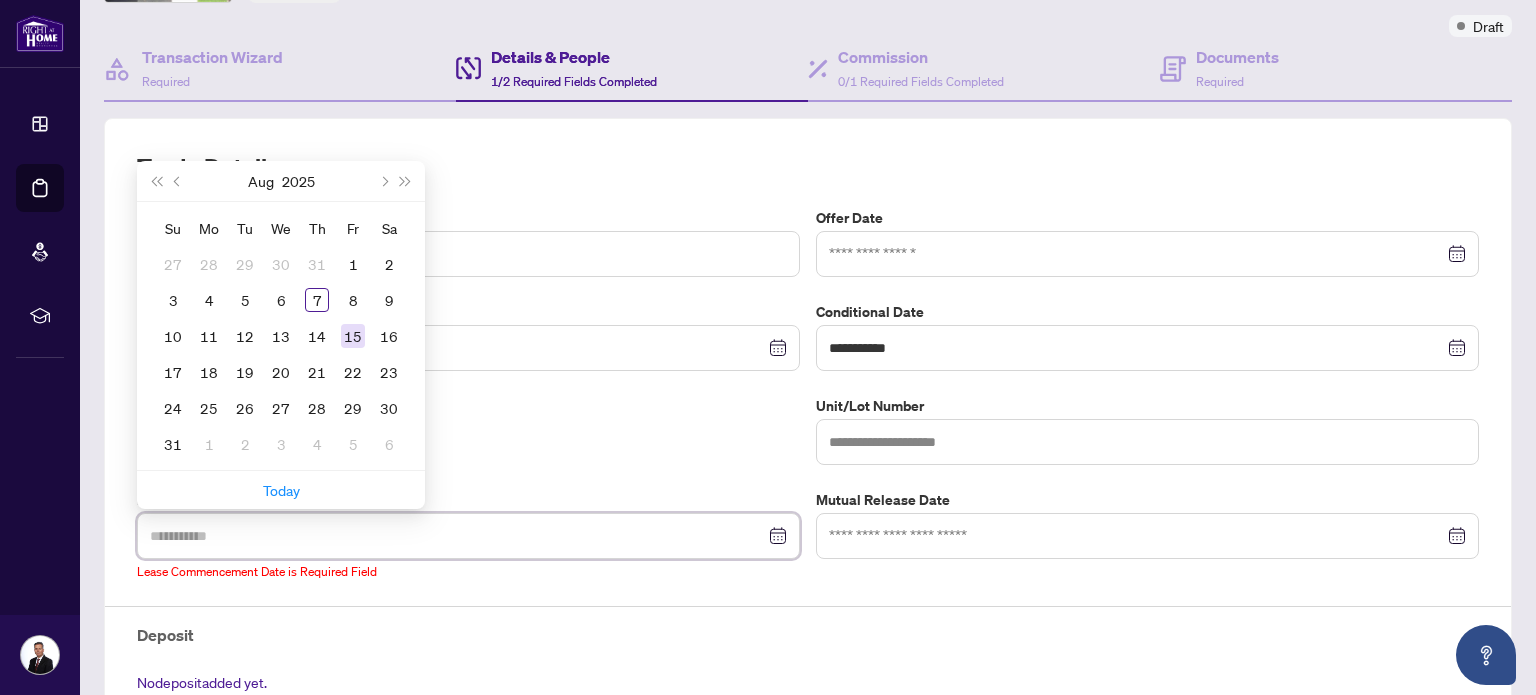 type on "**********" 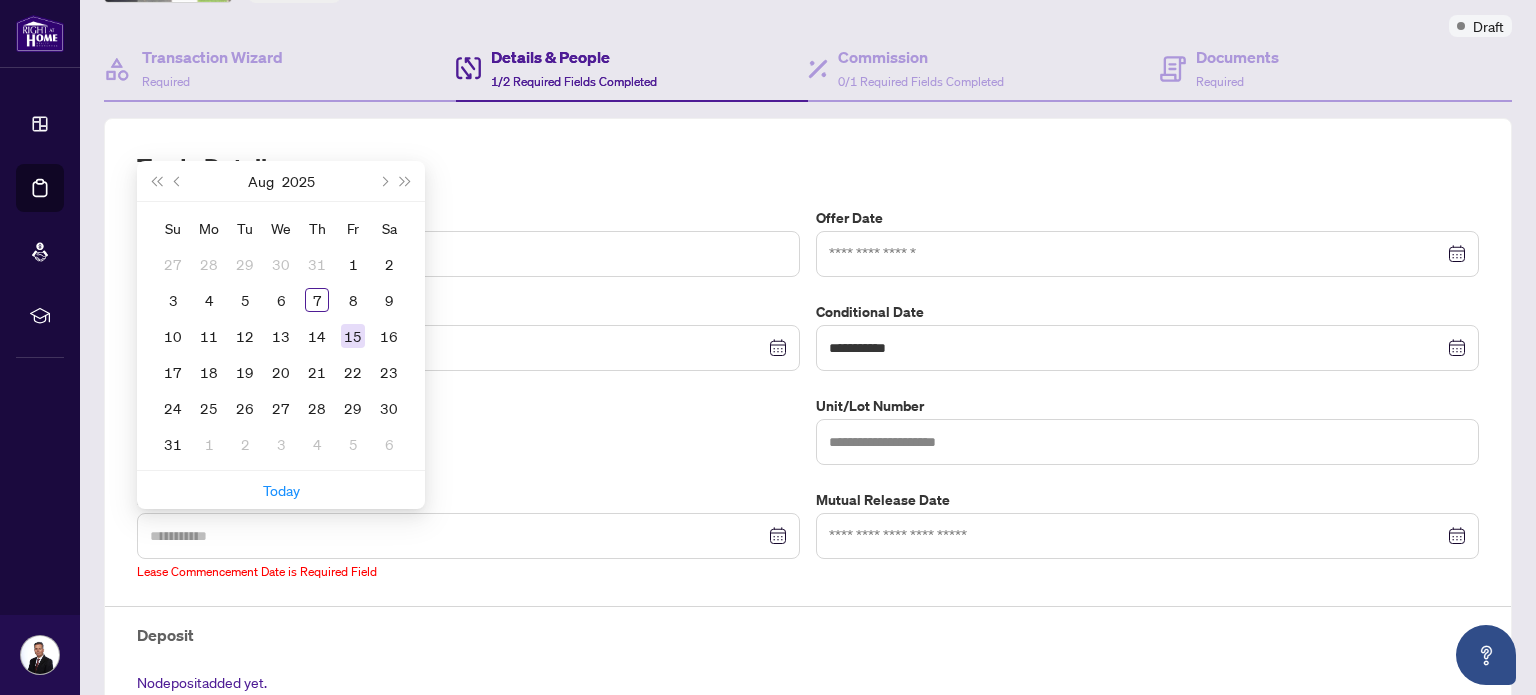 click on "15" at bounding box center (353, 336) 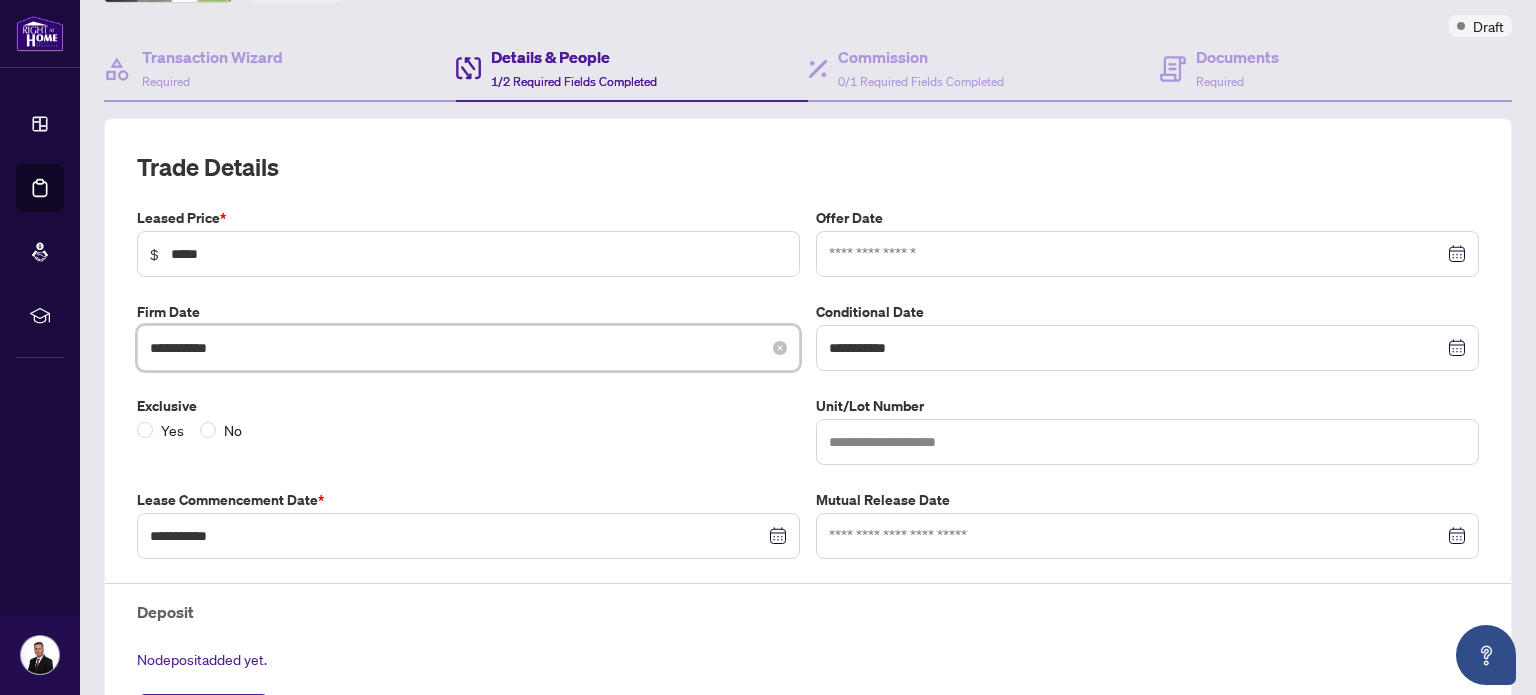 click on "**********" at bounding box center (457, 348) 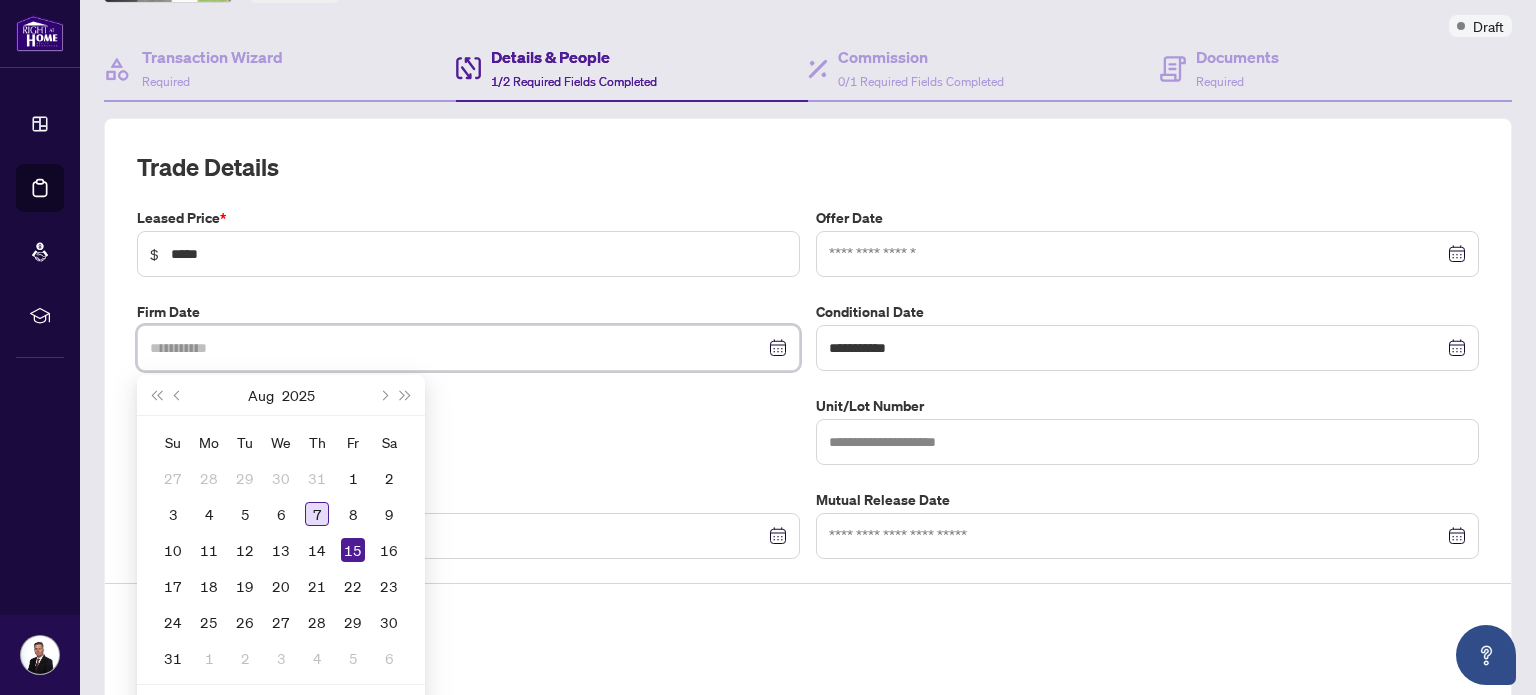 type on "**********" 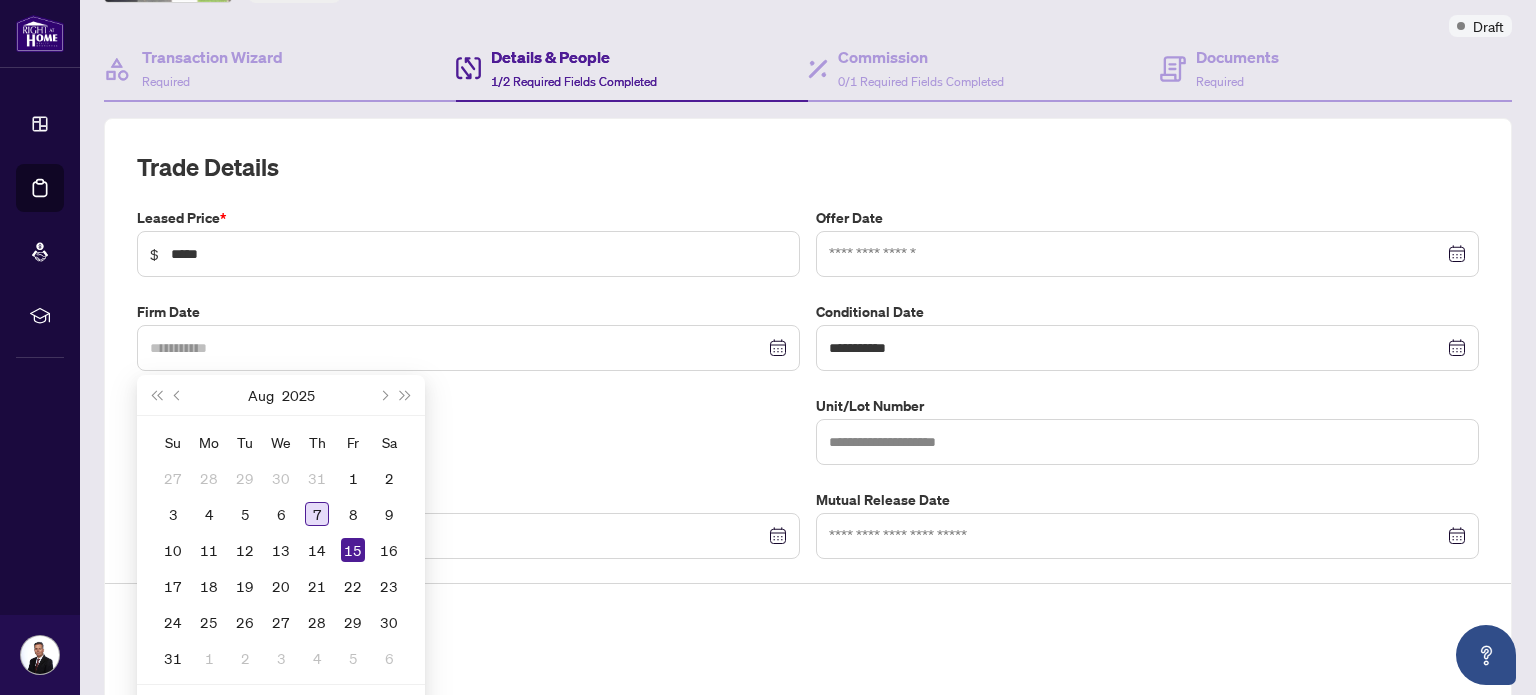 click on "7" at bounding box center [317, 514] 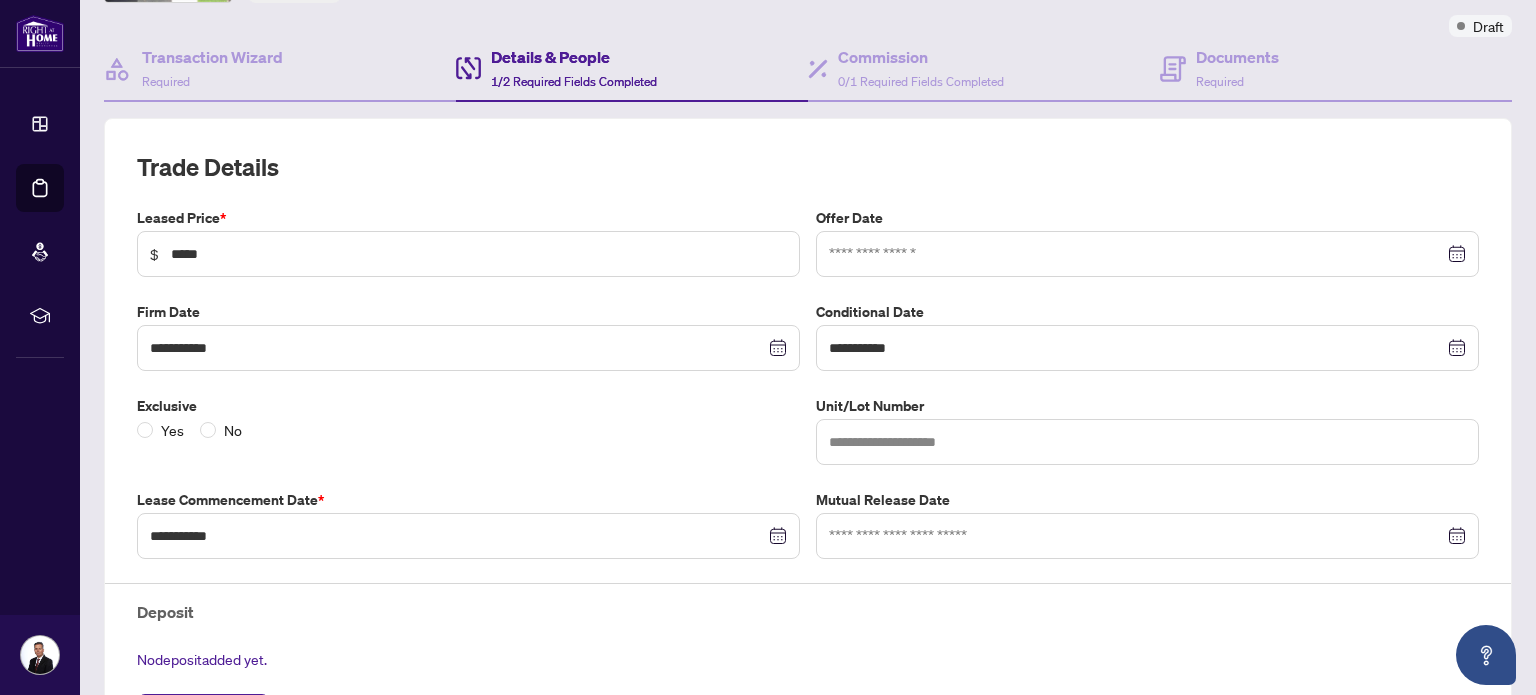 scroll, scrollTop: 154, scrollLeft: 0, axis: vertical 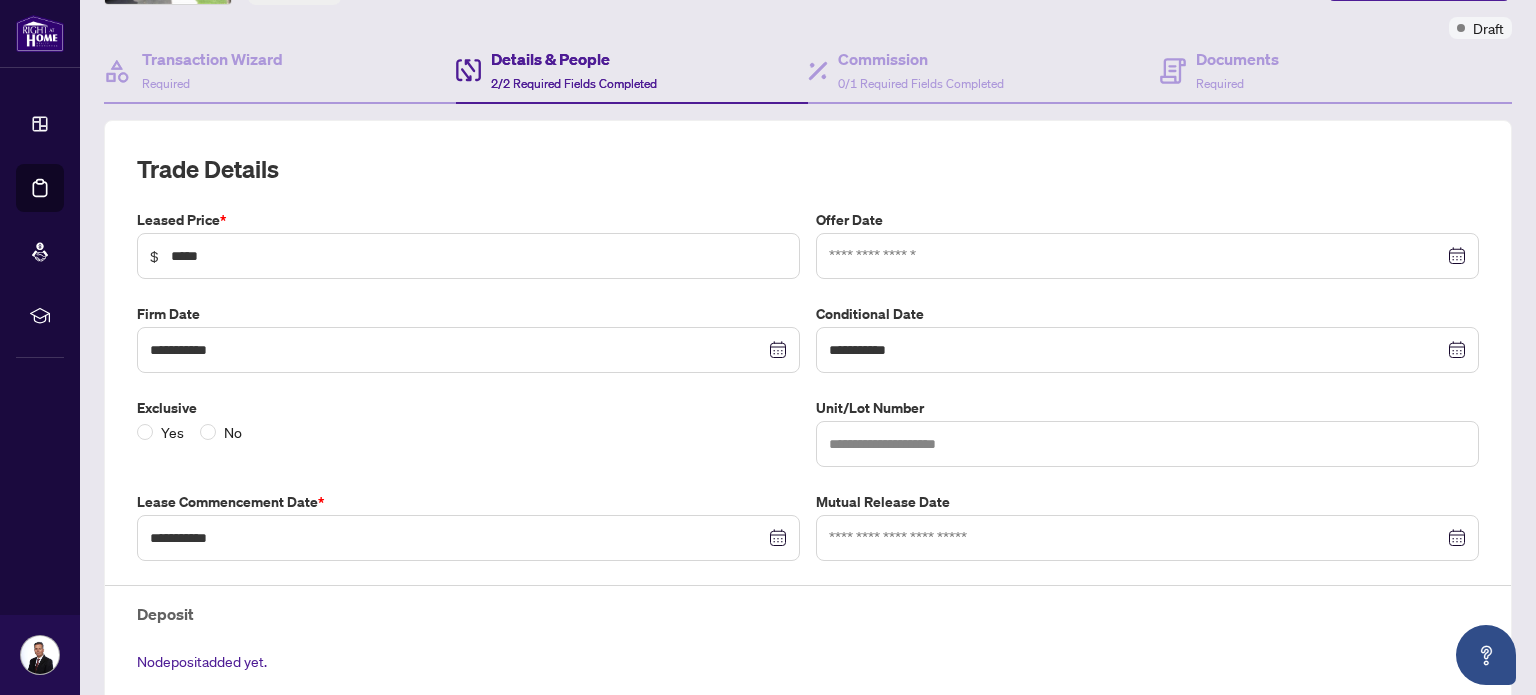 click at bounding box center [1147, 256] 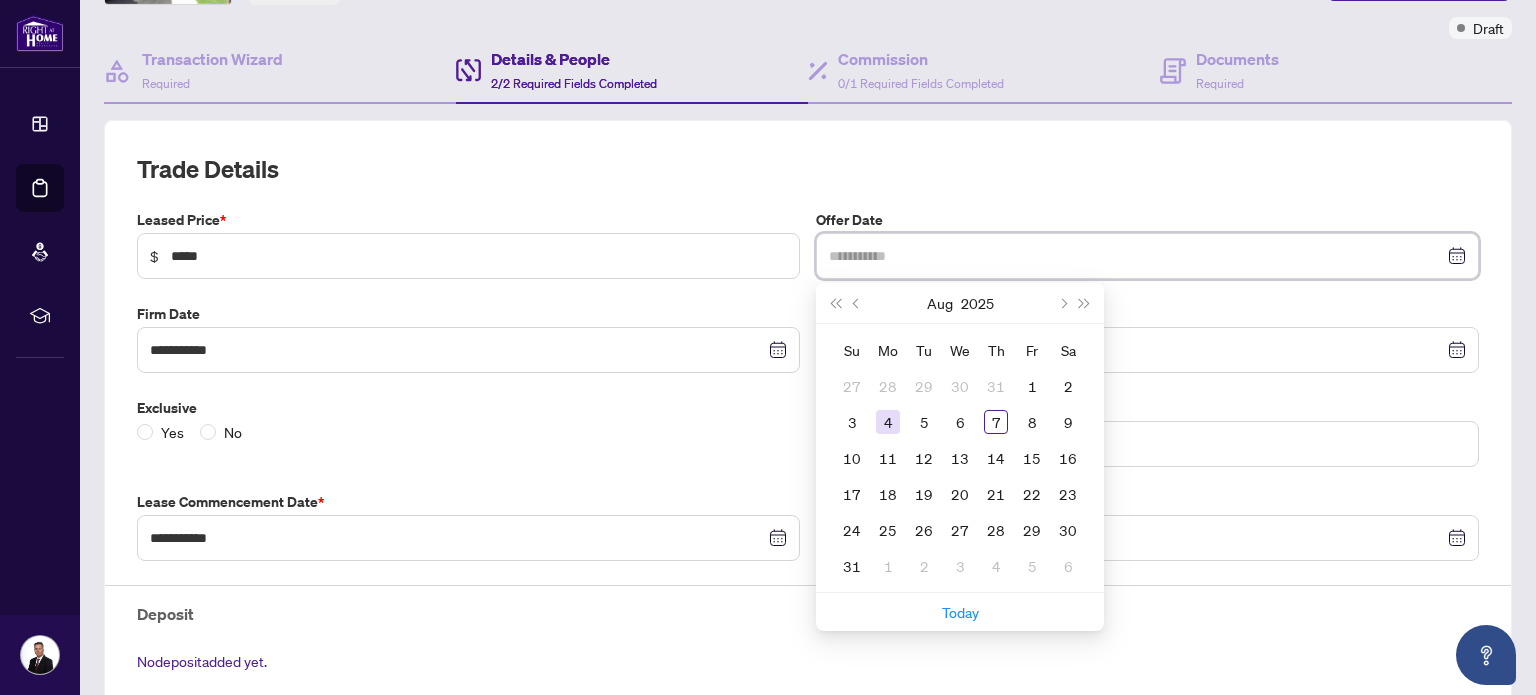 type on "**********" 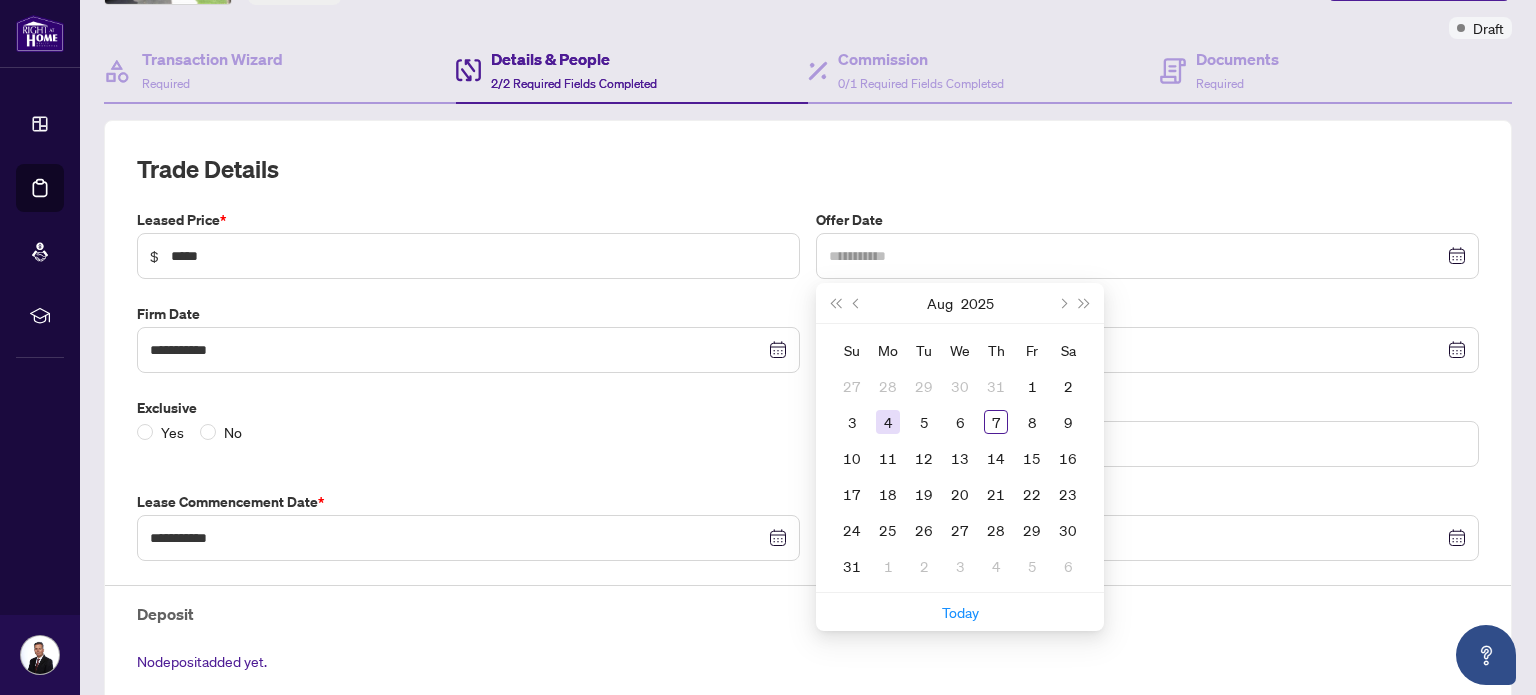 click on "4" at bounding box center [888, 422] 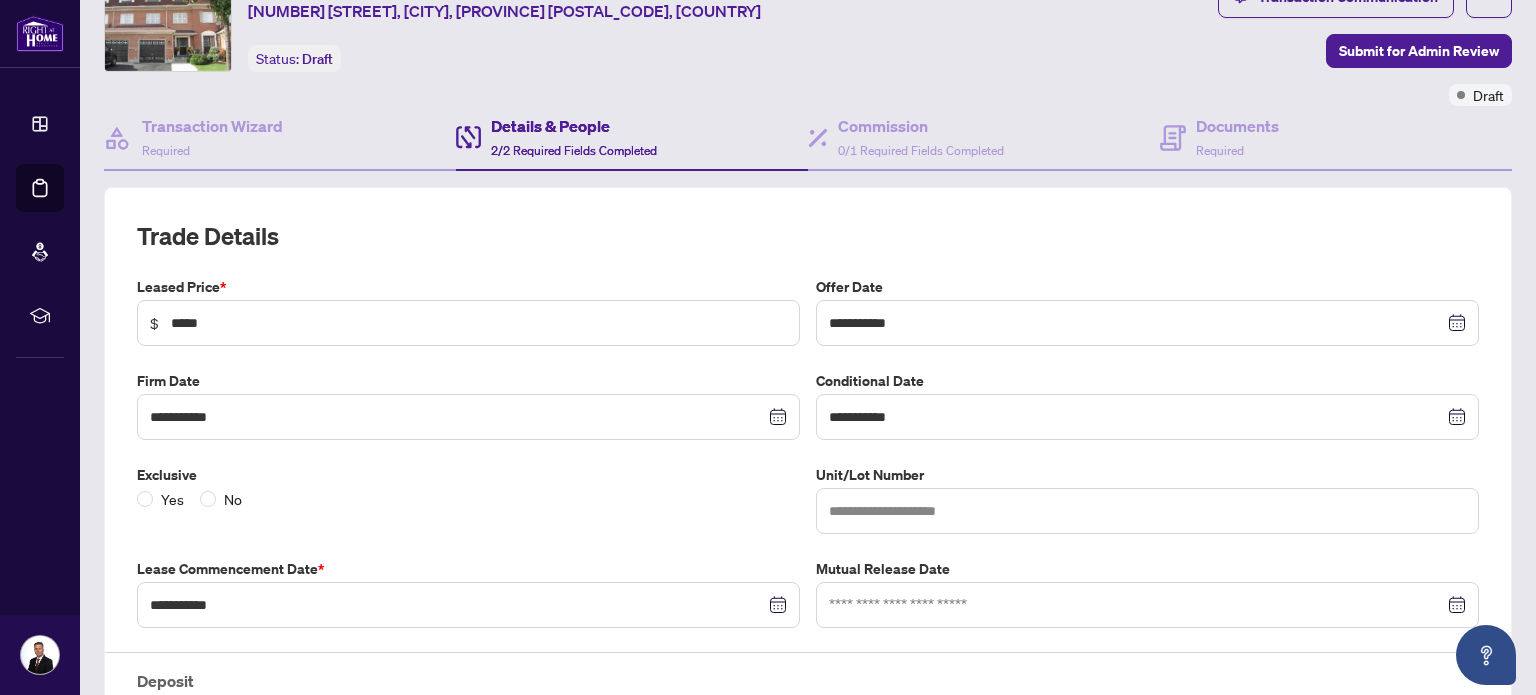 scroll, scrollTop: 86, scrollLeft: 0, axis: vertical 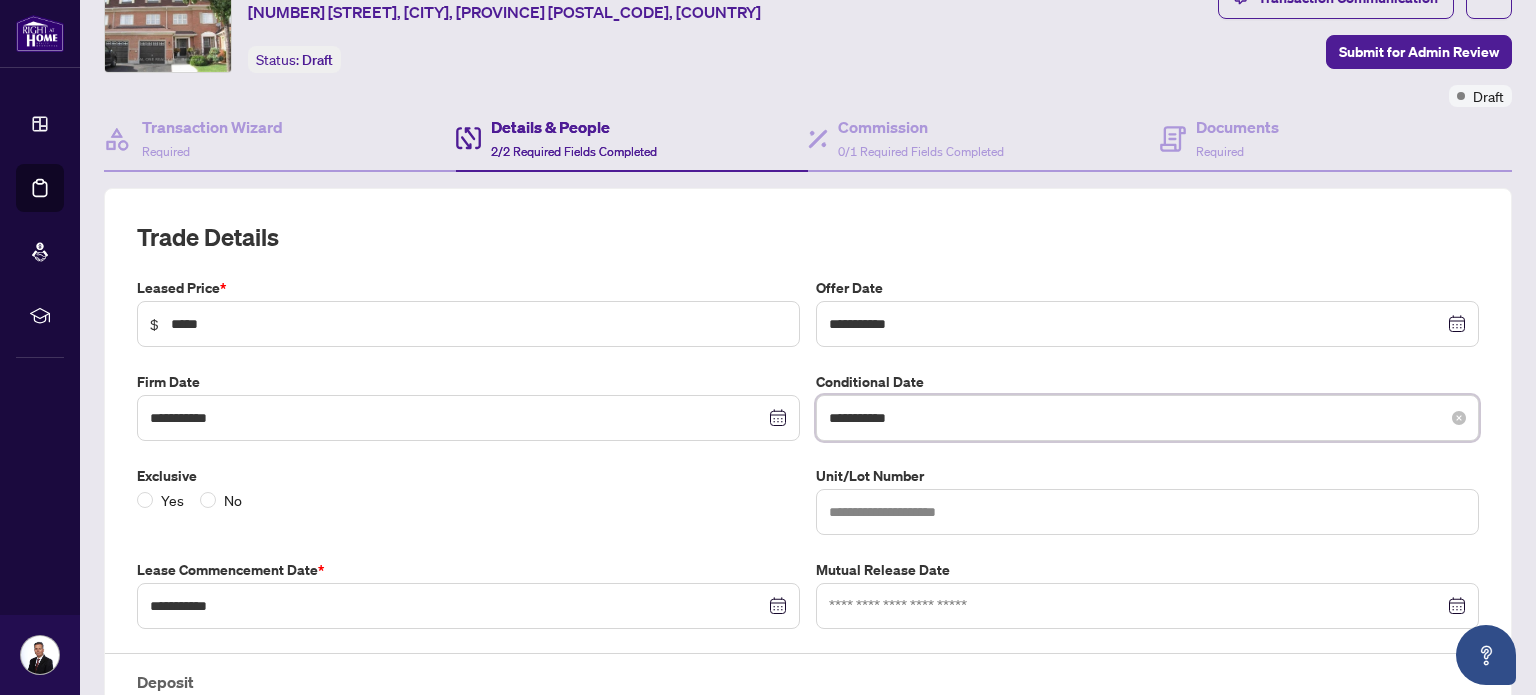 click on "**********" at bounding box center [1136, 418] 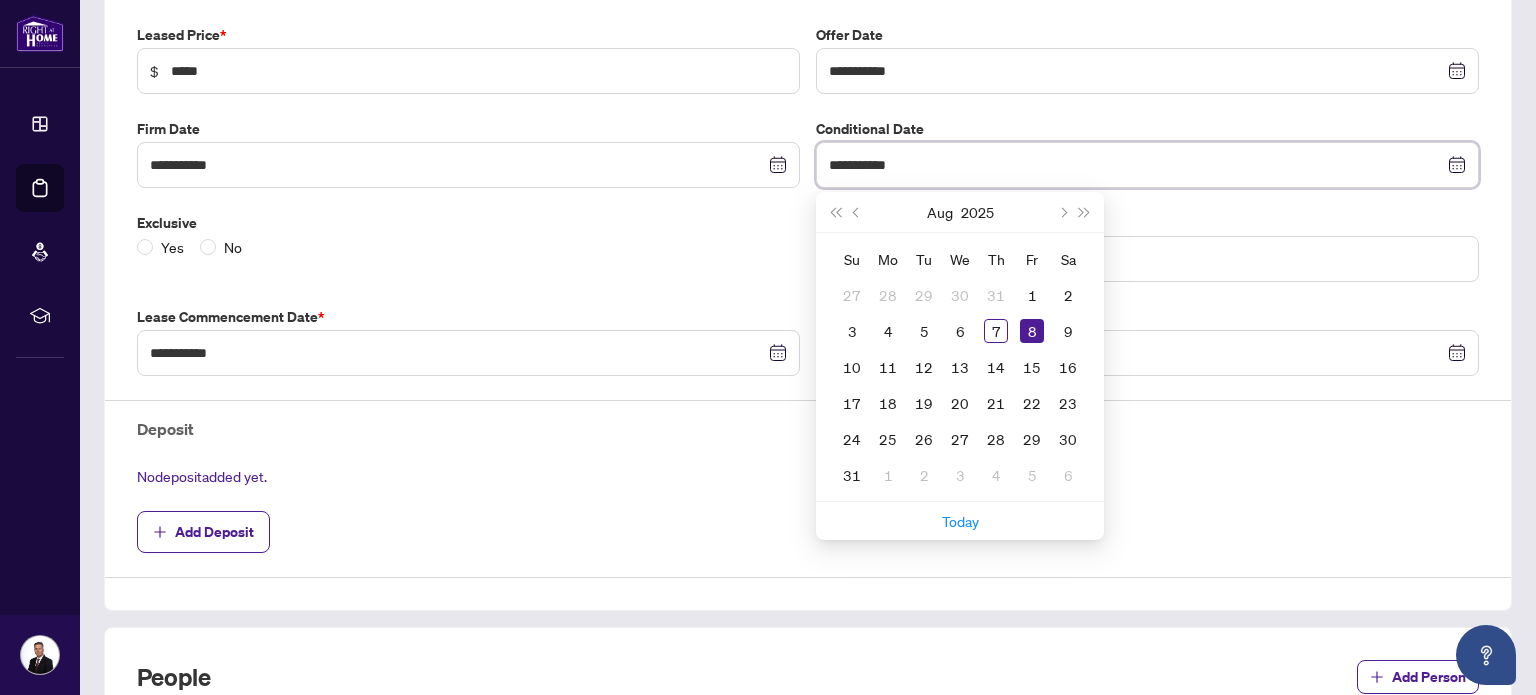 scroll, scrollTop: 346, scrollLeft: 0, axis: vertical 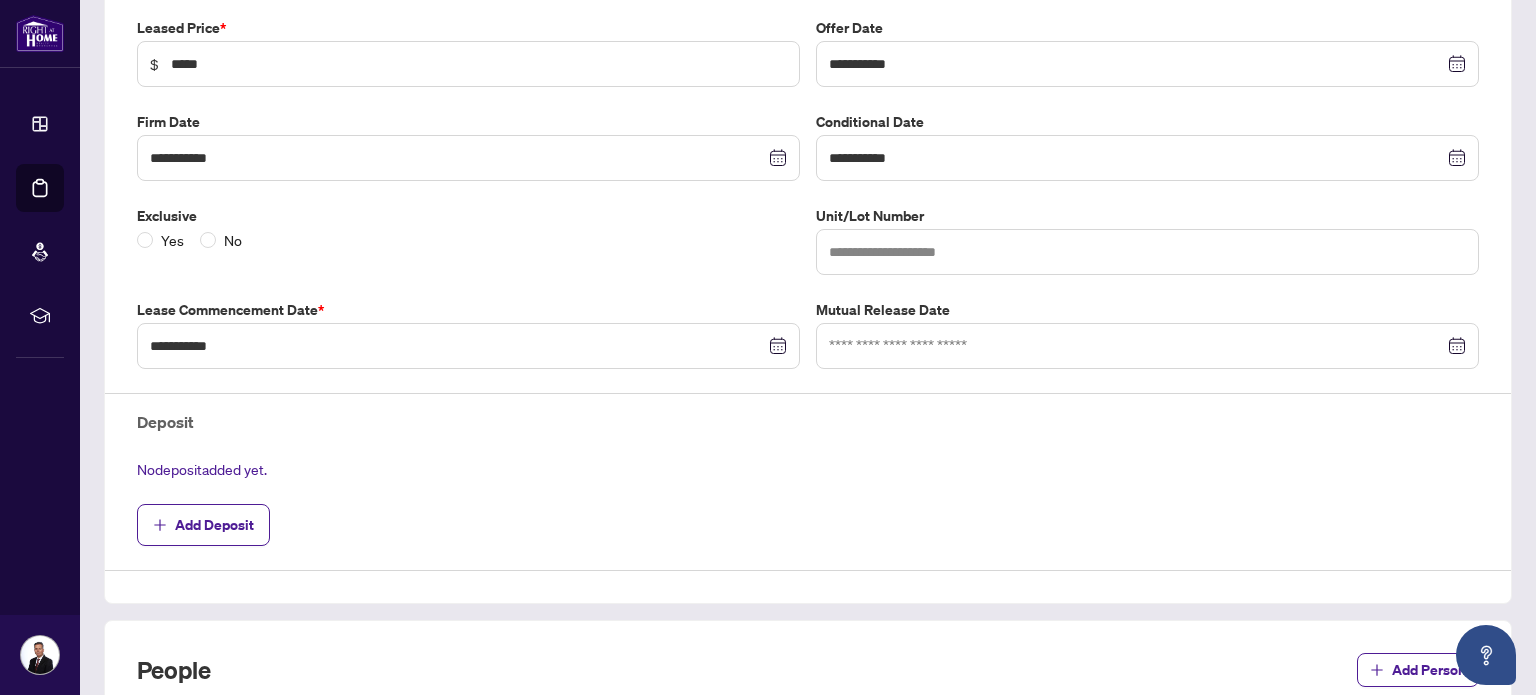 click on "**********" at bounding box center (808, 294) 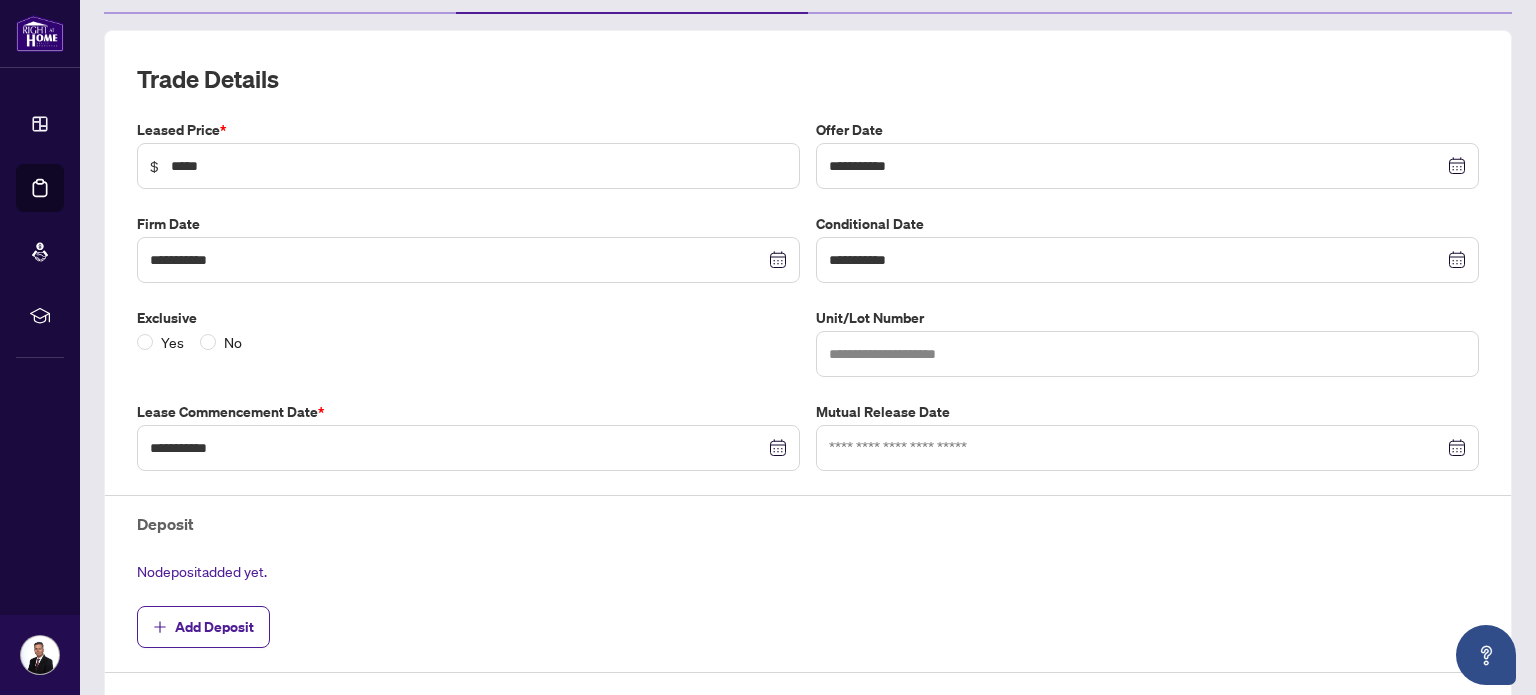 scroll, scrollTop: 226, scrollLeft: 0, axis: vertical 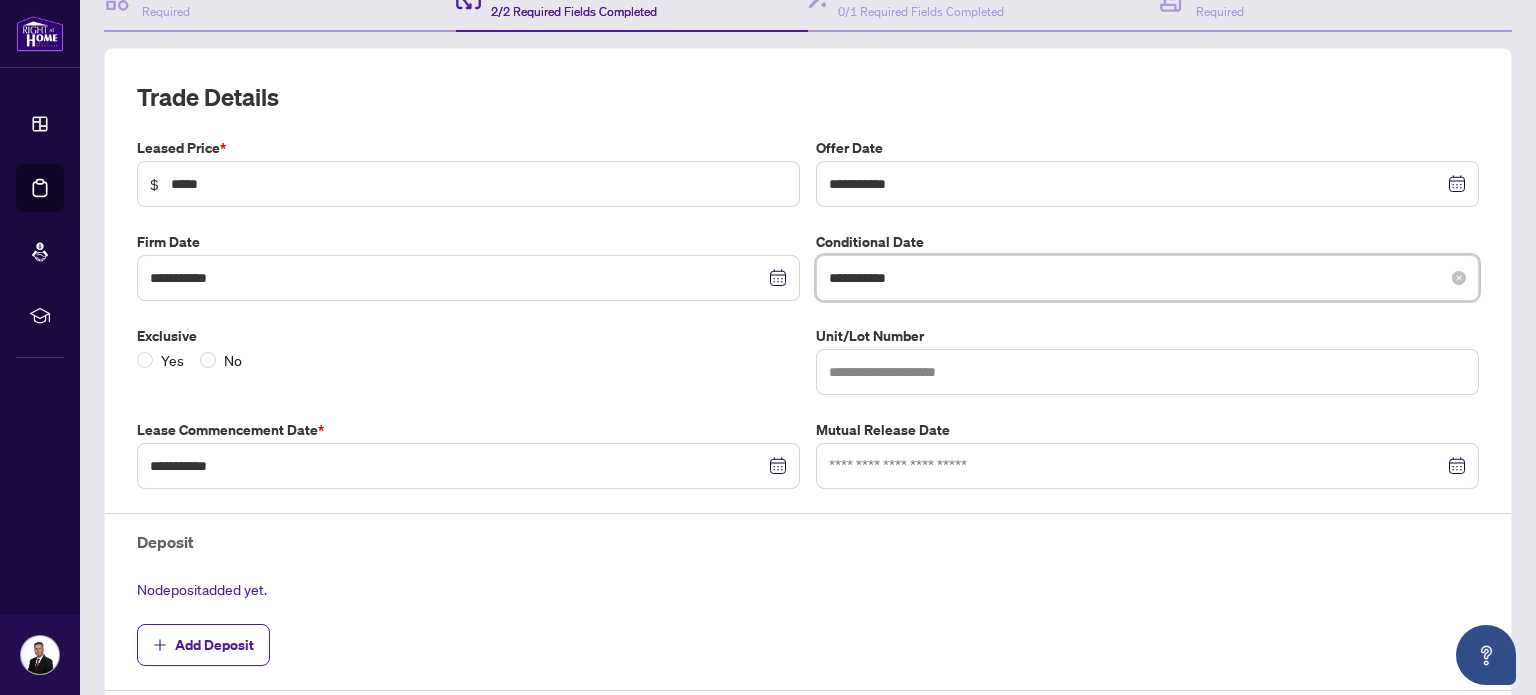 click on "**********" at bounding box center (1136, 278) 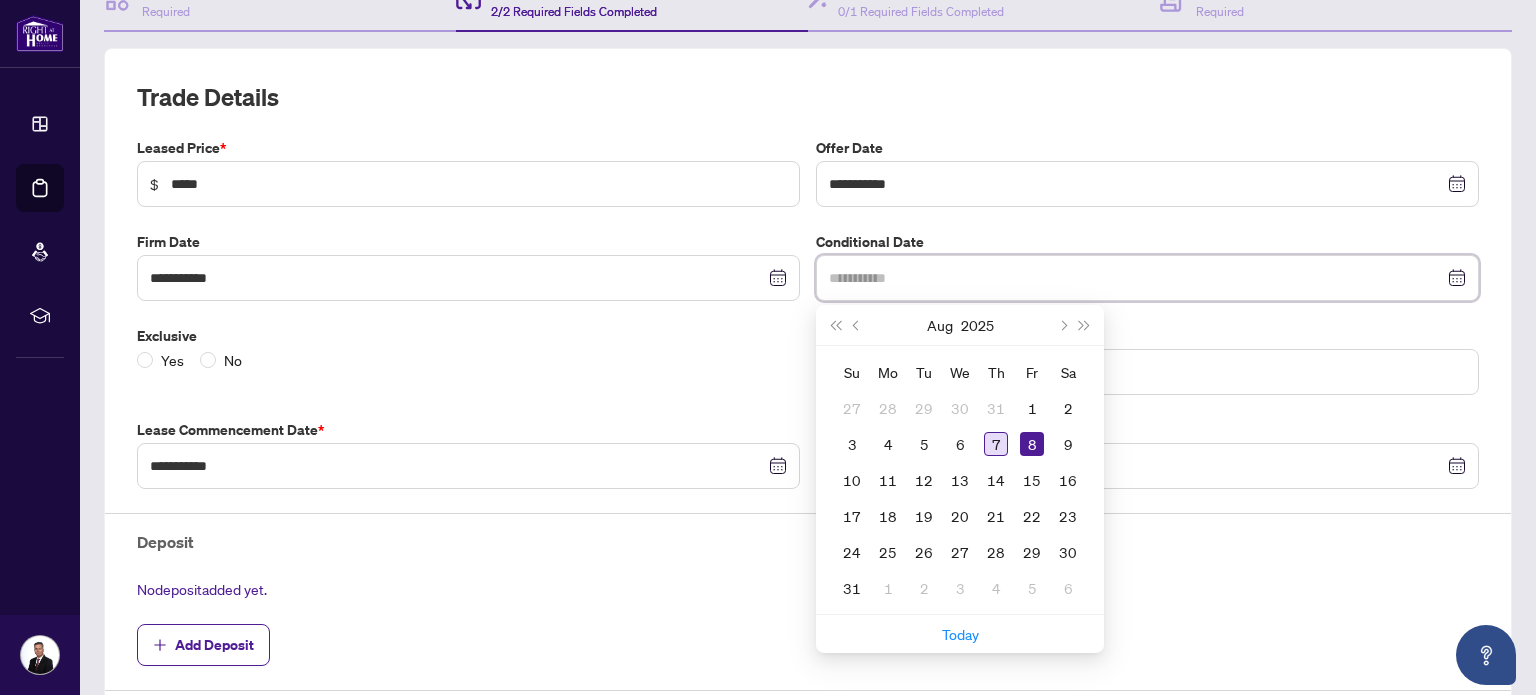 type on "**********" 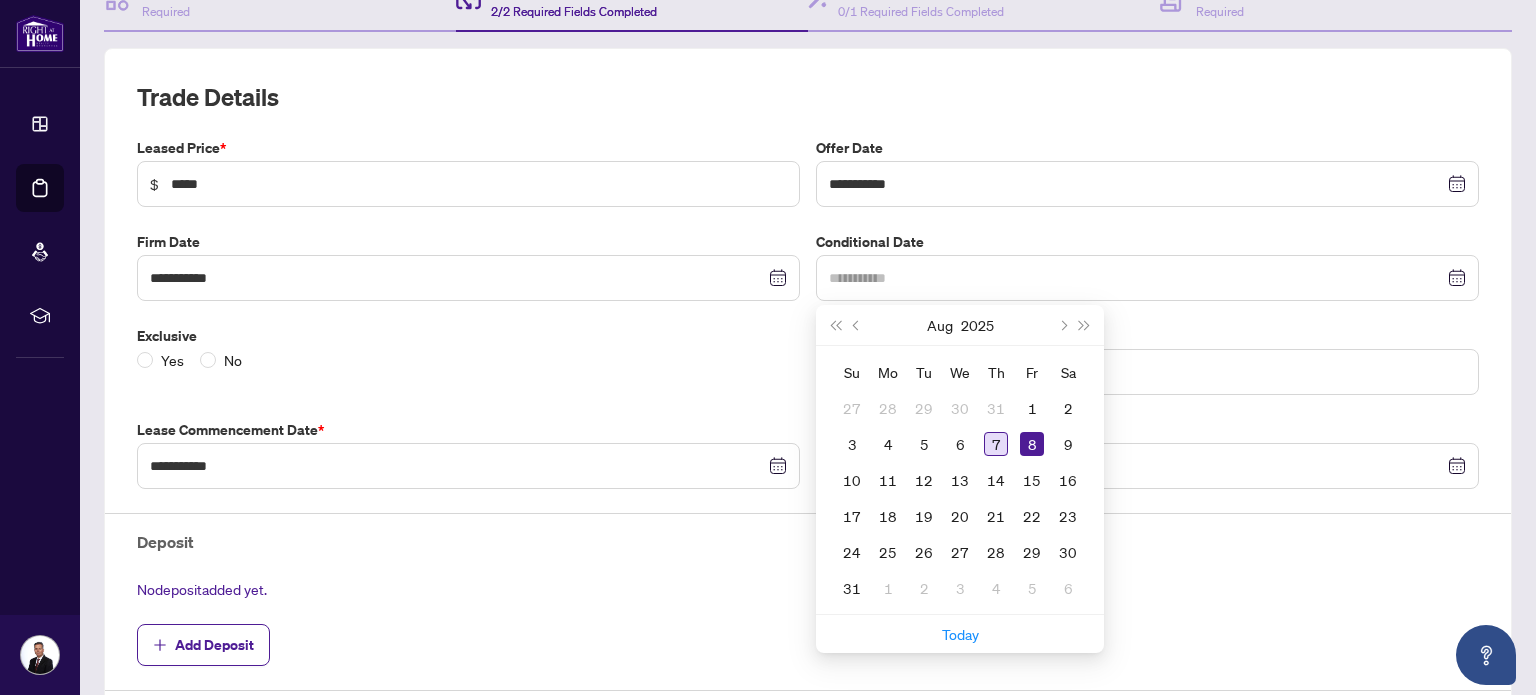 click on "7" at bounding box center [996, 444] 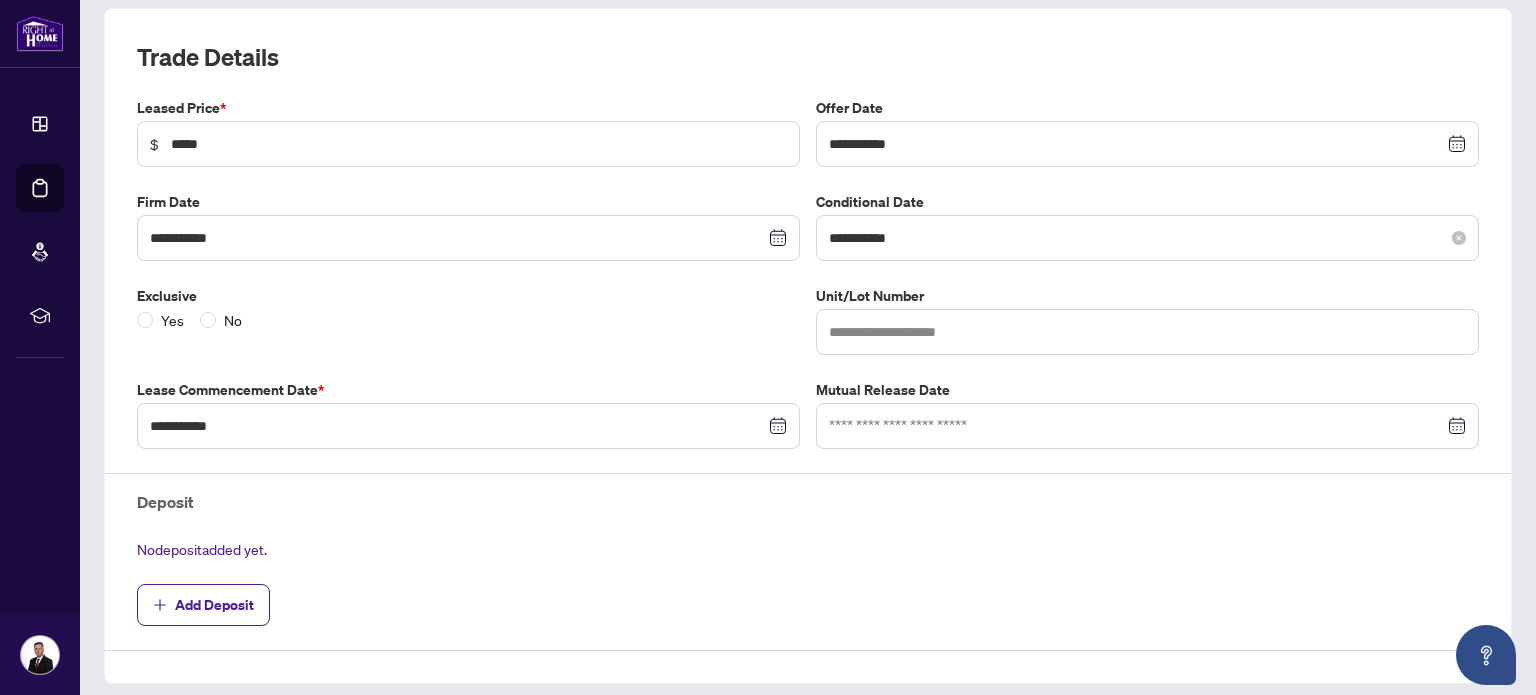 scroll, scrollTop: 267, scrollLeft: 0, axis: vertical 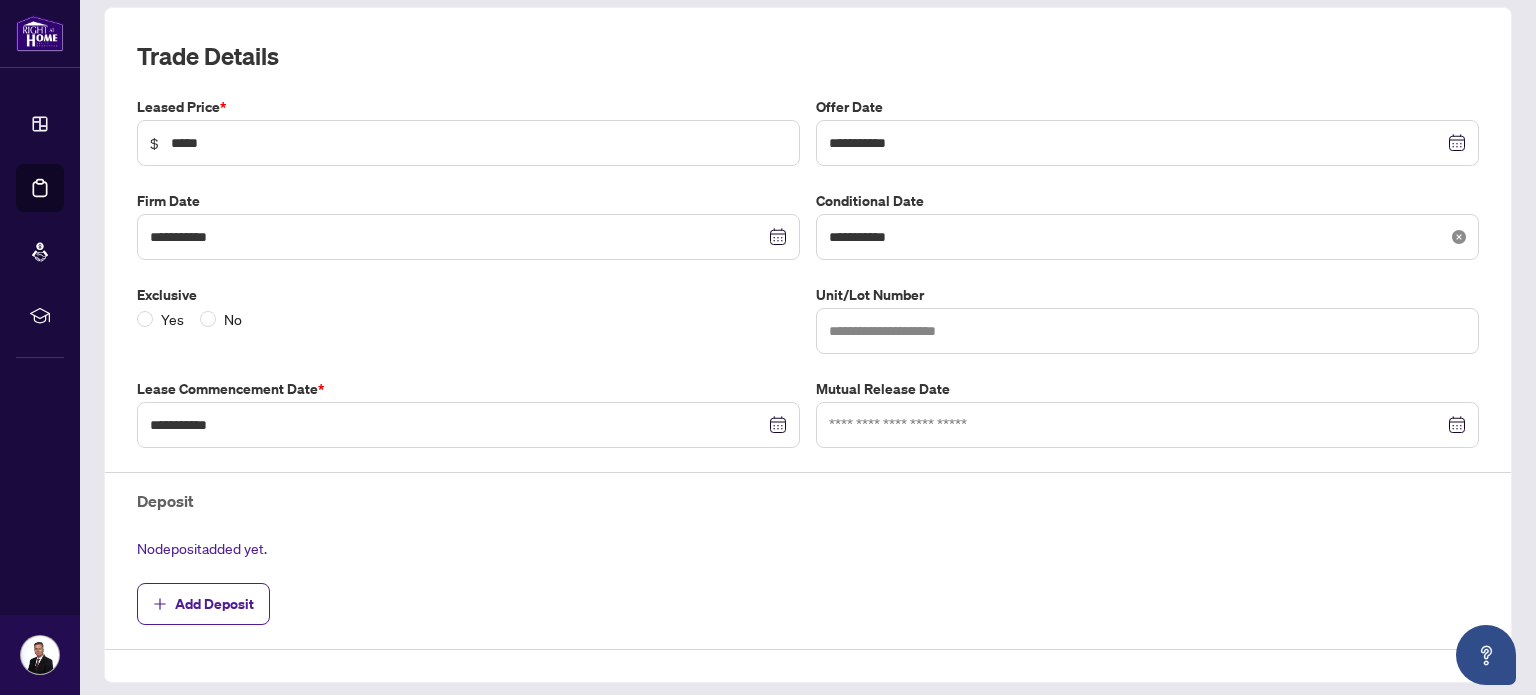 click 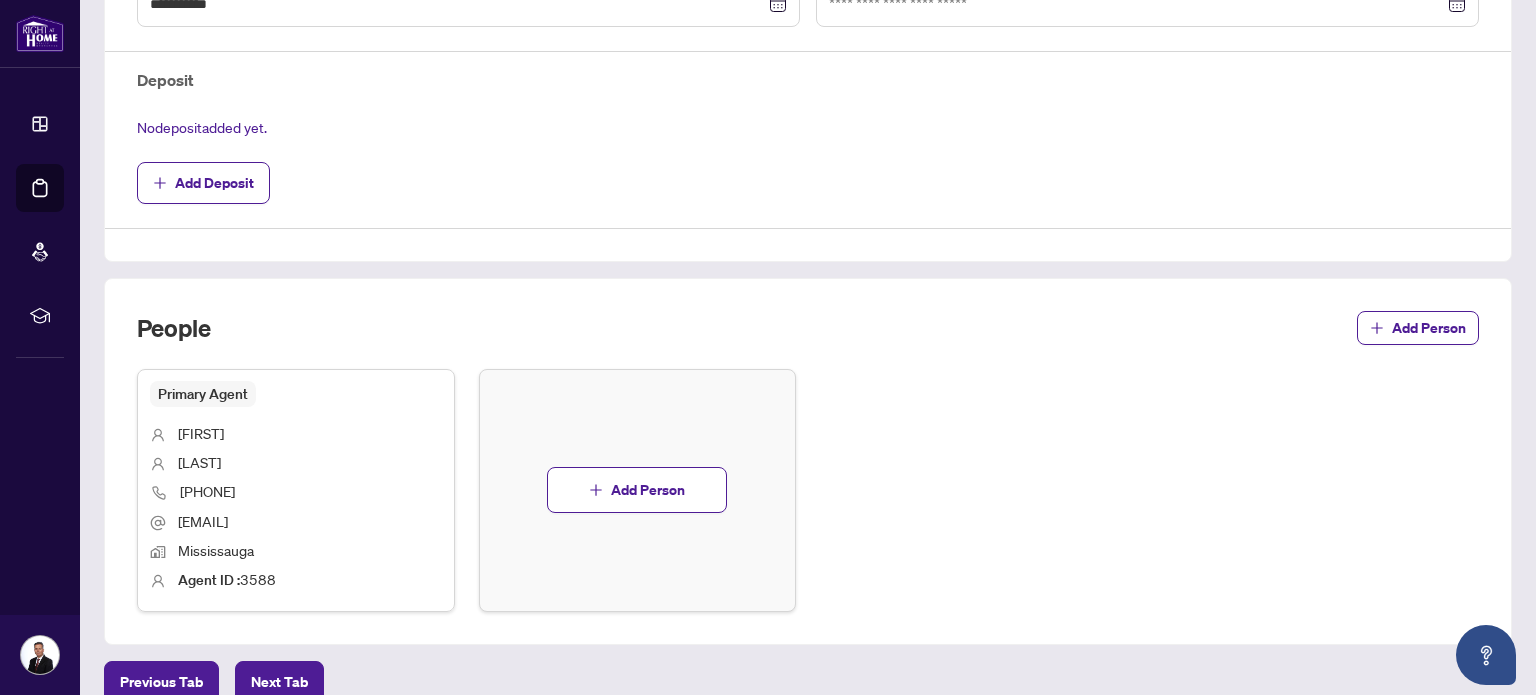 scroll, scrollTop: 782, scrollLeft: 0, axis: vertical 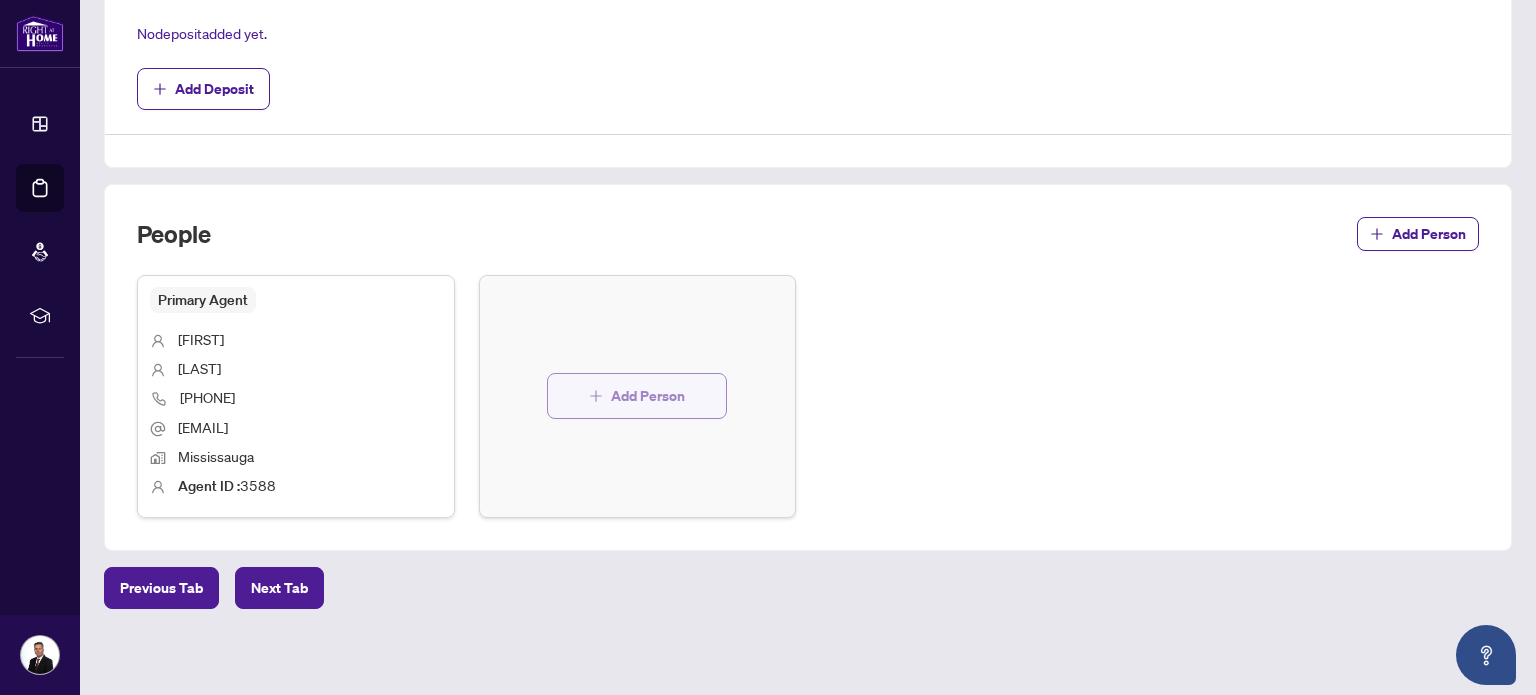 click 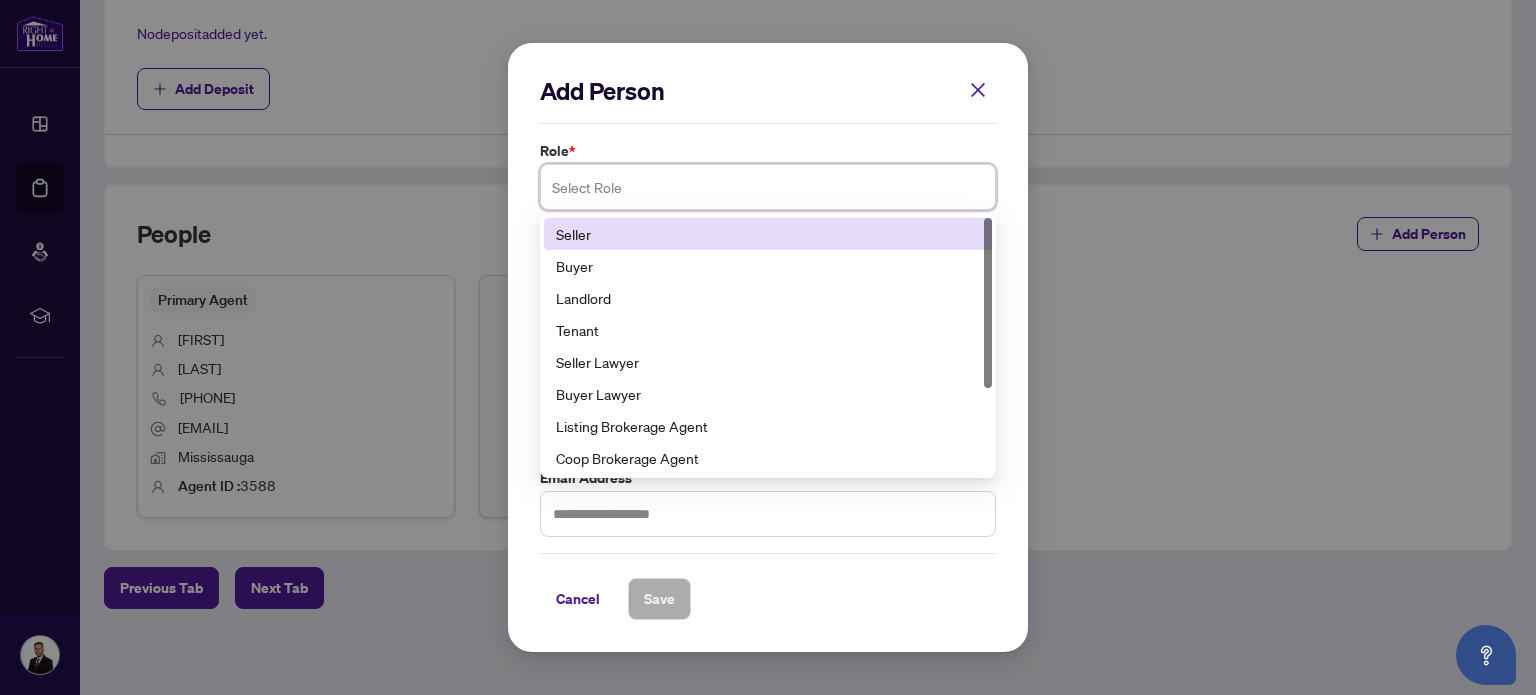 click at bounding box center (768, 187) 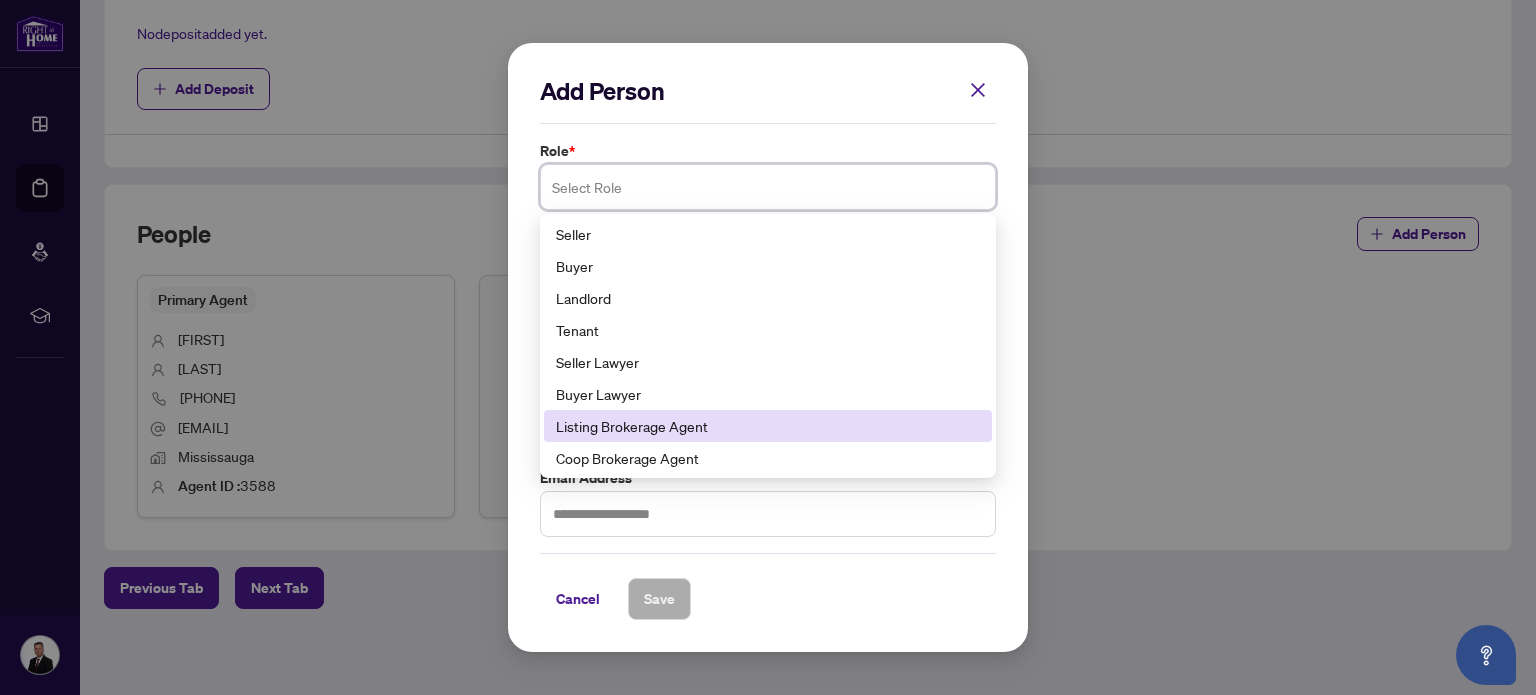 click on "Listing Brokerage Agent" at bounding box center (768, 426) 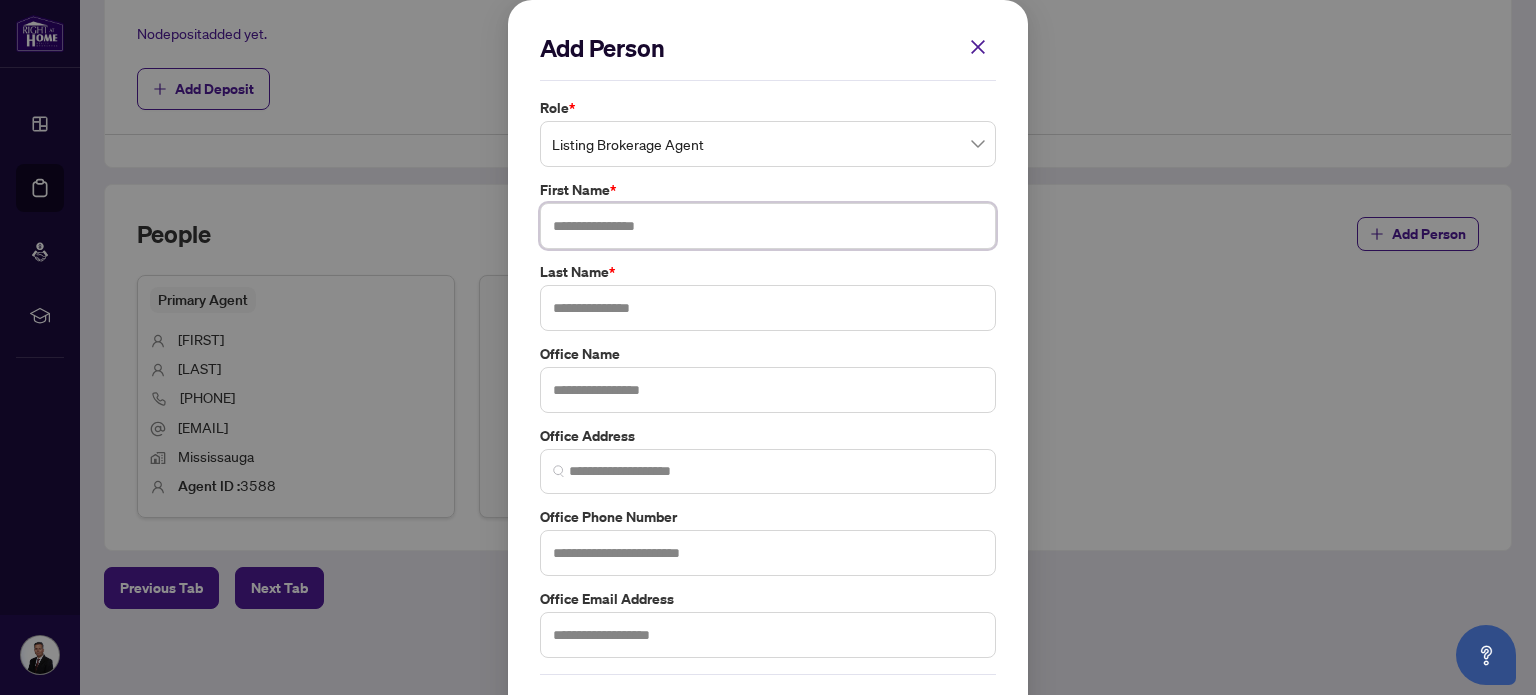 click at bounding box center (768, 226) 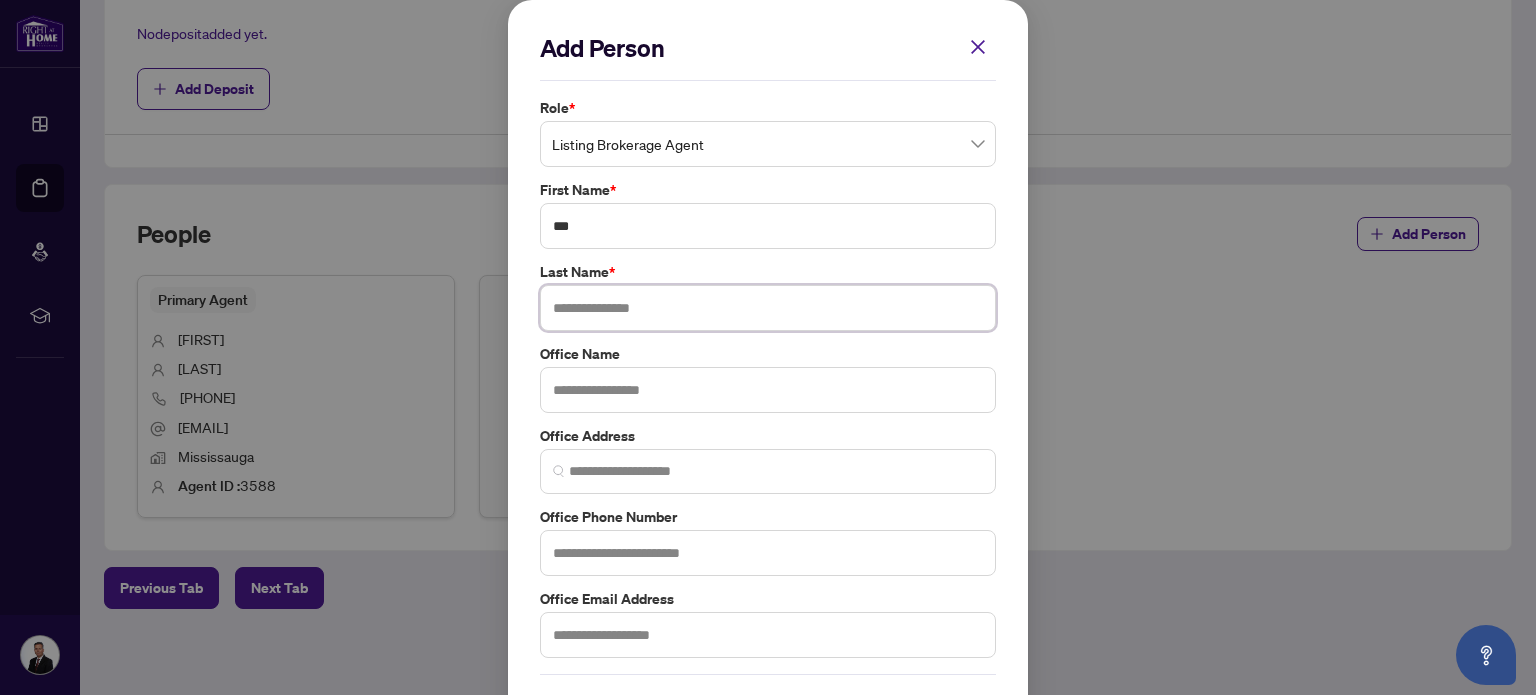 click at bounding box center [768, 308] 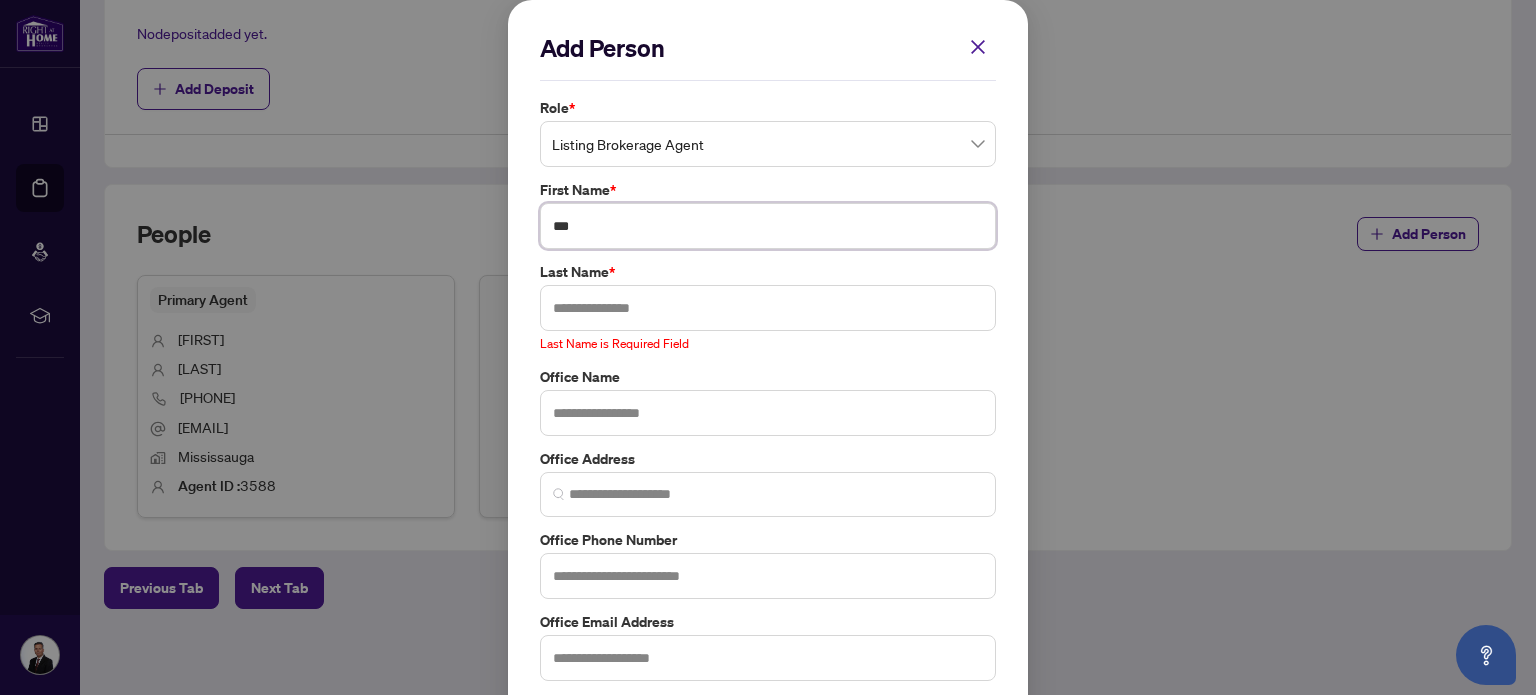 click on "***" at bounding box center (768, 226) 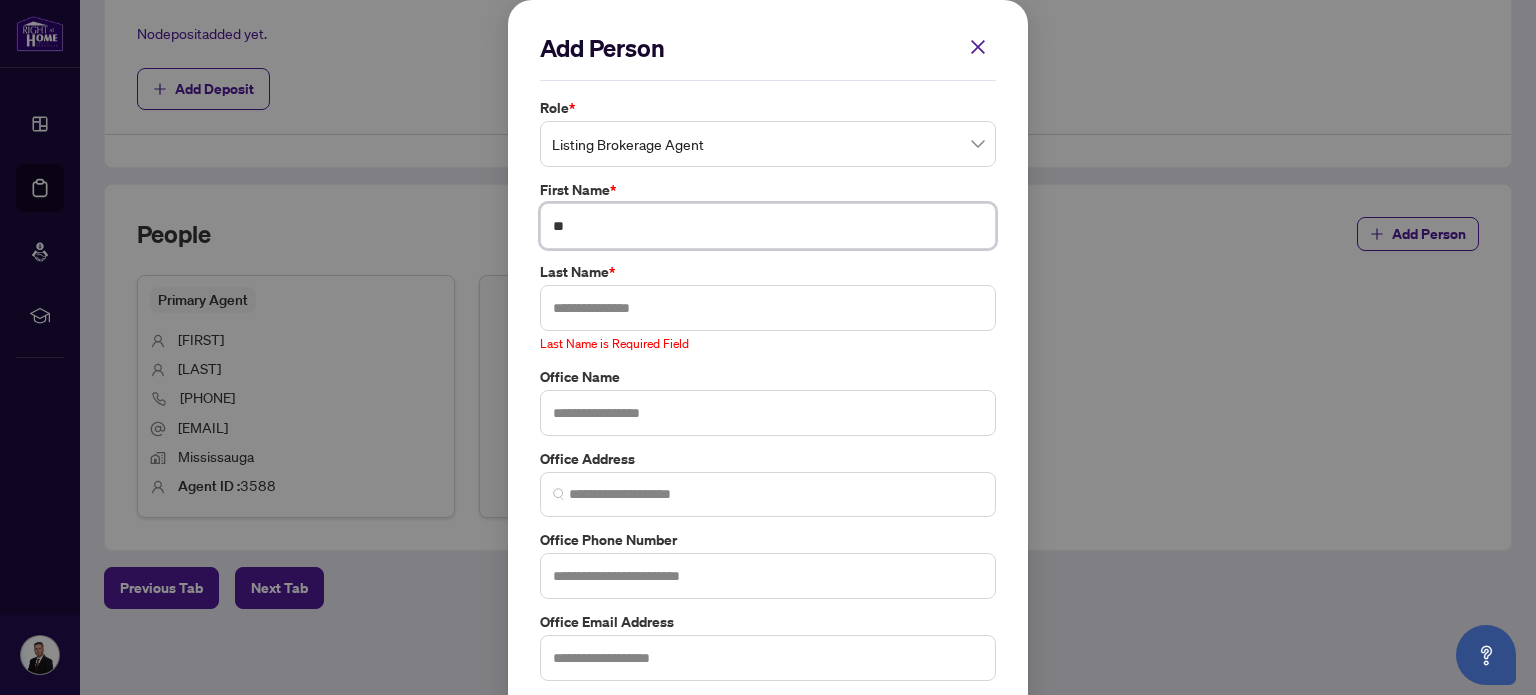 type on "*" 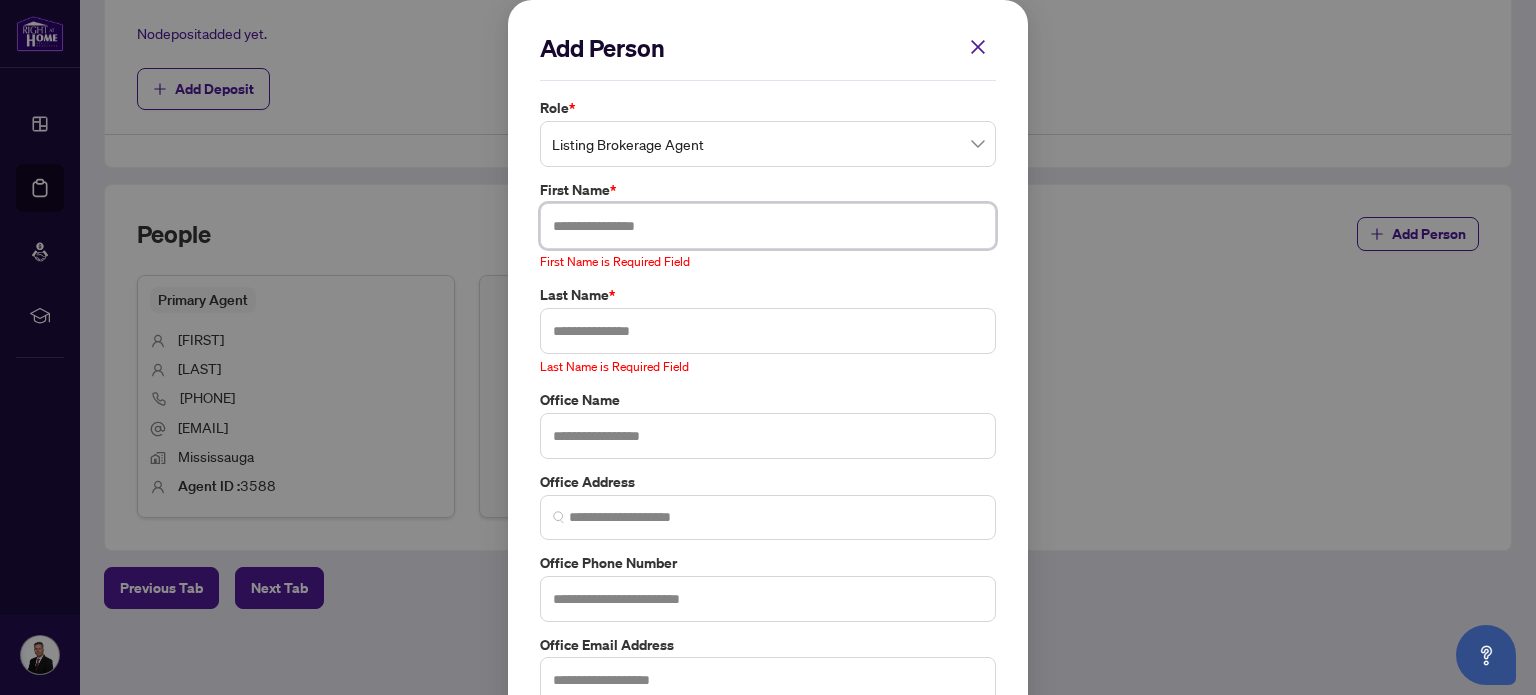 paste on "*******" 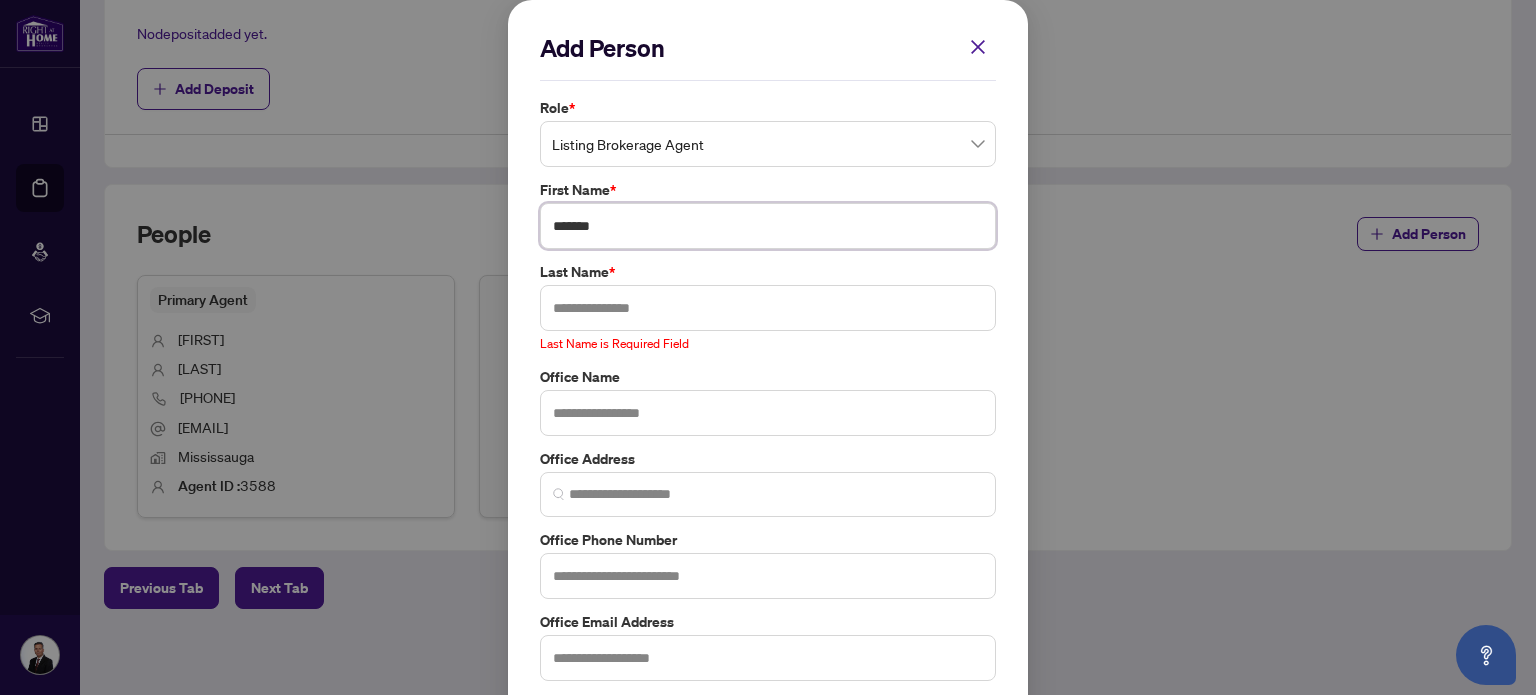 type on "*******" 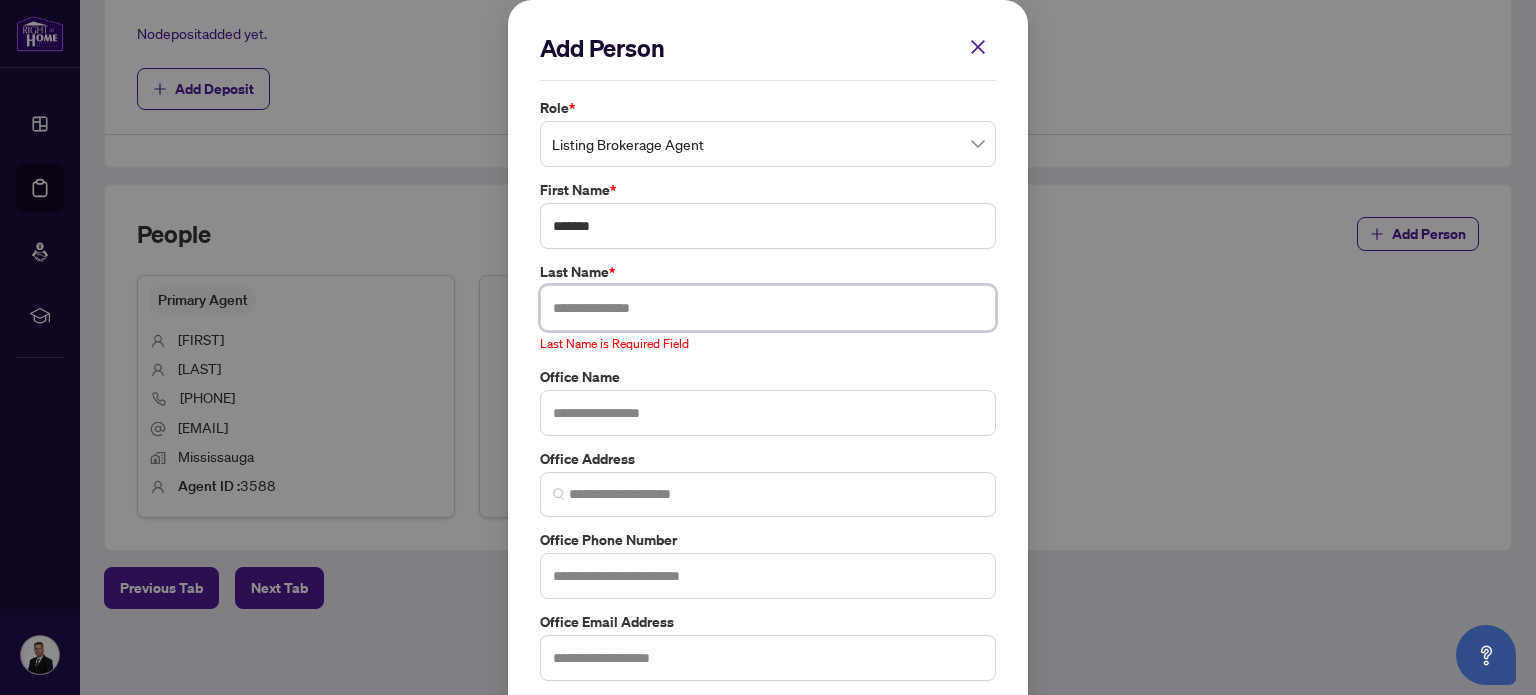 click at bounding box center [768, 308] 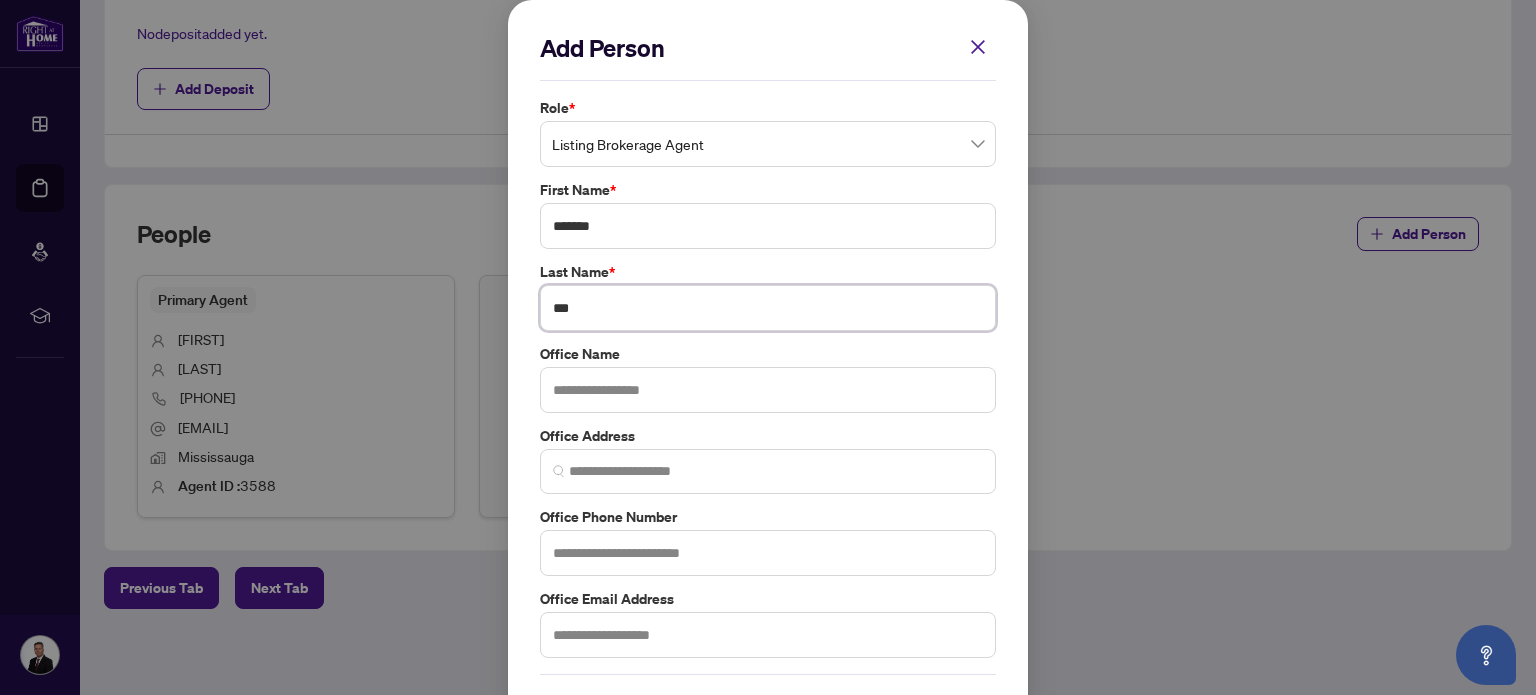 type on "***" 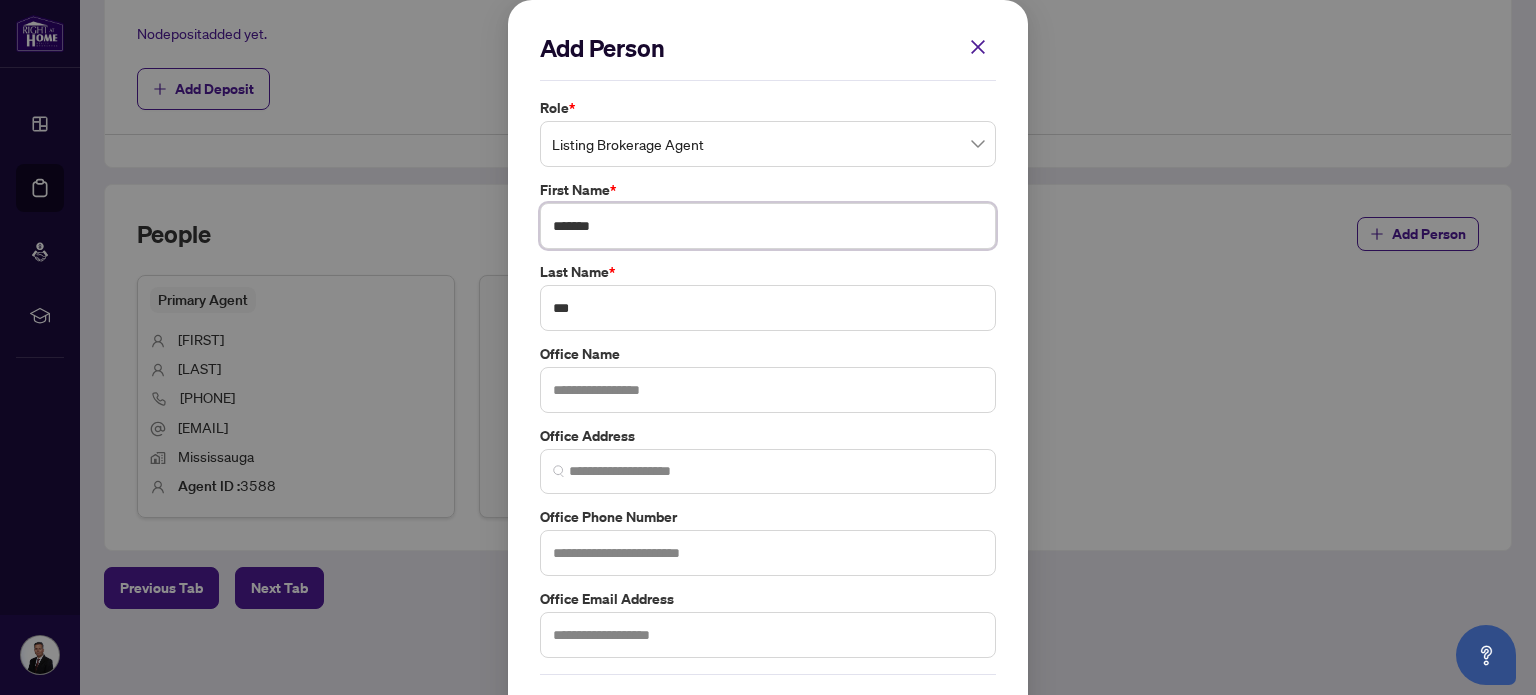 click on "*******" at bounding box center (768, 226) 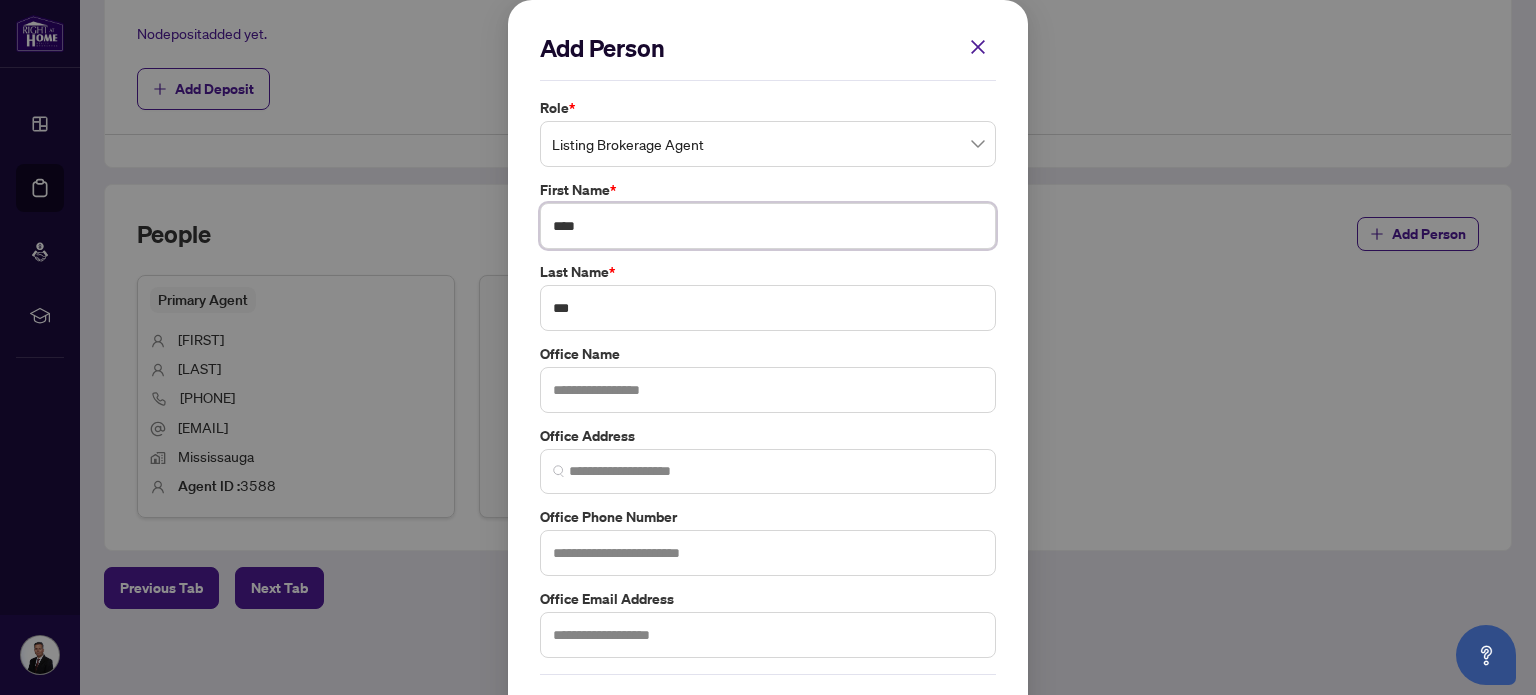 type on "***" 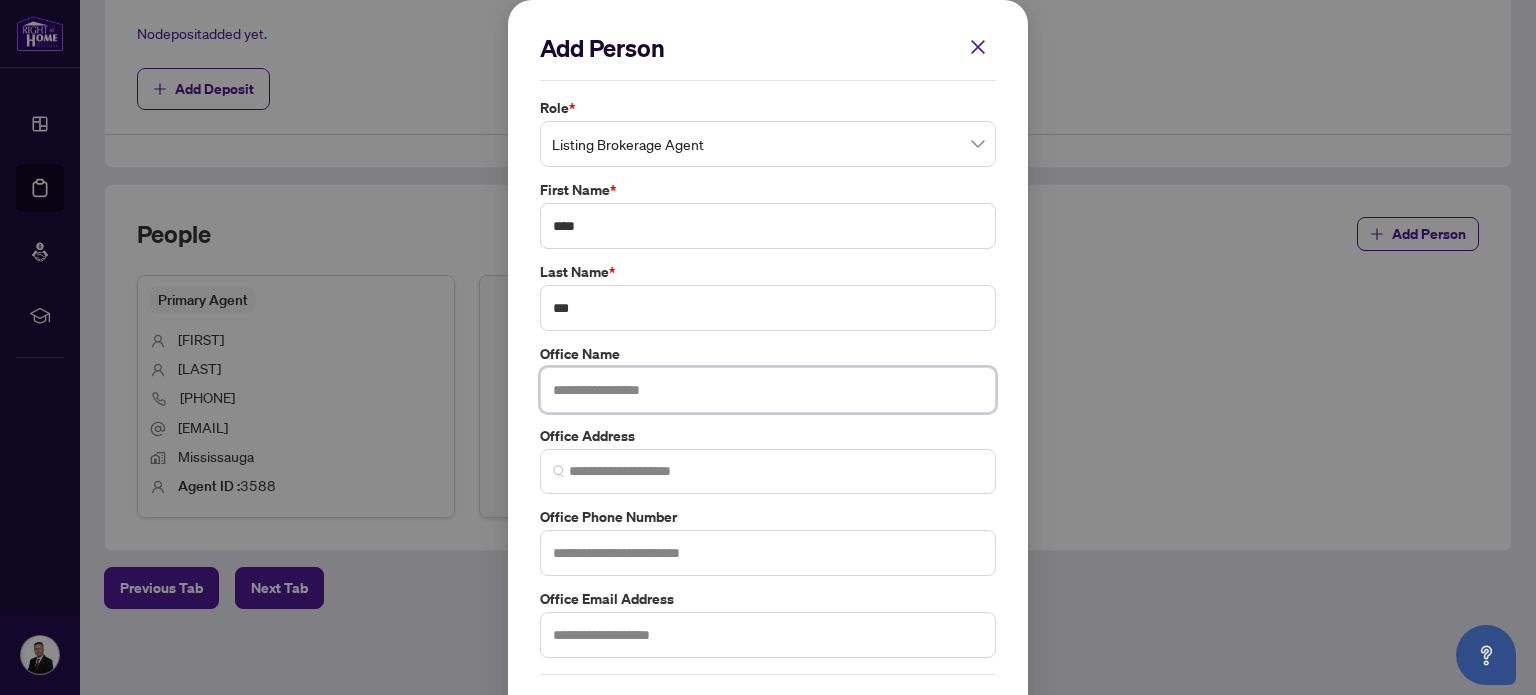click at bounding box center (768, 390) 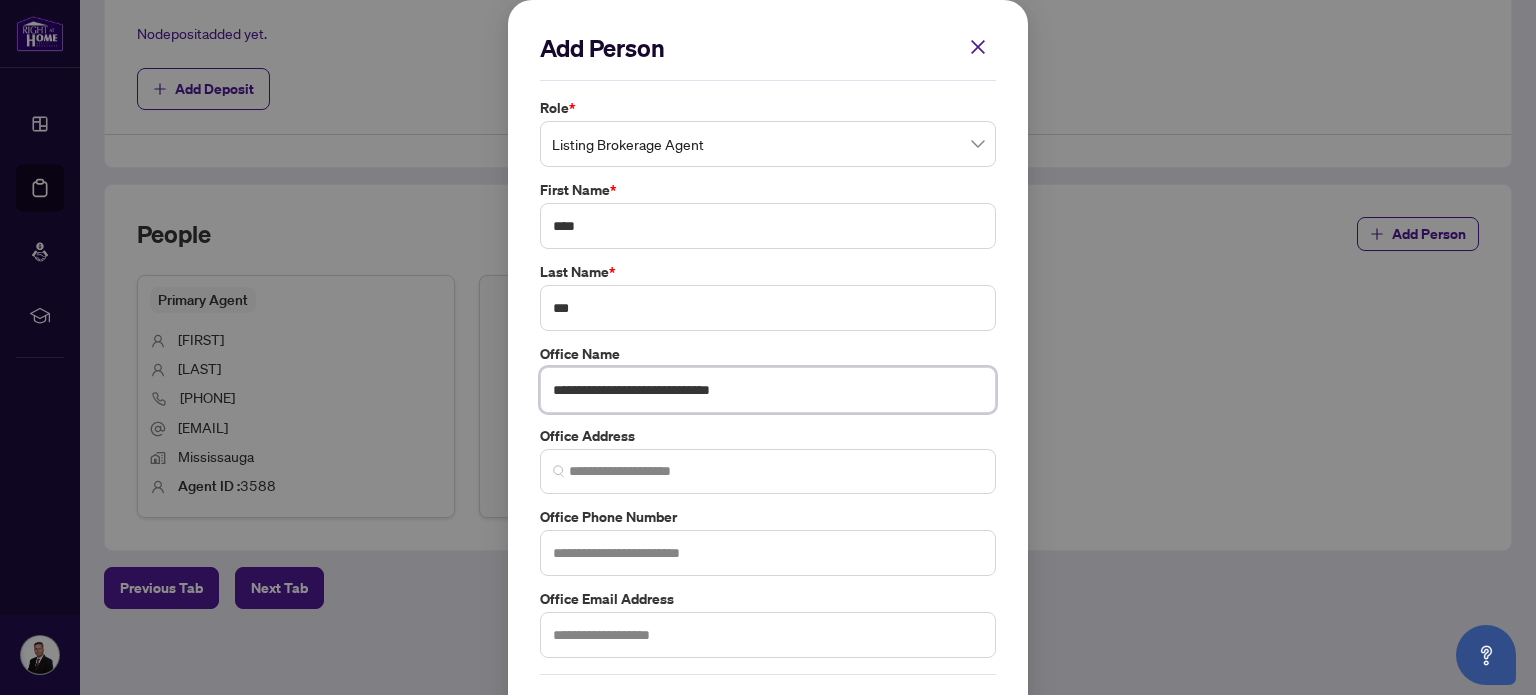 type on "**********" 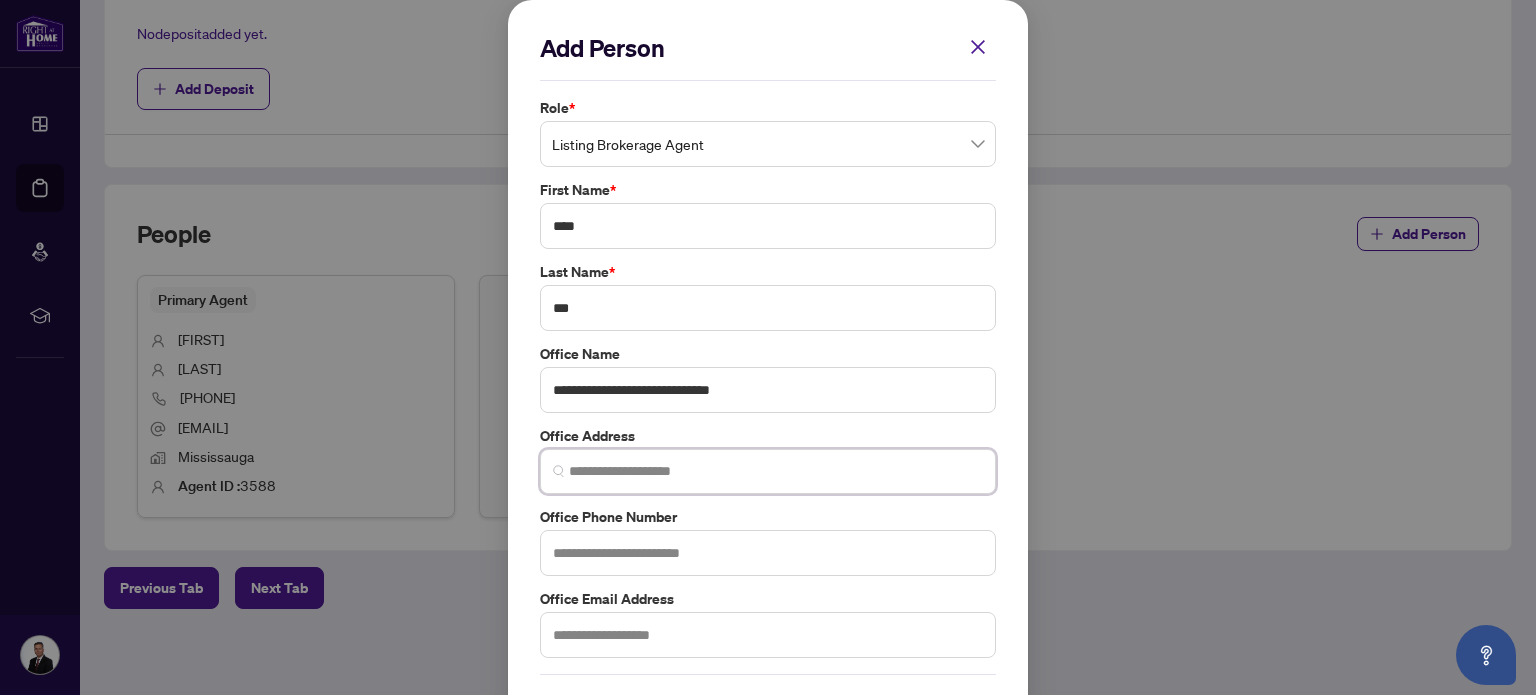 click at bounding box center [776, 471] 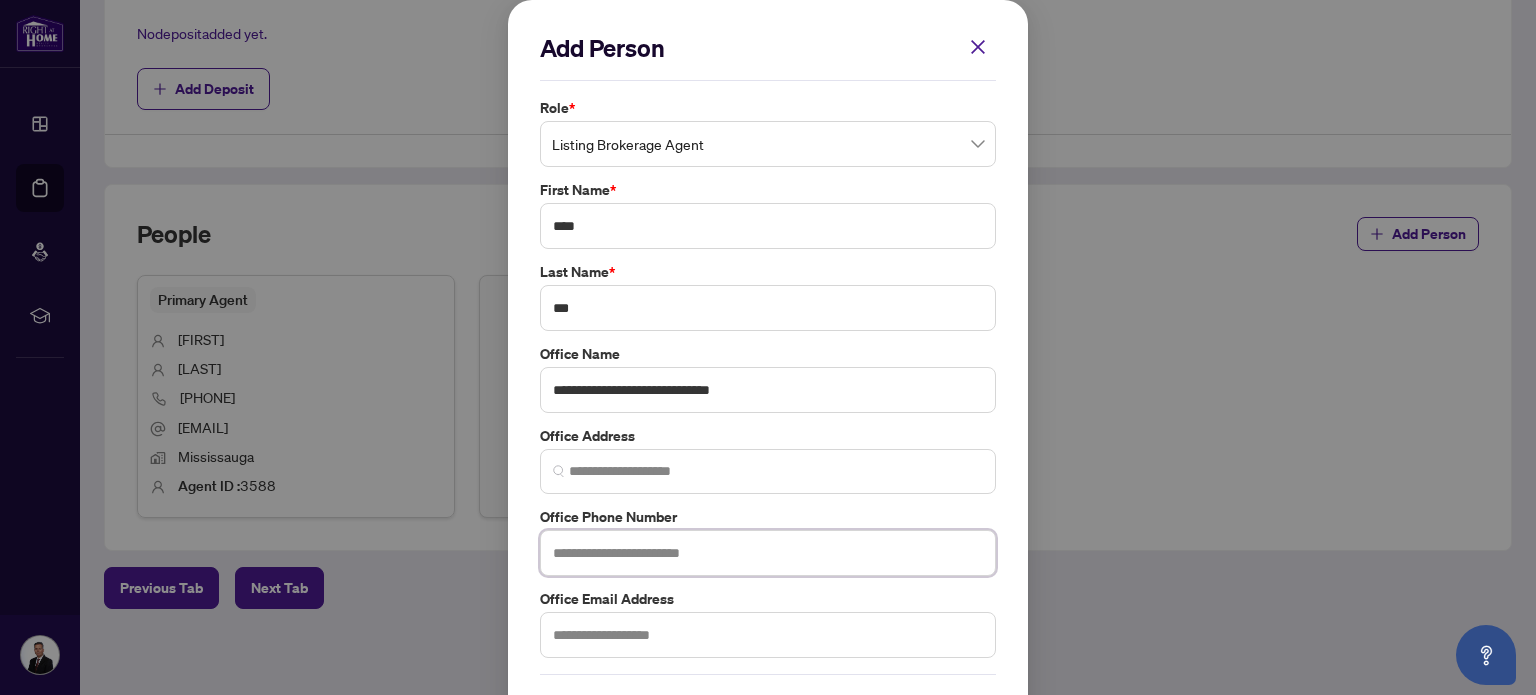 click at bounding box center [768, 553] 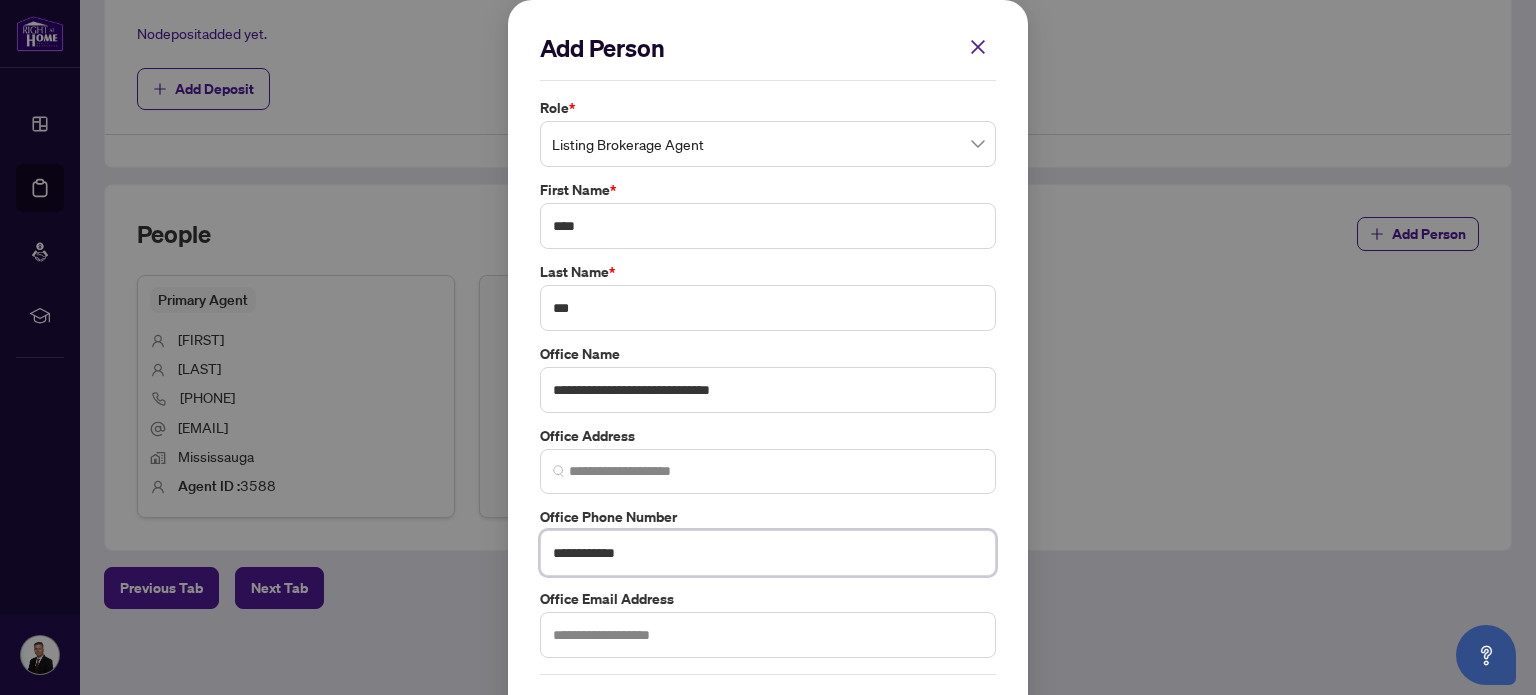type on "**********" 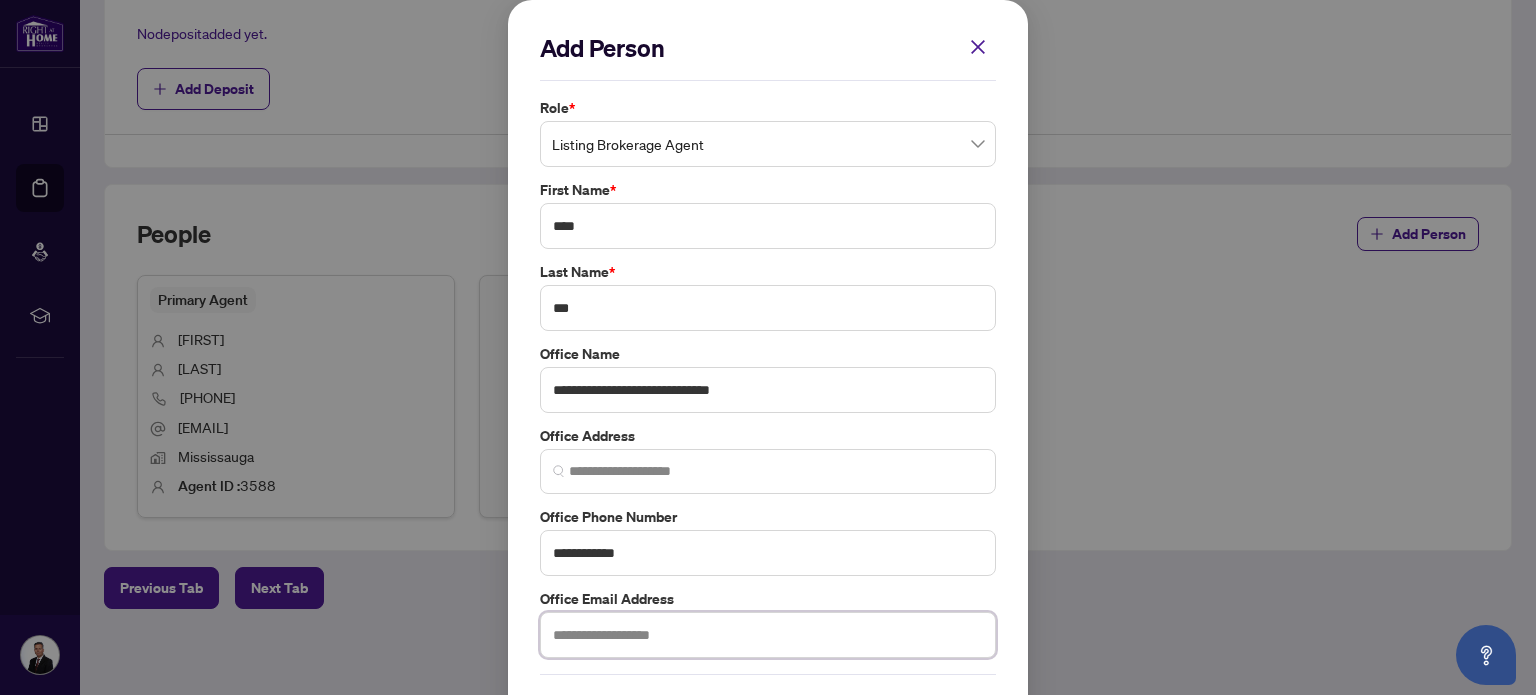 click at bounding box center (768, 635) 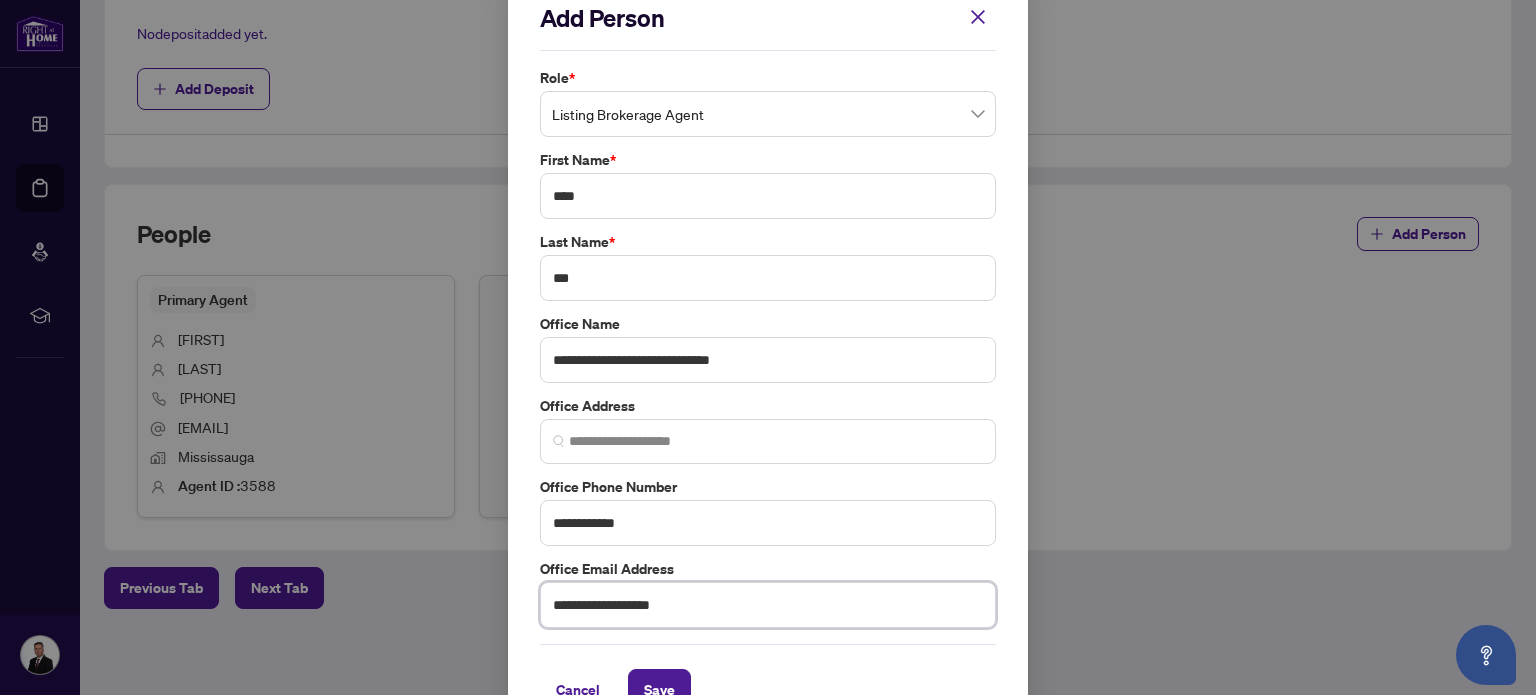 scroll, scrollTop: 0, scrollLeft: 0, axis: both 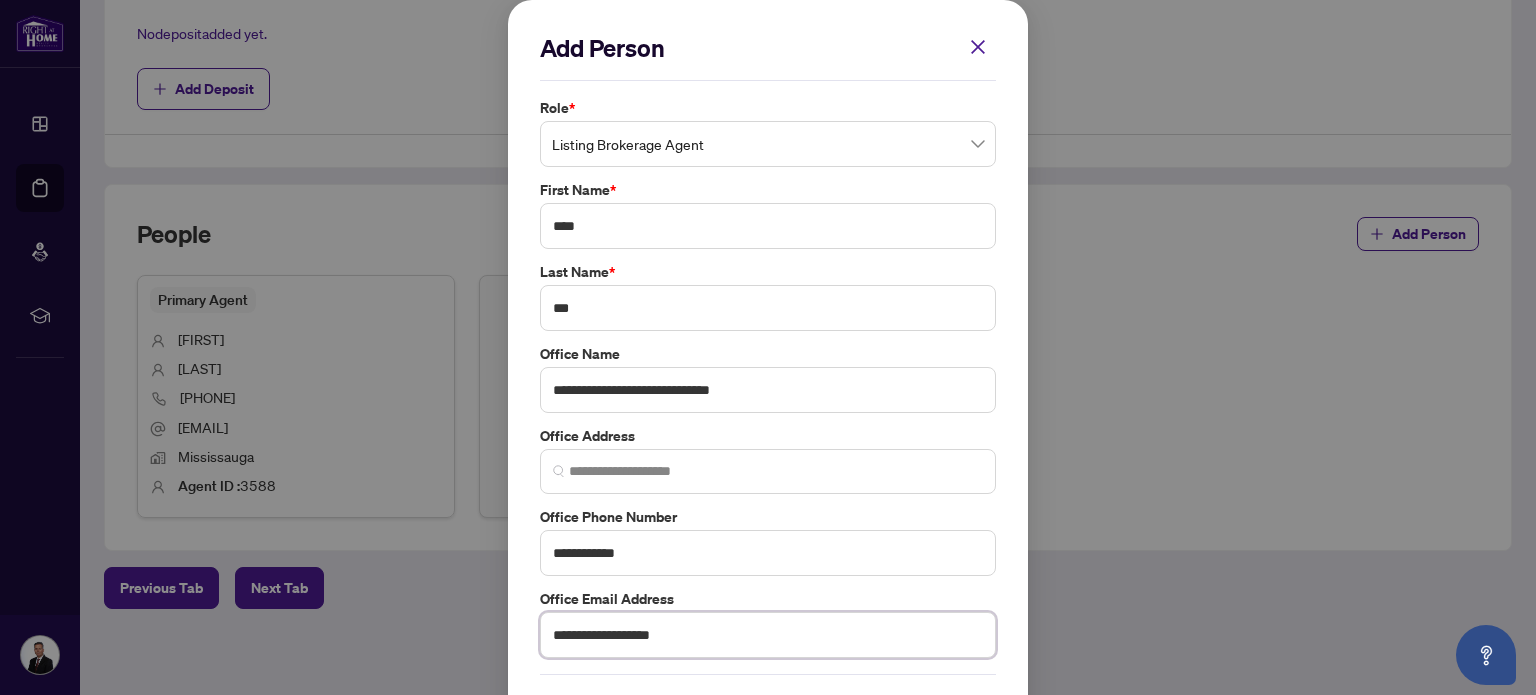 type on "**********" 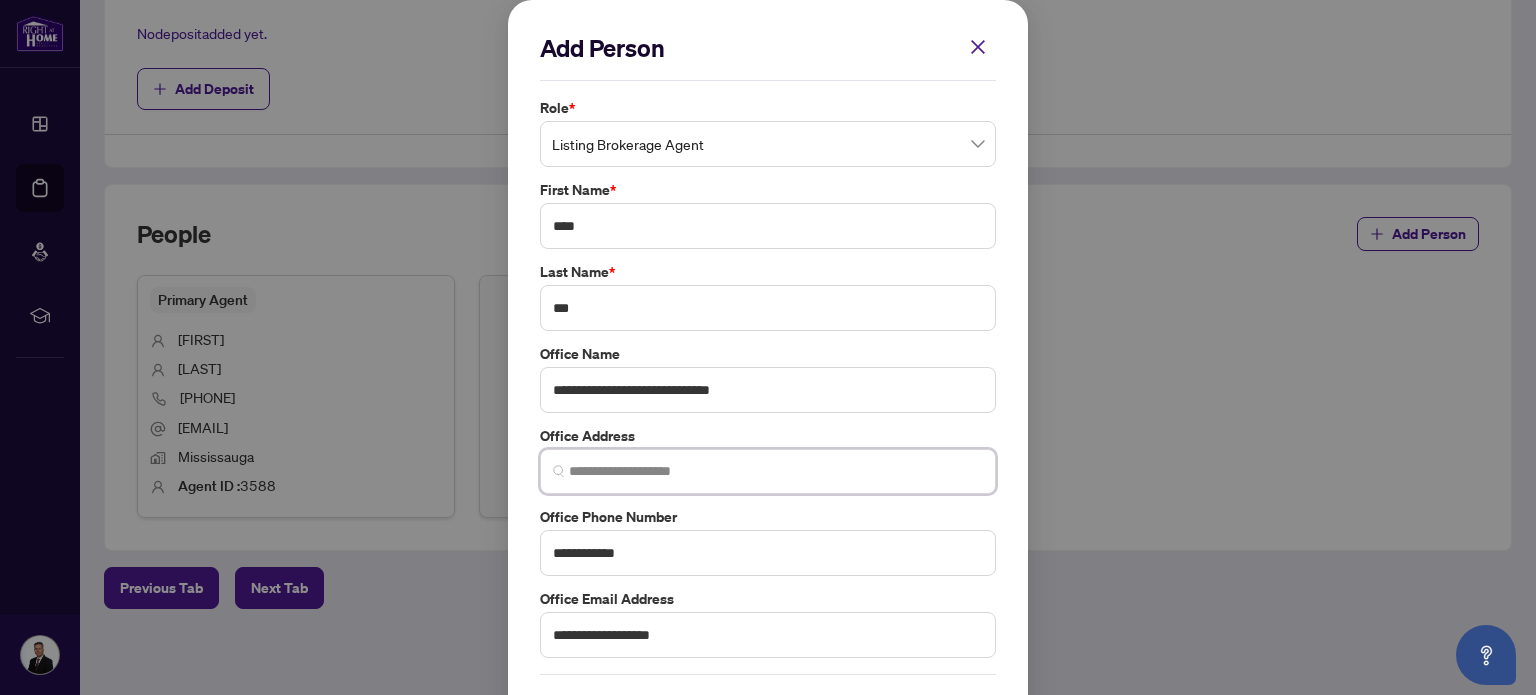 click at bounding box center (776, 471) 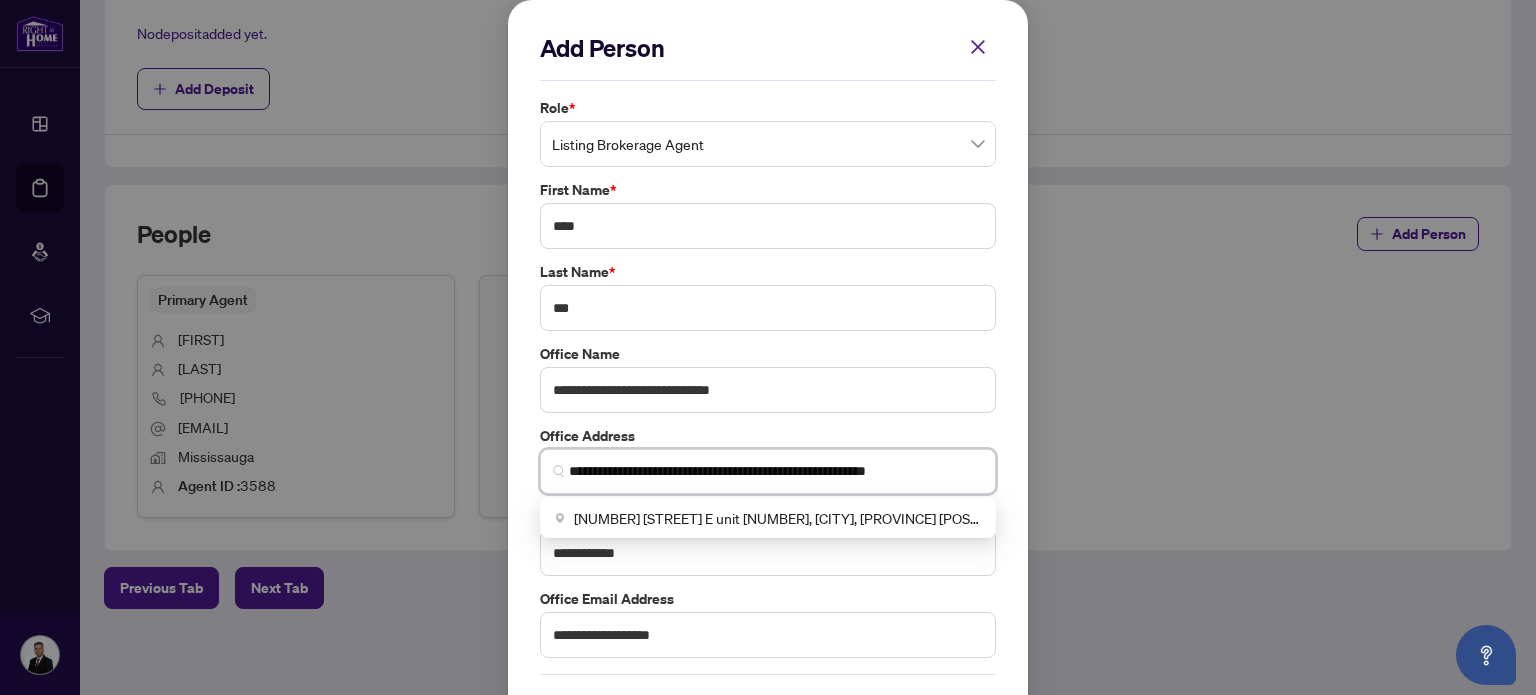 type on "**********" 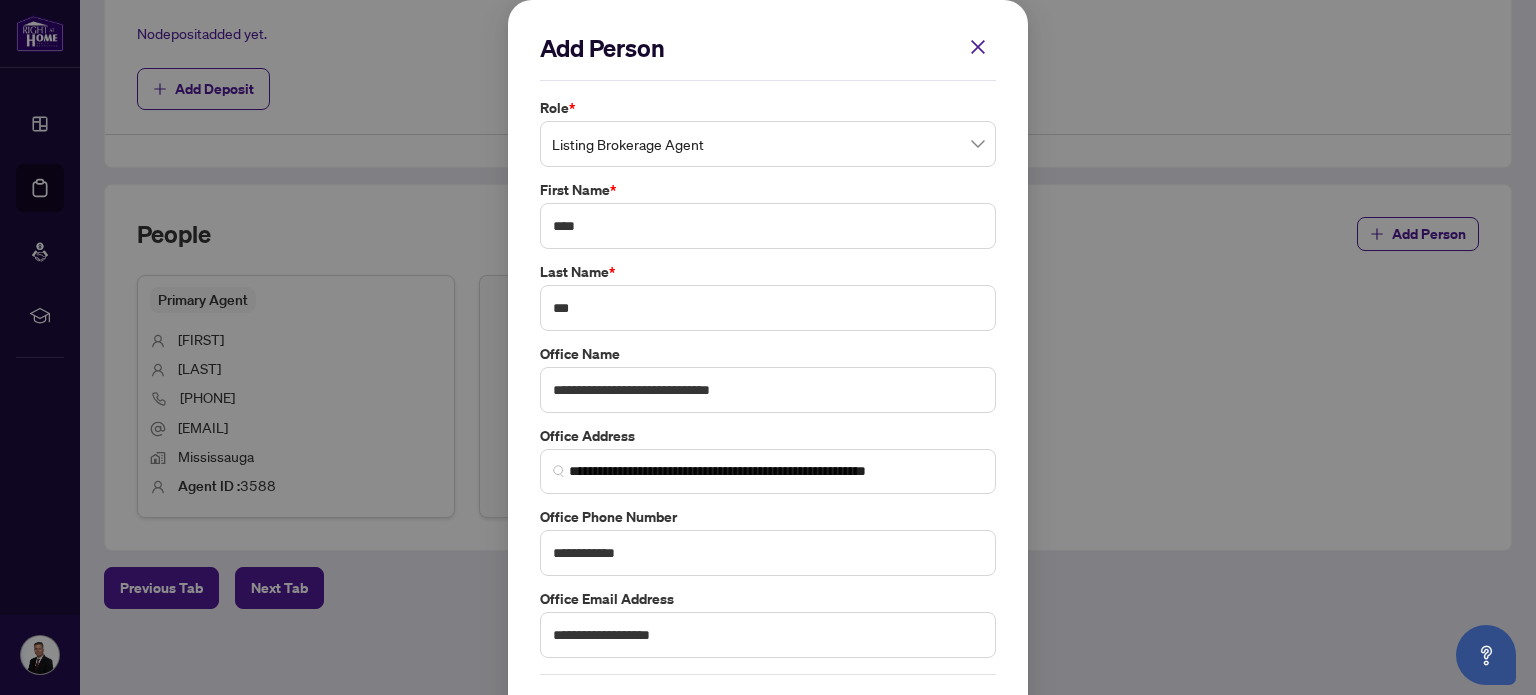 click on "**********" at bounding box center (768, 386) 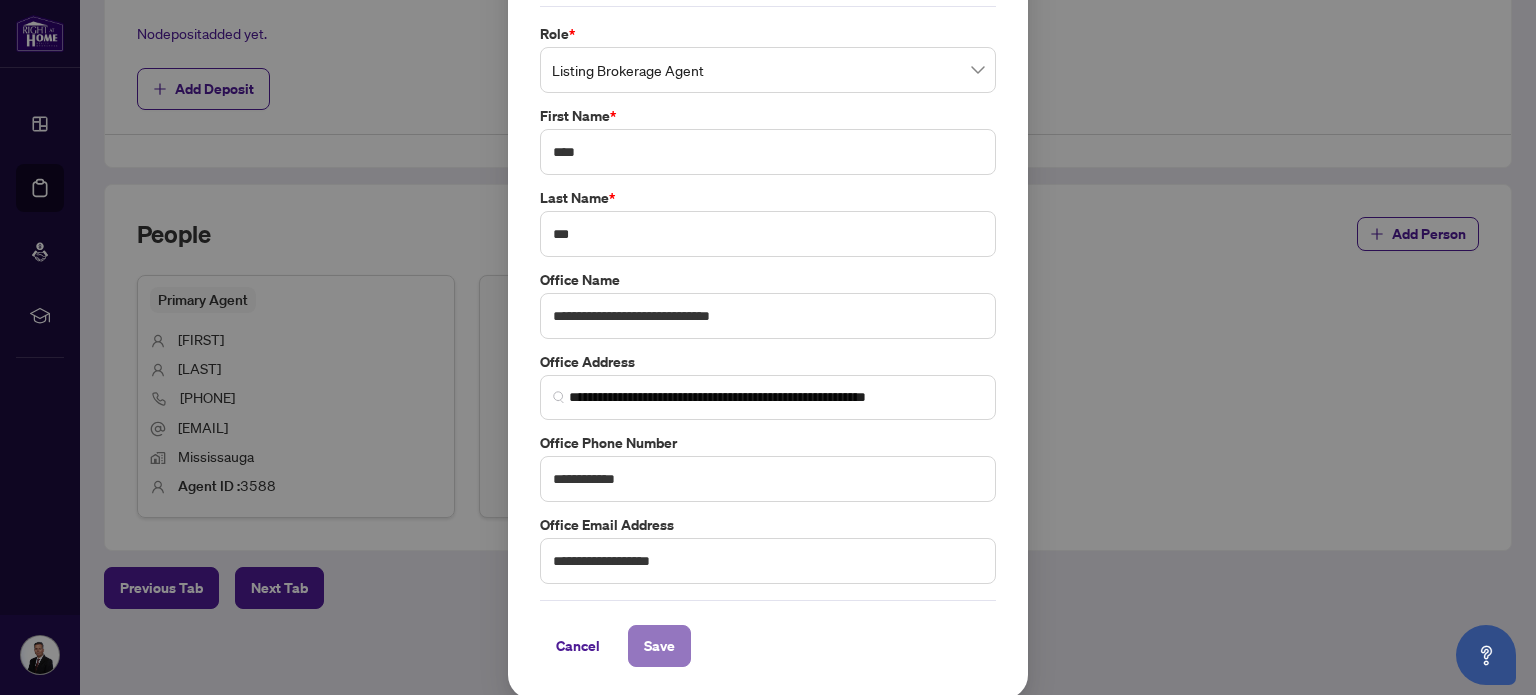click on "Save" at bounding box center [659, 646] 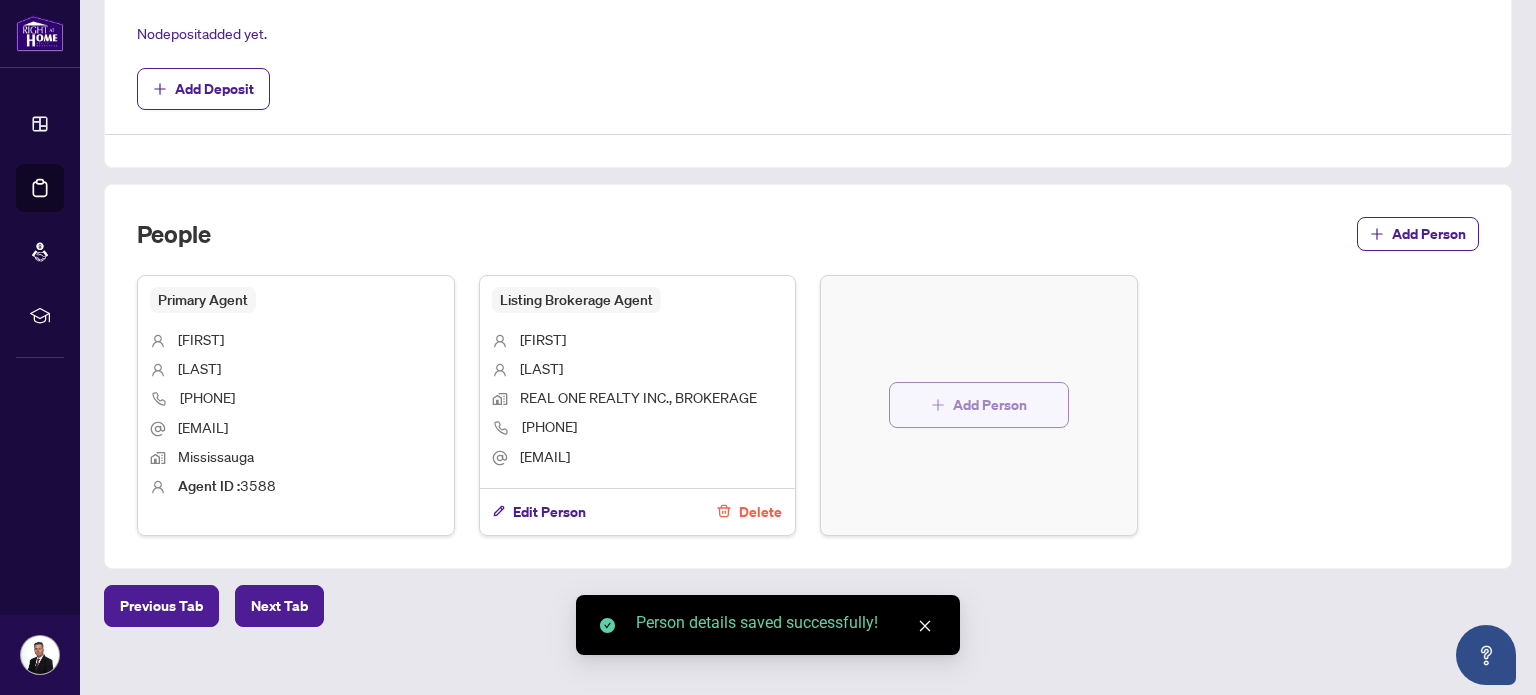 click on "Add Person" at bounding box center (990, 405) 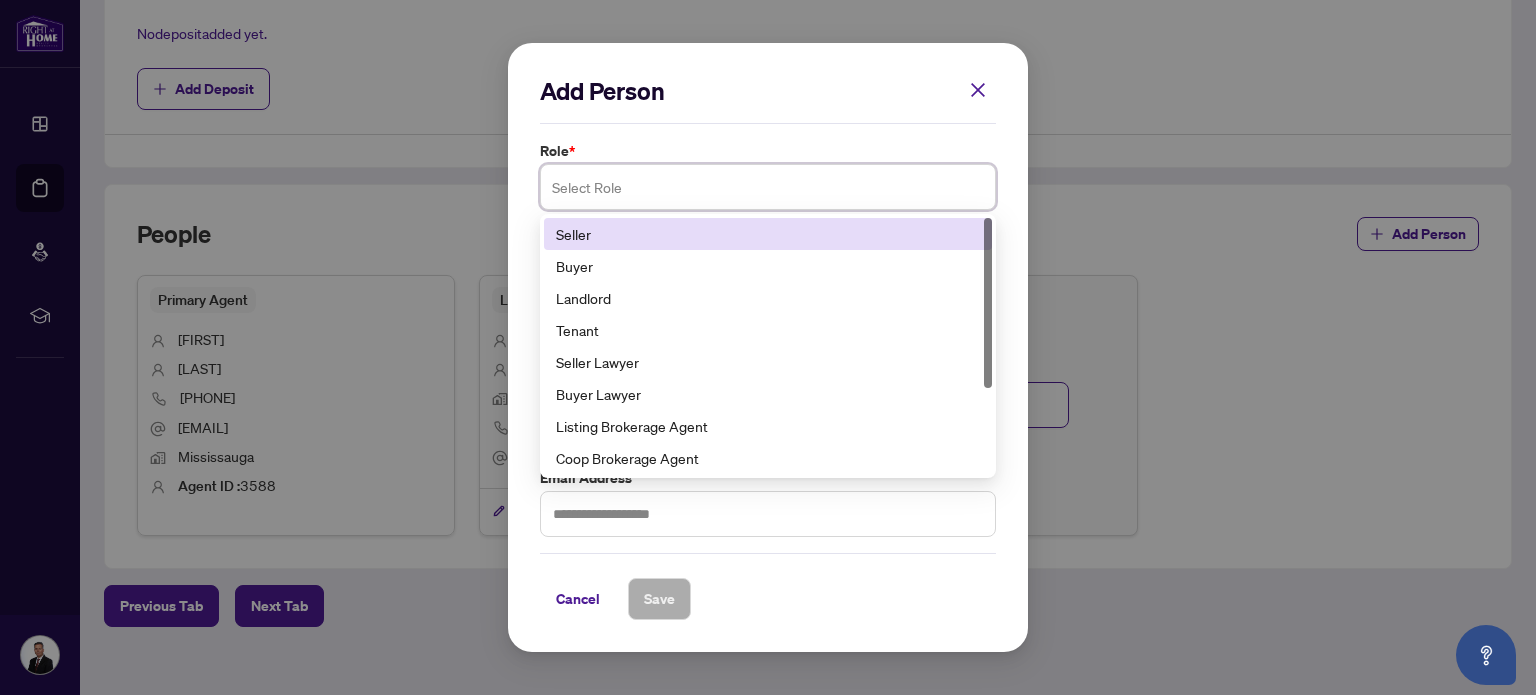 click at bounding box center [768, 187] 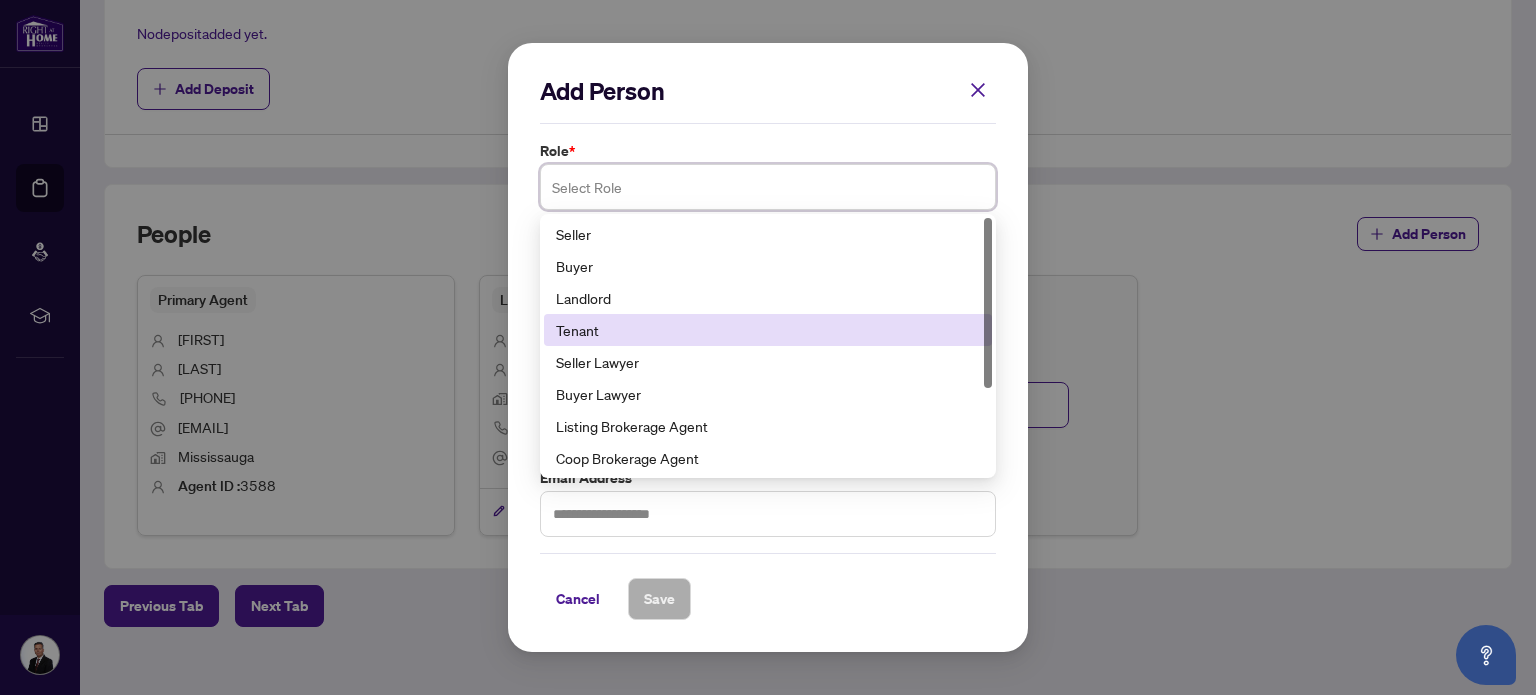 click on "Tenant" at bounding box center [768, 330] 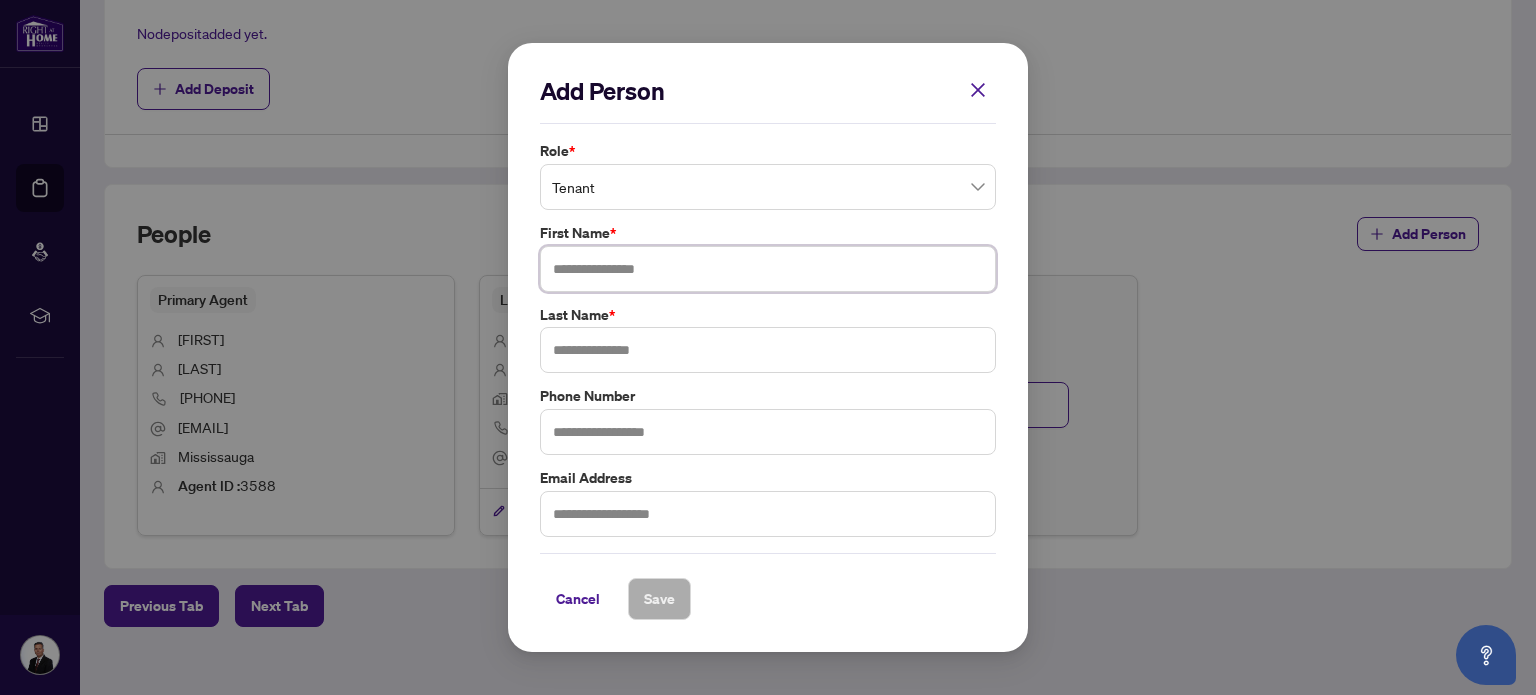 click at bounding box center (768, 269) 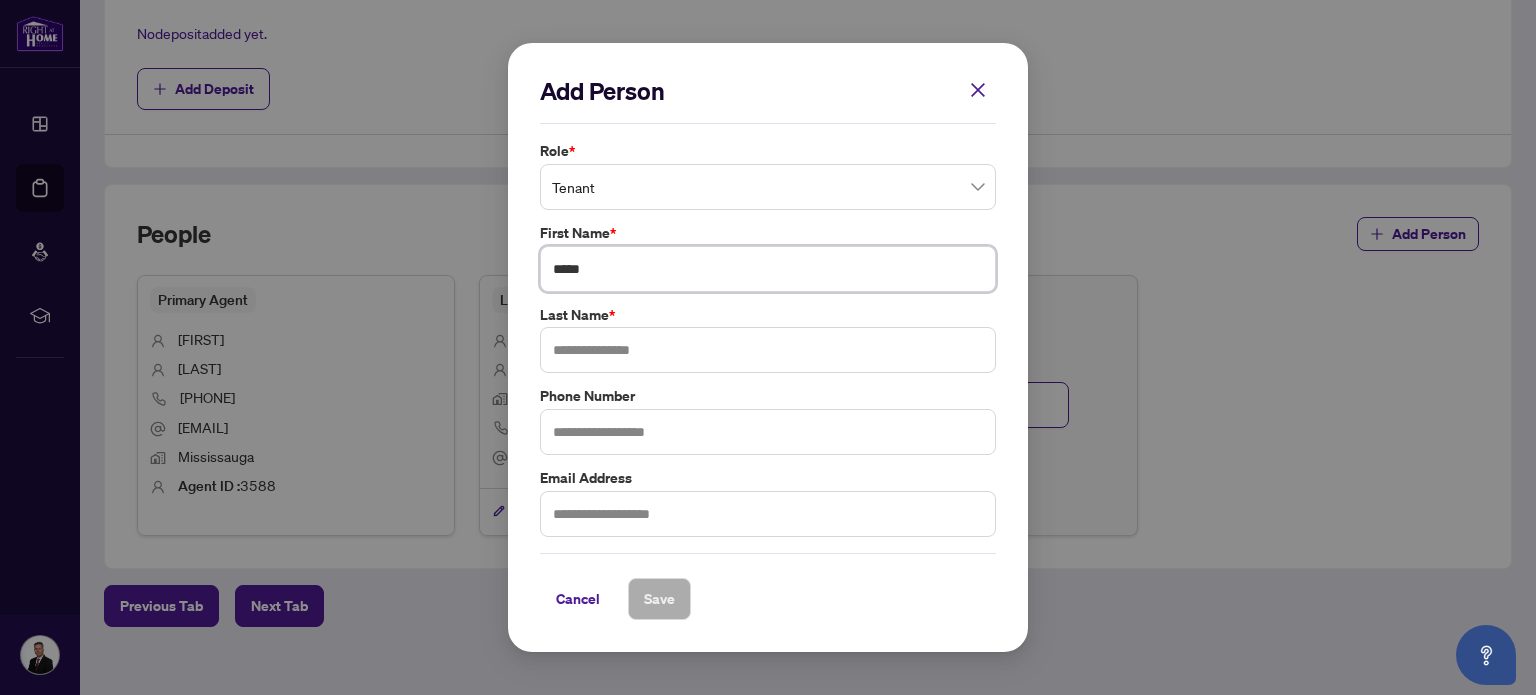 type on "*****" 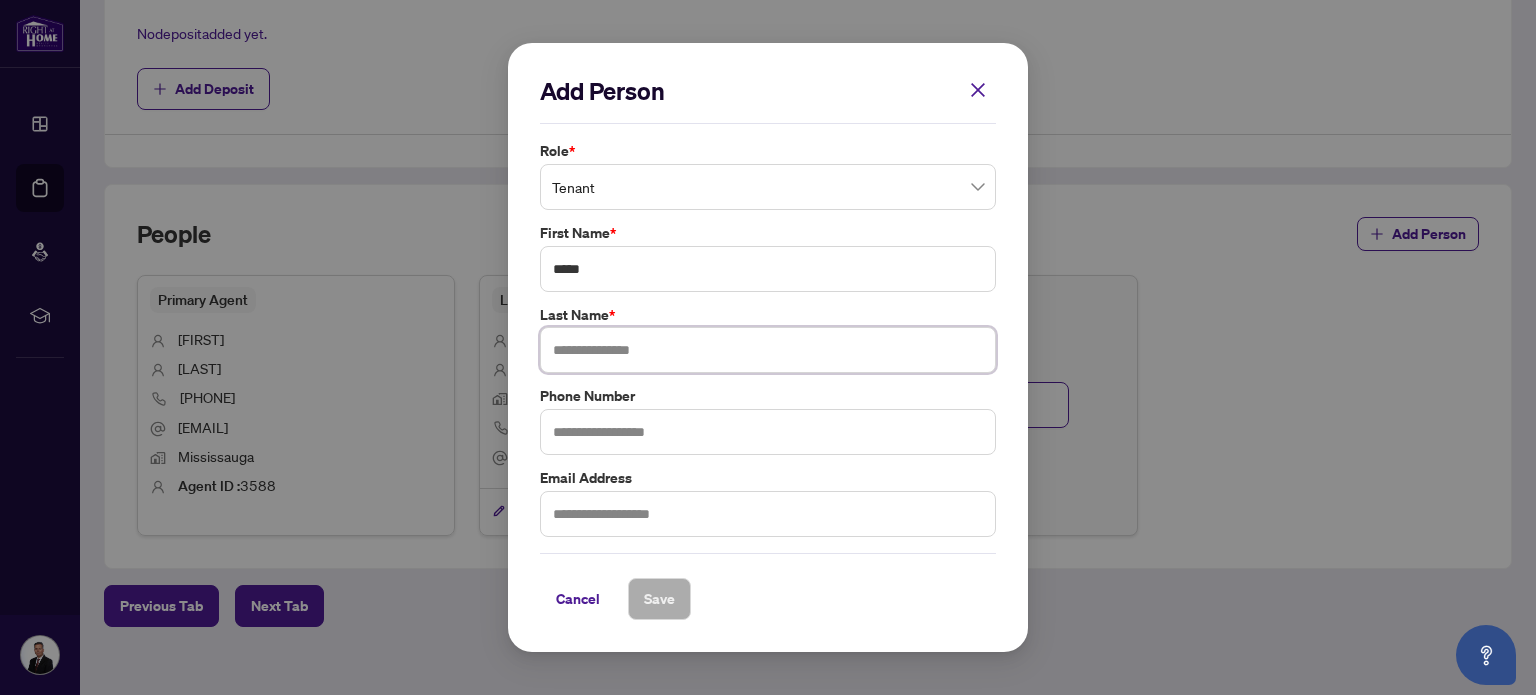 click at bounding box center (768, 350) 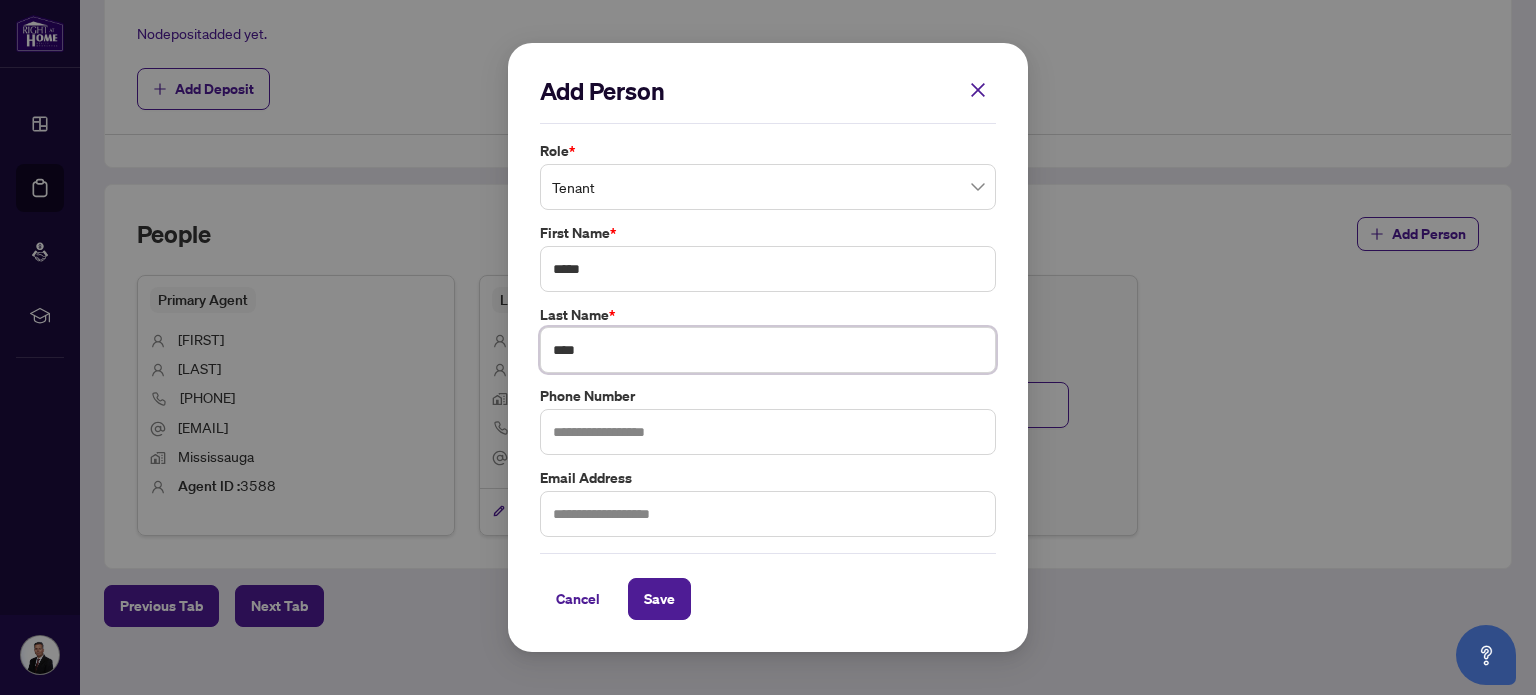 type on "****" 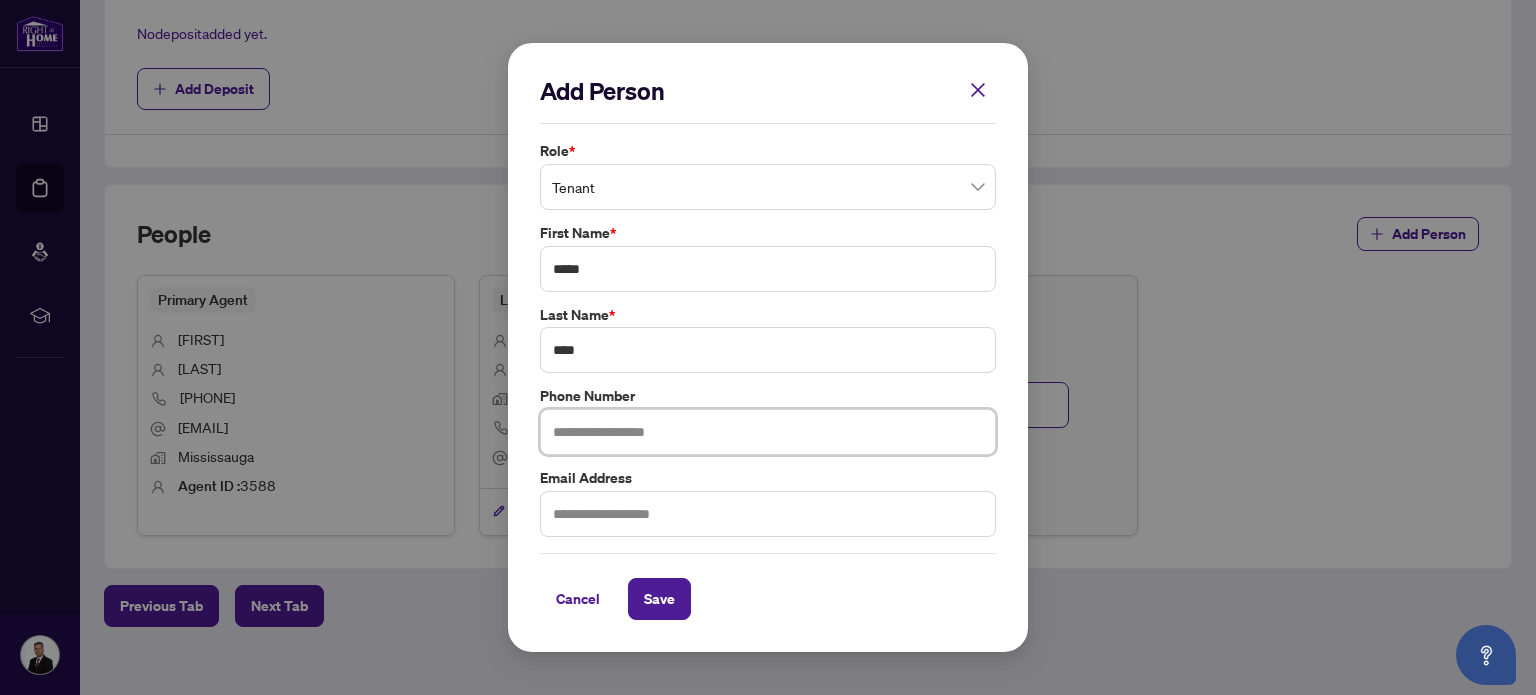 click at bounding box center (768, 432) 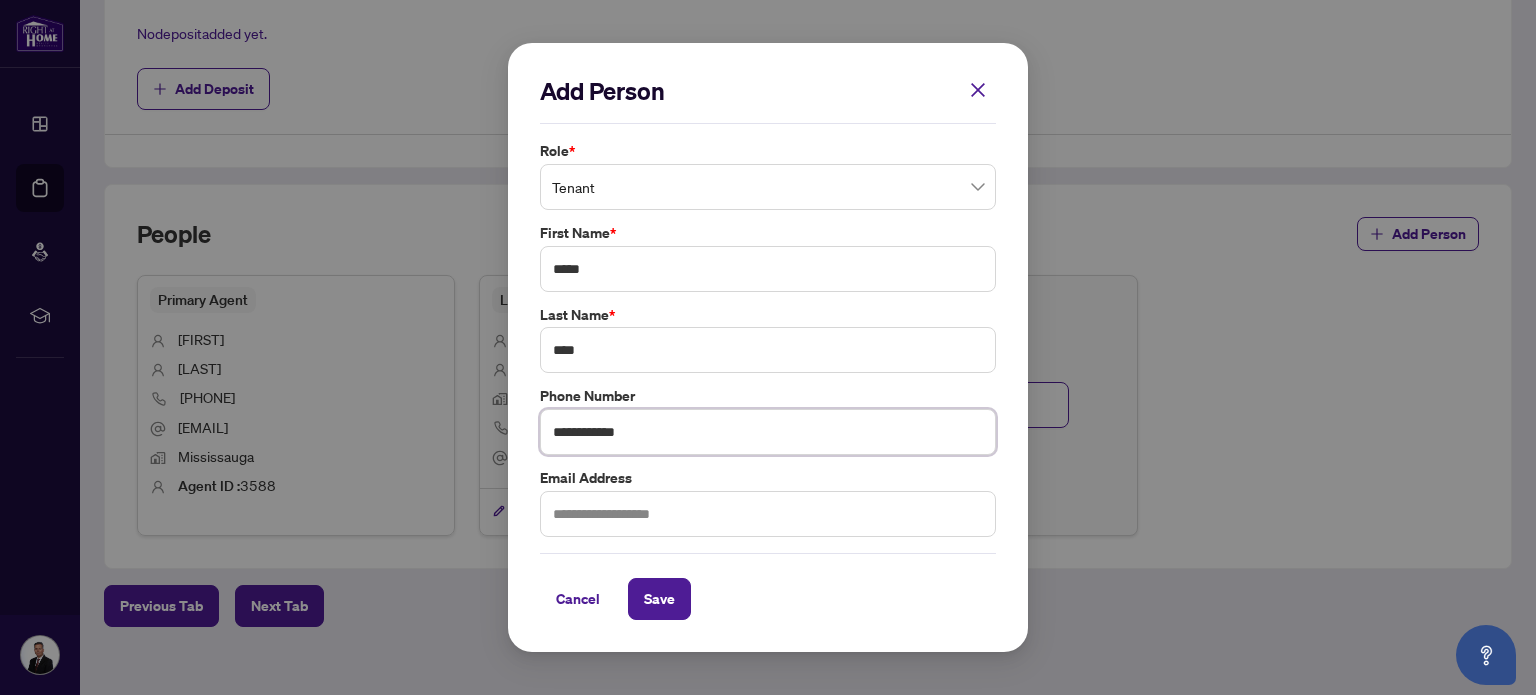 type on "**********" 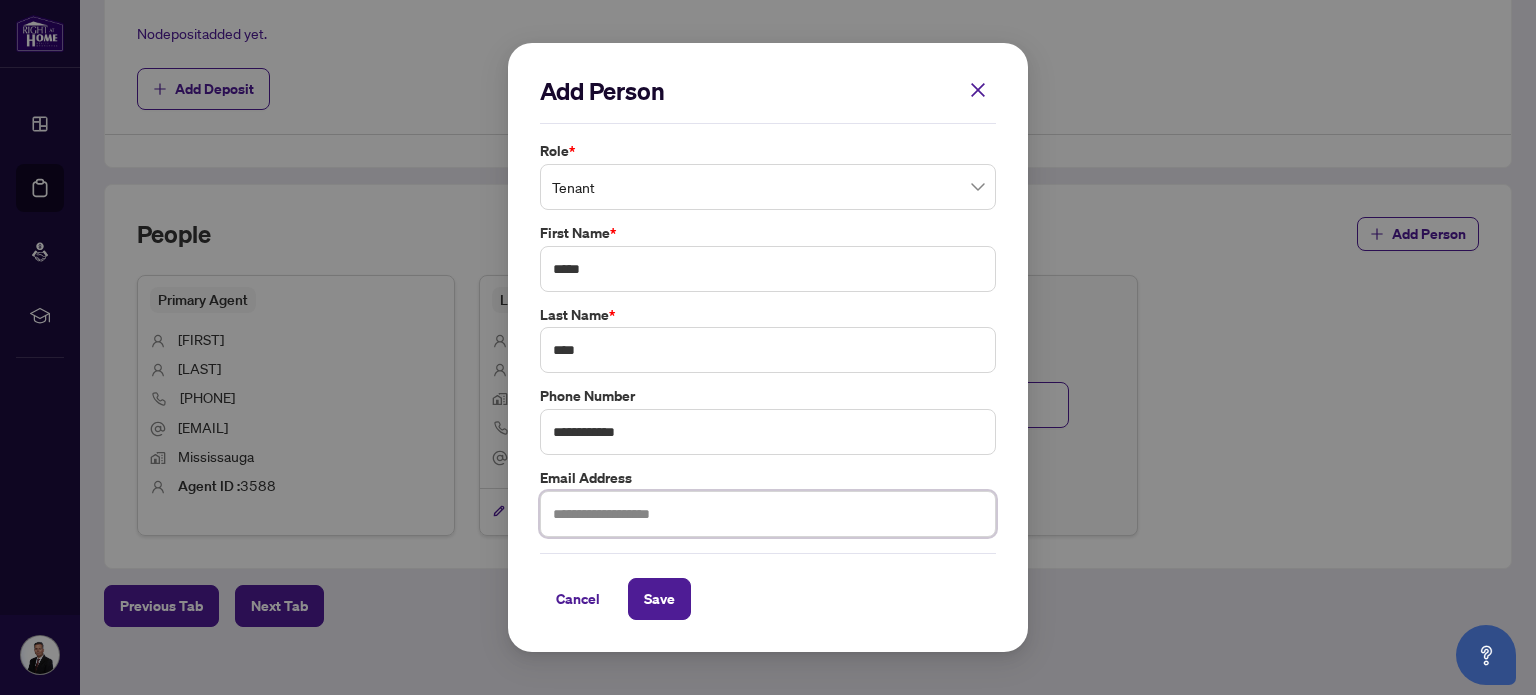 click at bounding box center [768, 514] 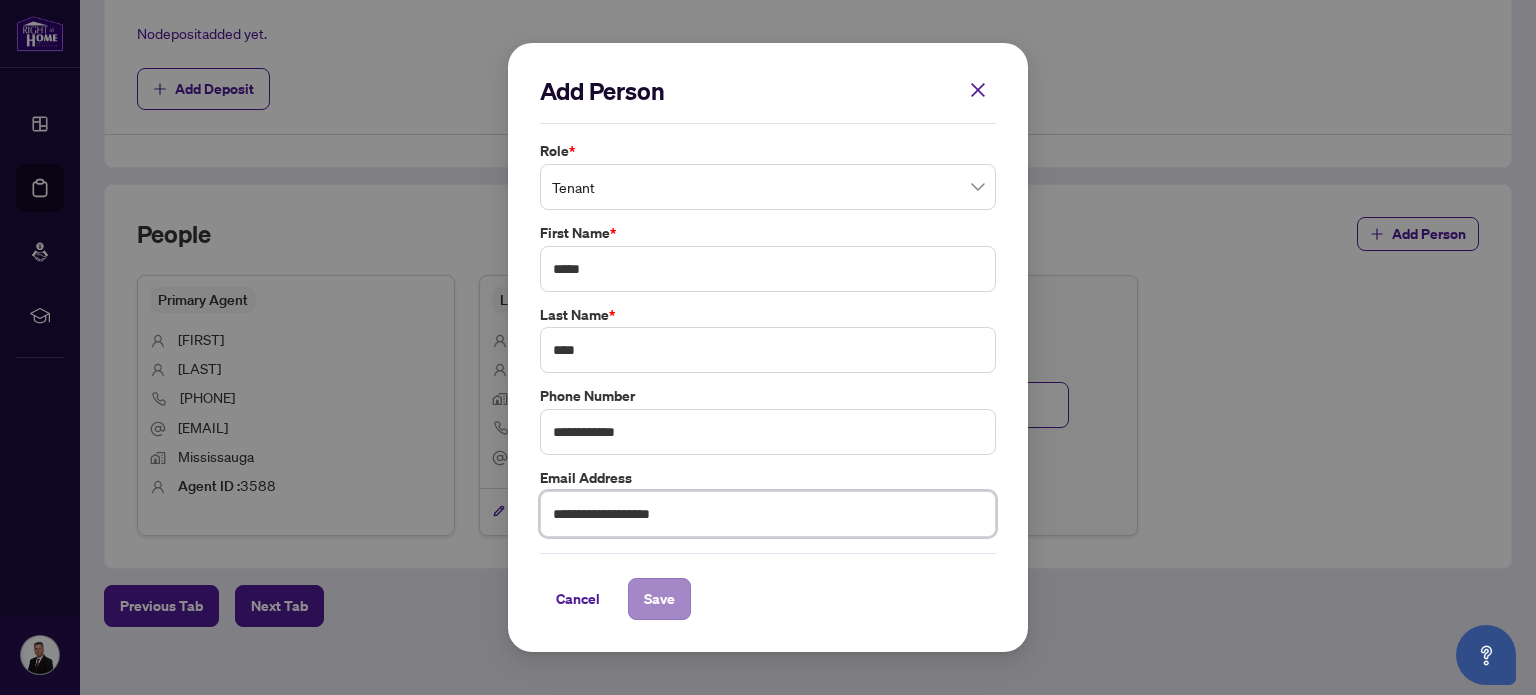 type on "**********" 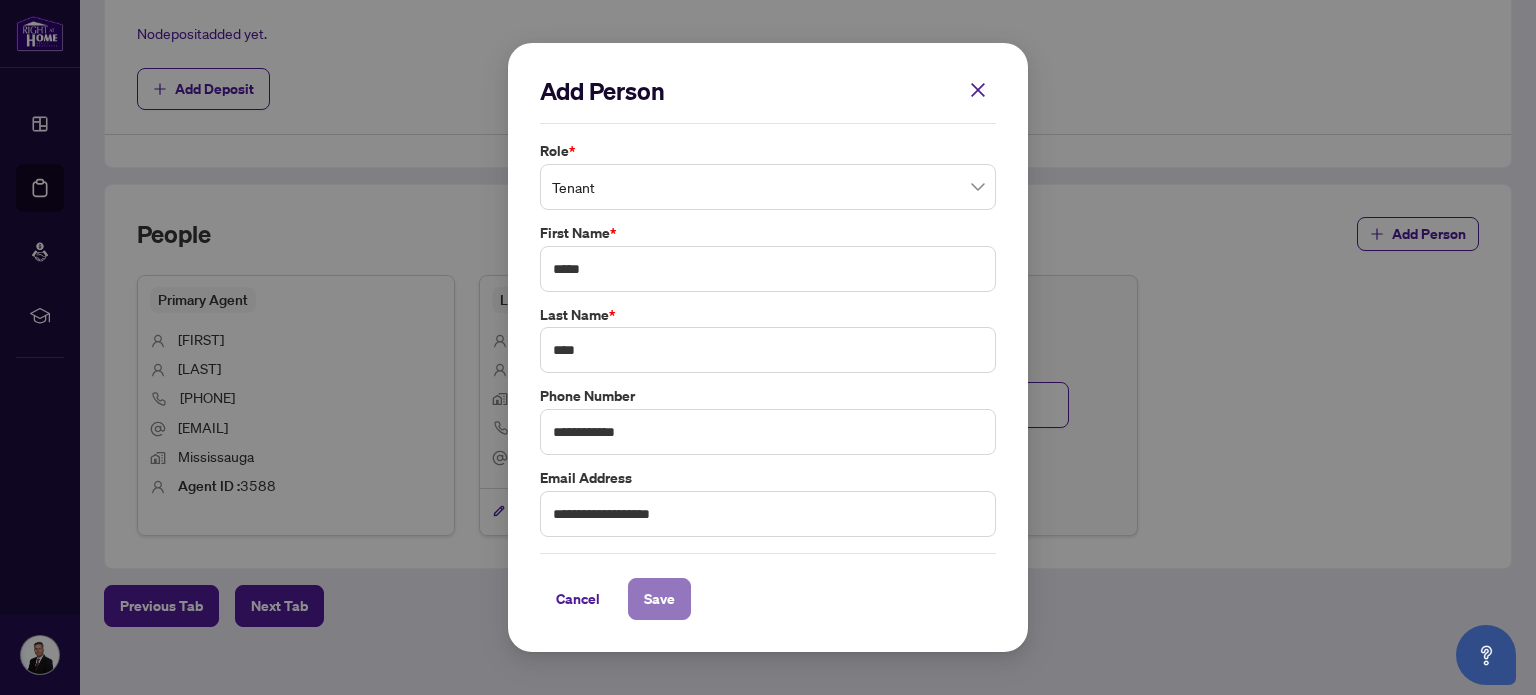 click on "Save" at bounding box center (659, 599) 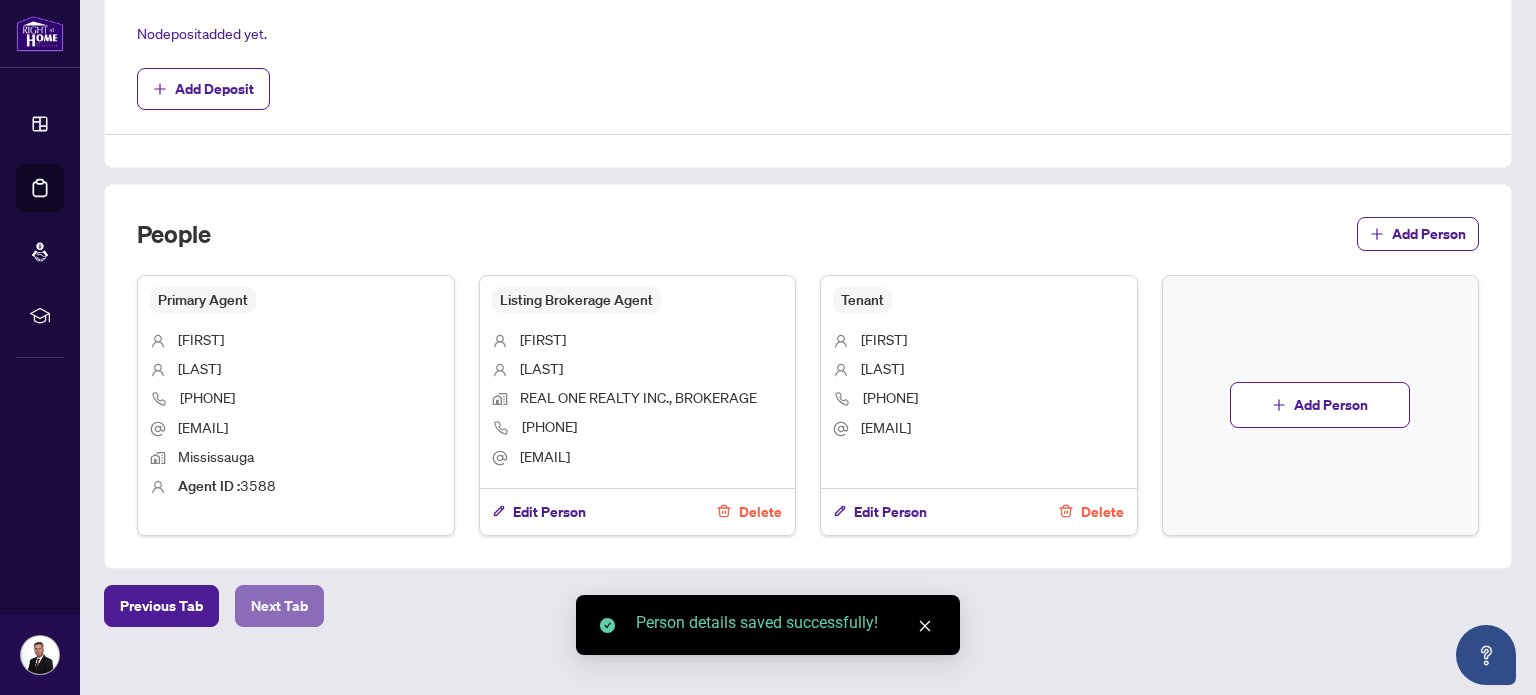 click on "Next Tab" at bounding box center (279, 606) 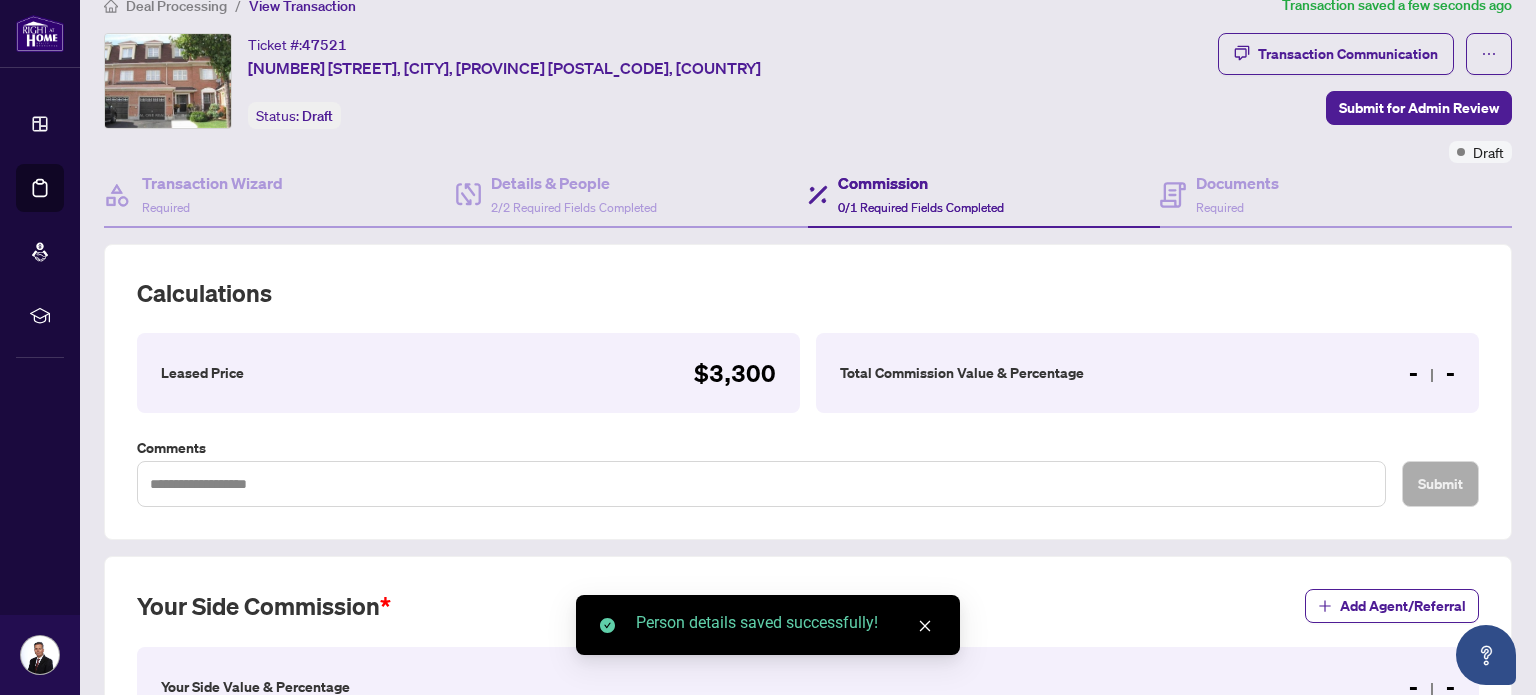 type on "**********" 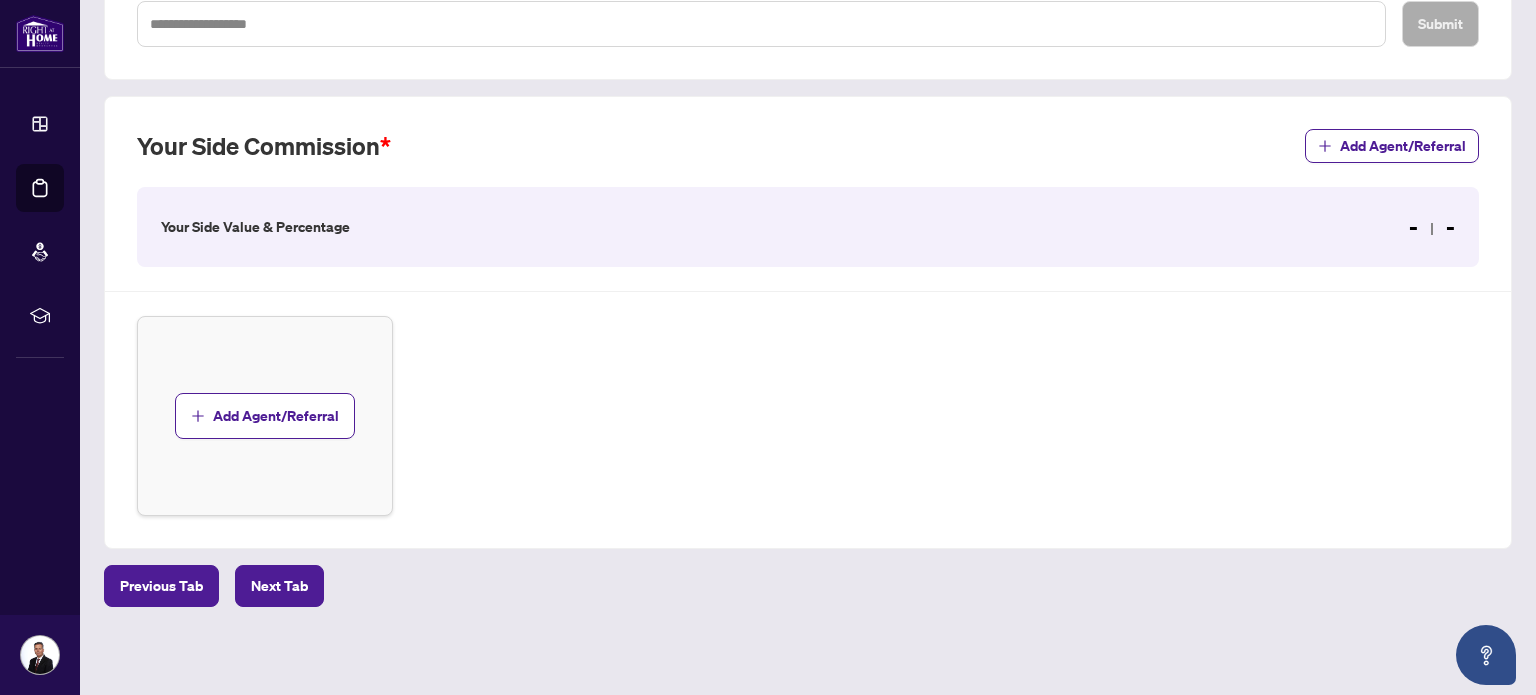 click on "Your Side Value & Percentage" at bounding box center [255, 227] 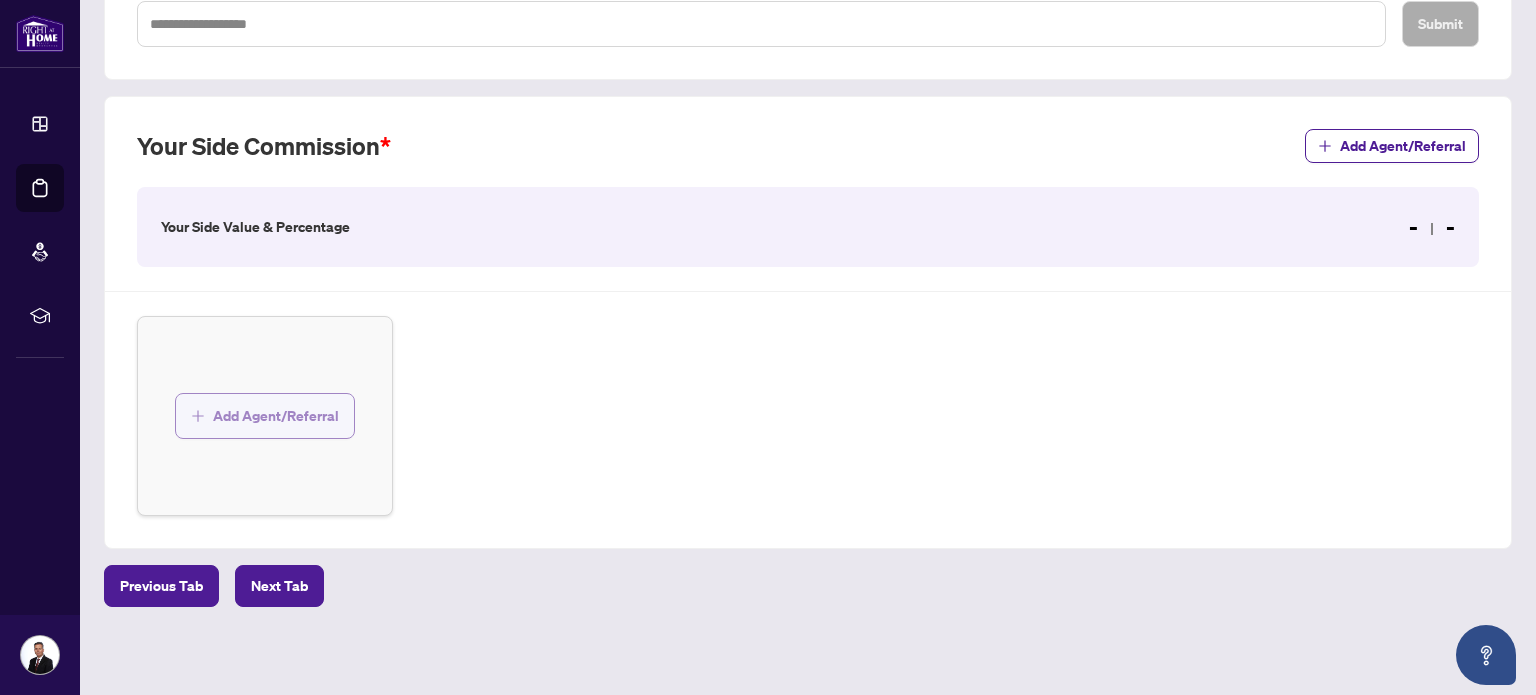 click 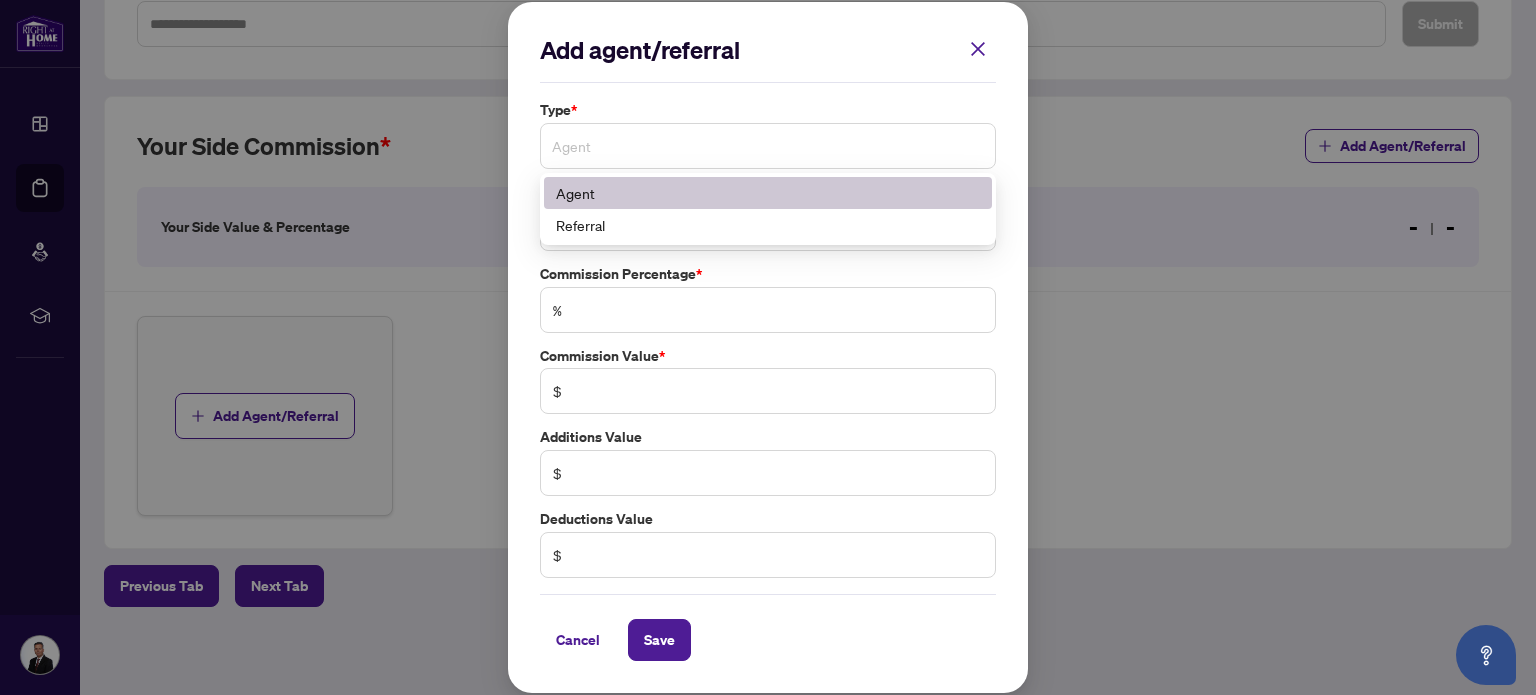 click on "Agent" at bounding box center [768, 146] 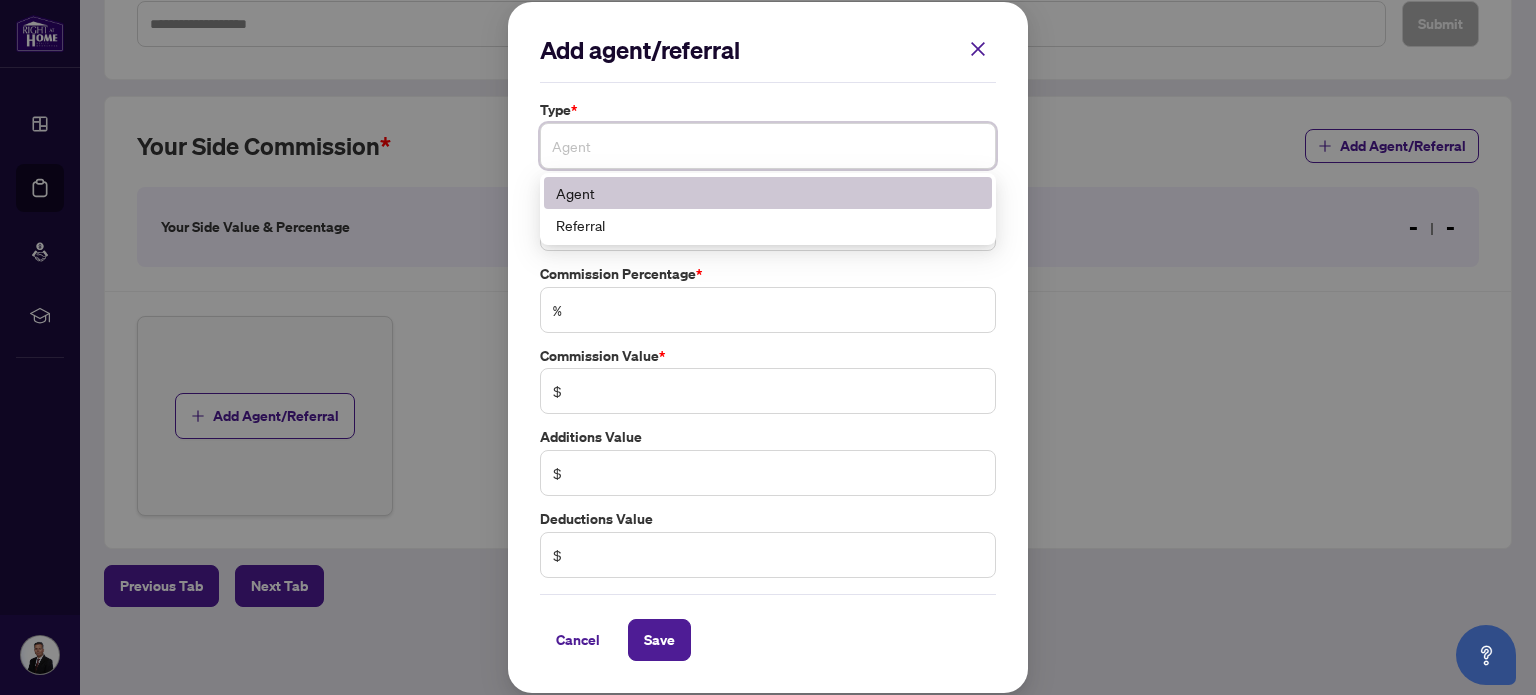 click on "Agent" at bounding box center [768, 193] 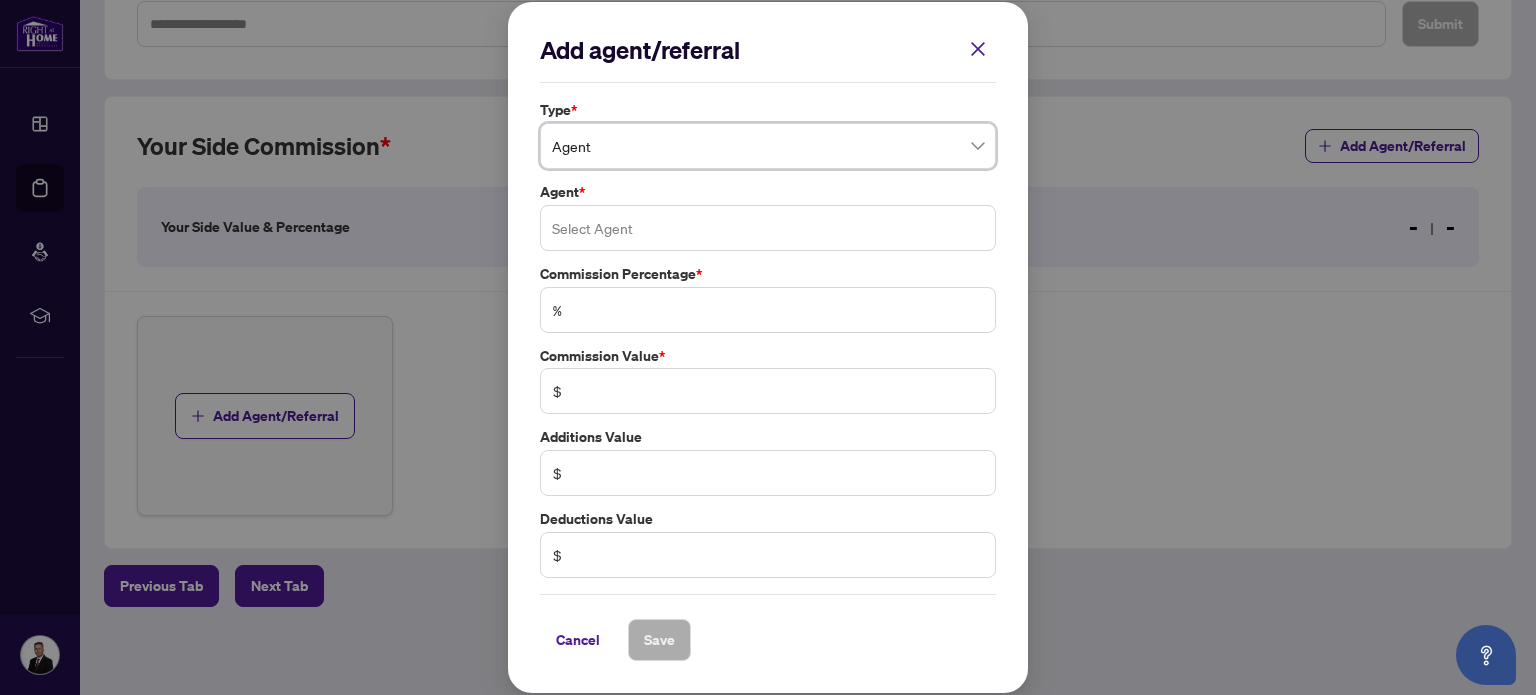click at bounding box center [768, 228] 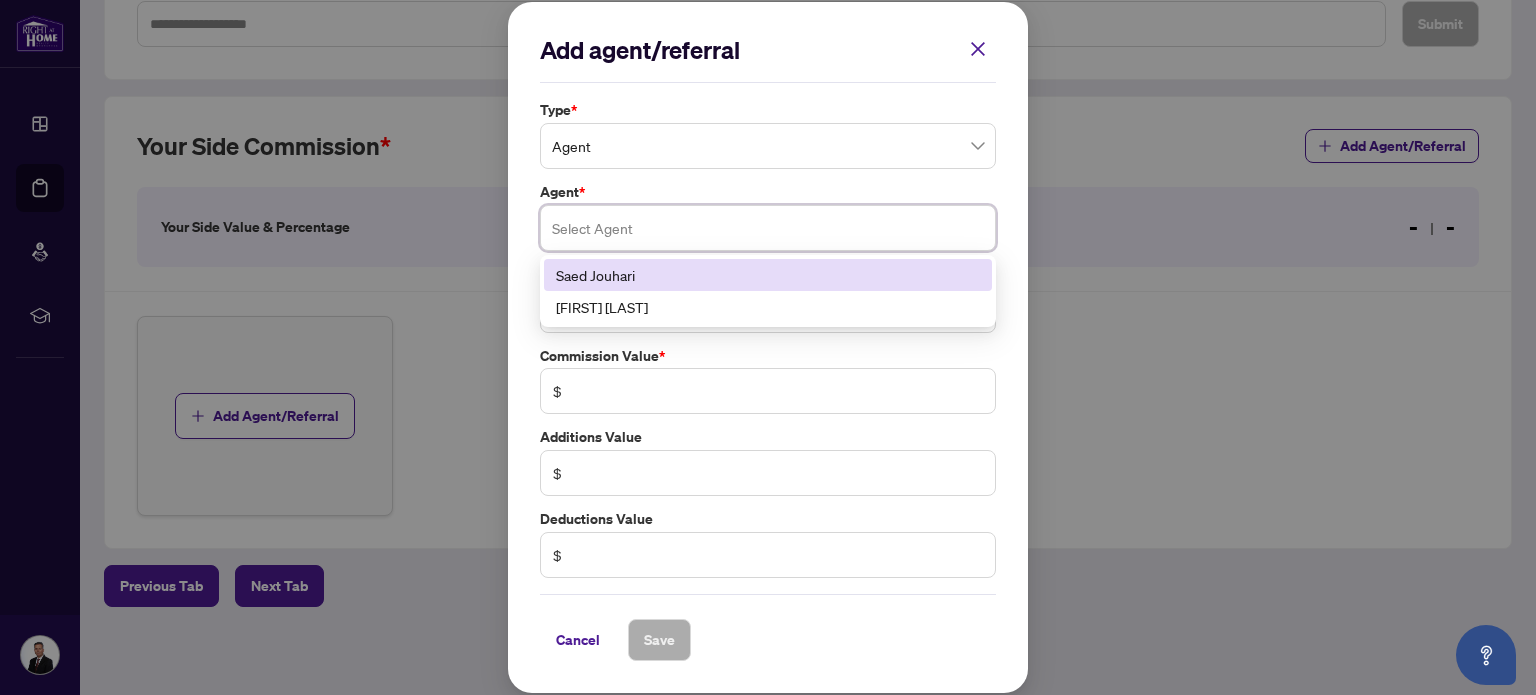 click on "Saed Jouhari" at bounding box center (768, 275) 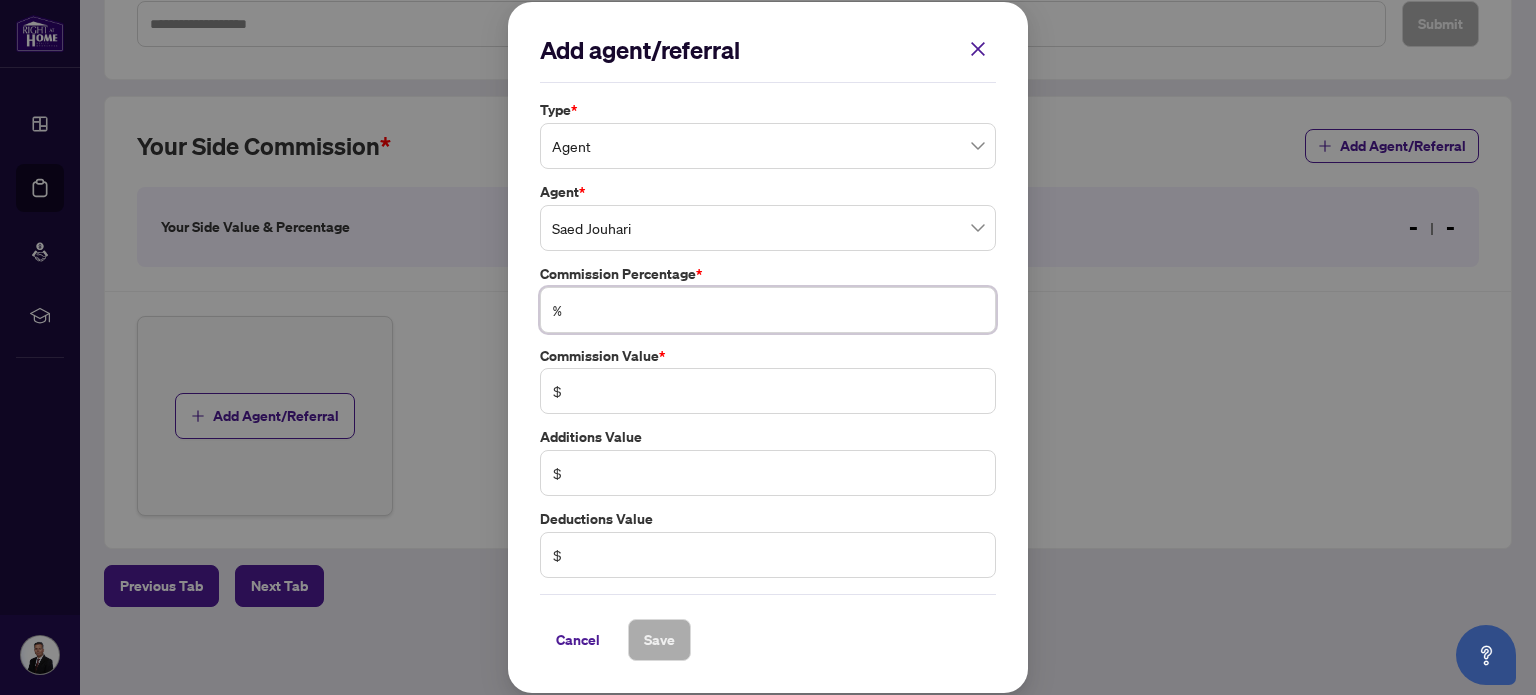click at bounding box center (778, 310) 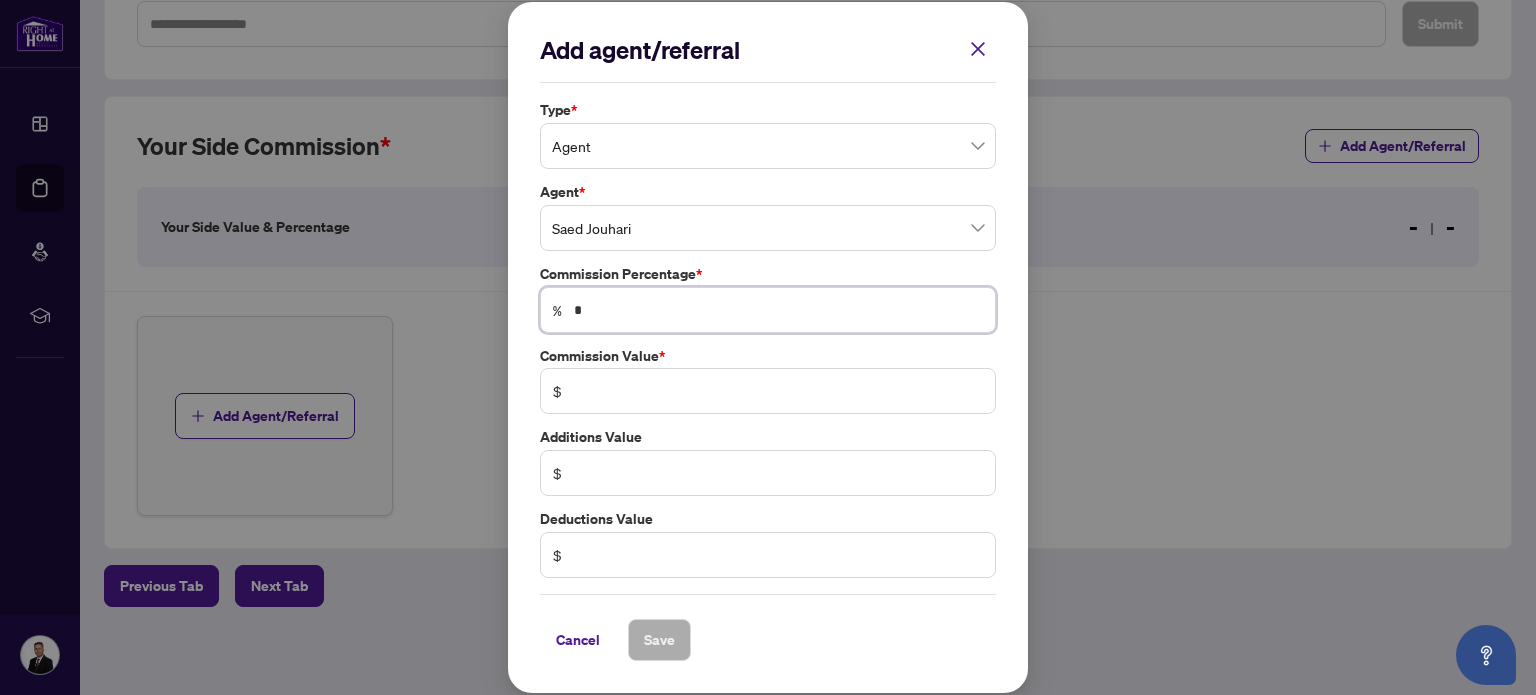 type on "**" 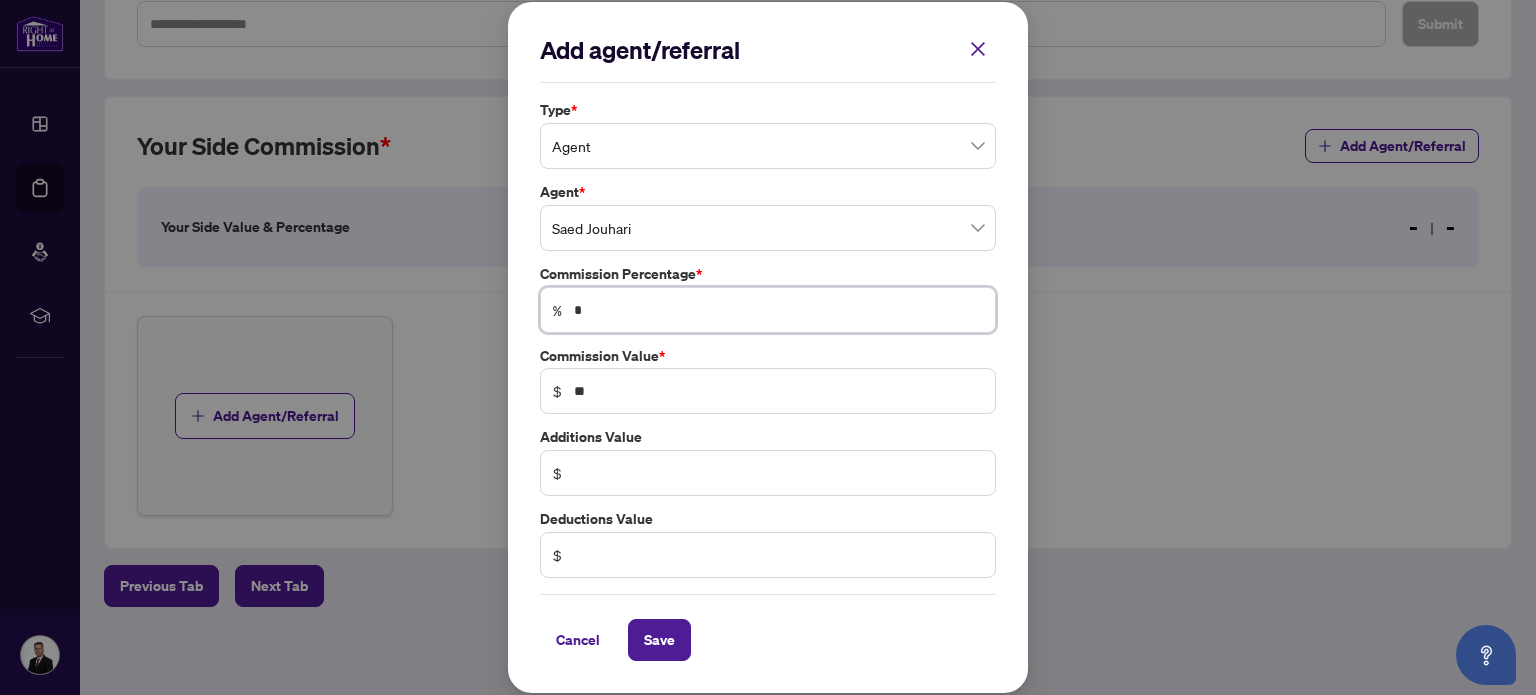 type on "**" 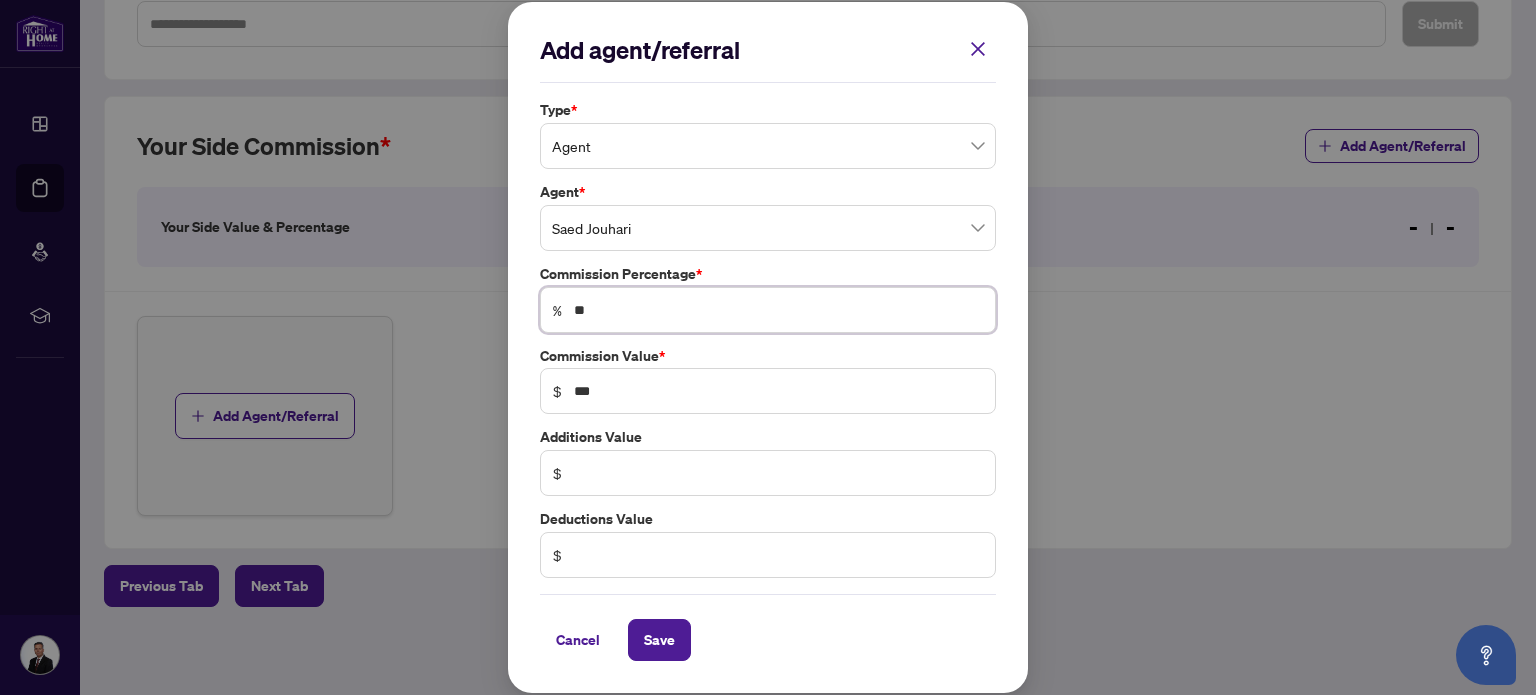 type on "***" 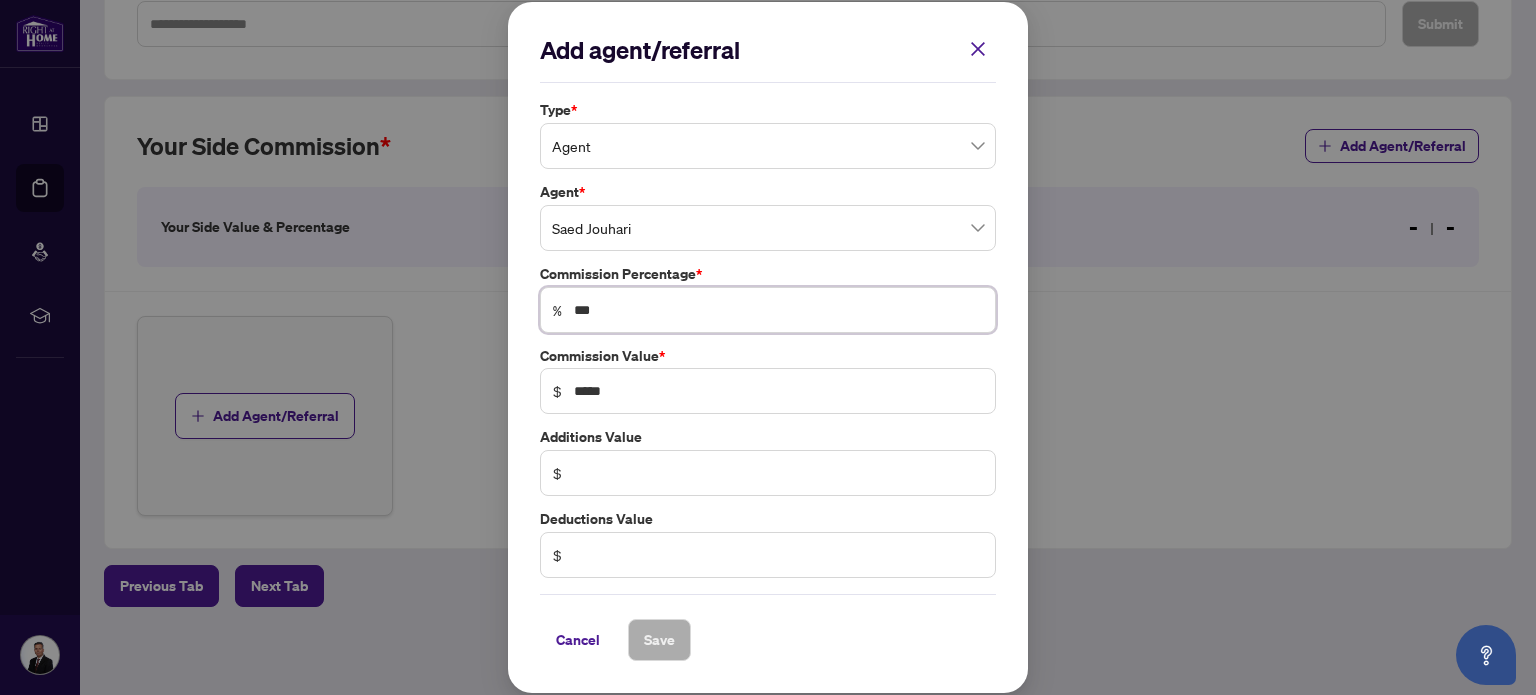 type on "****" 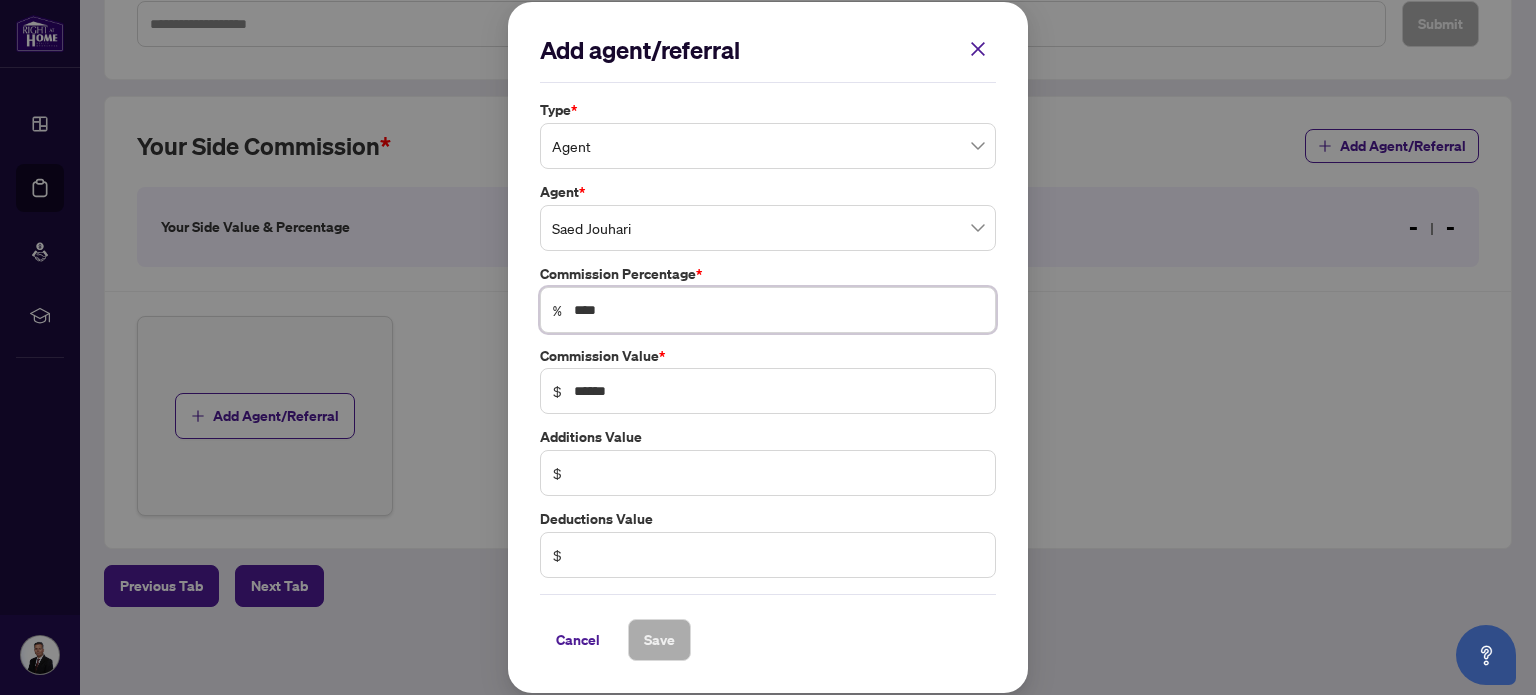 type on "***" 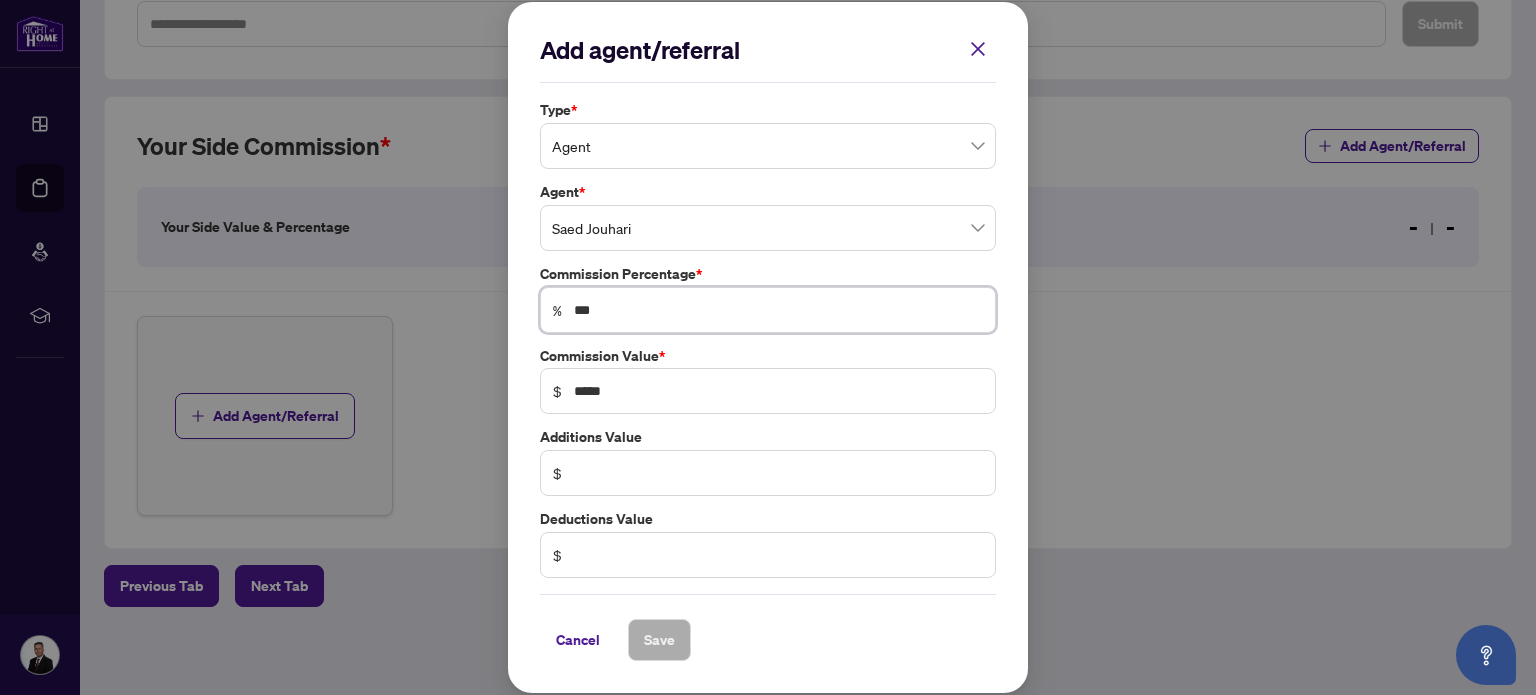 type on "**" 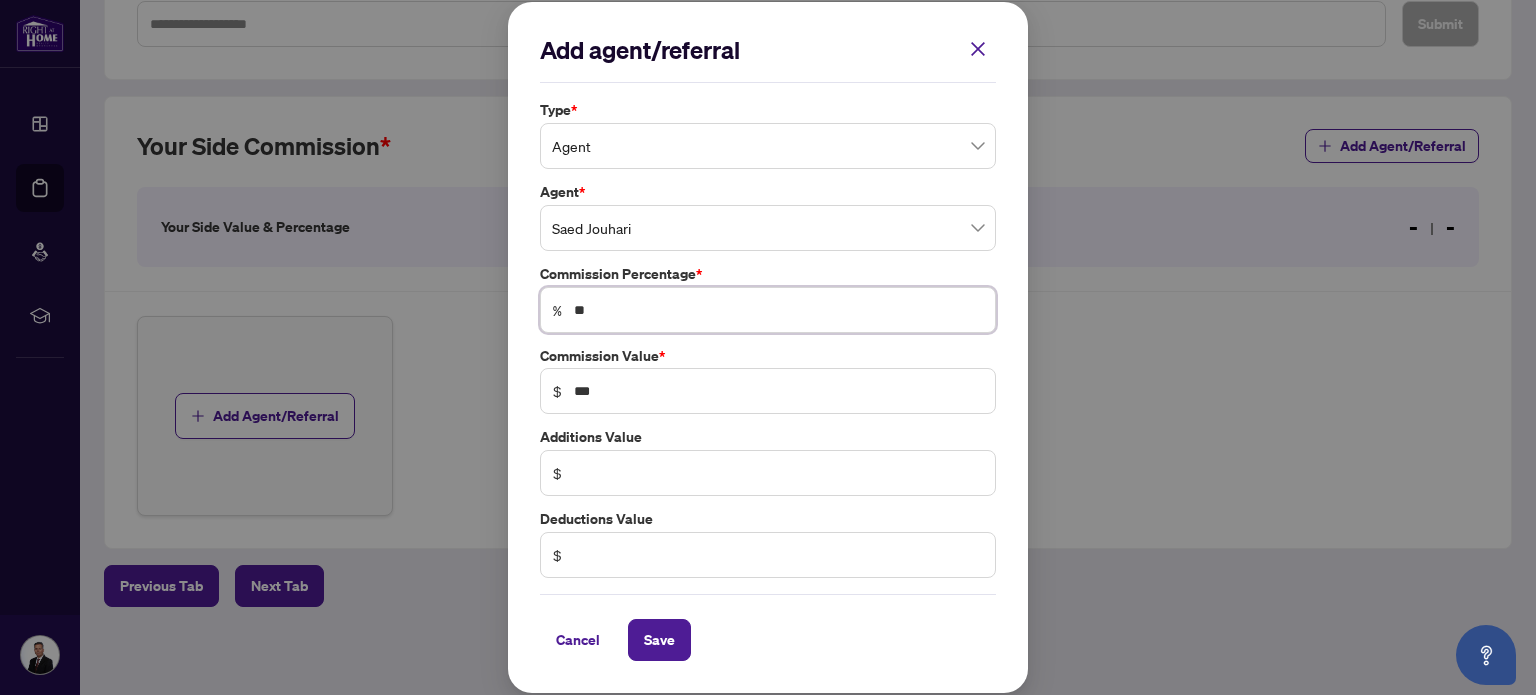type on "*" 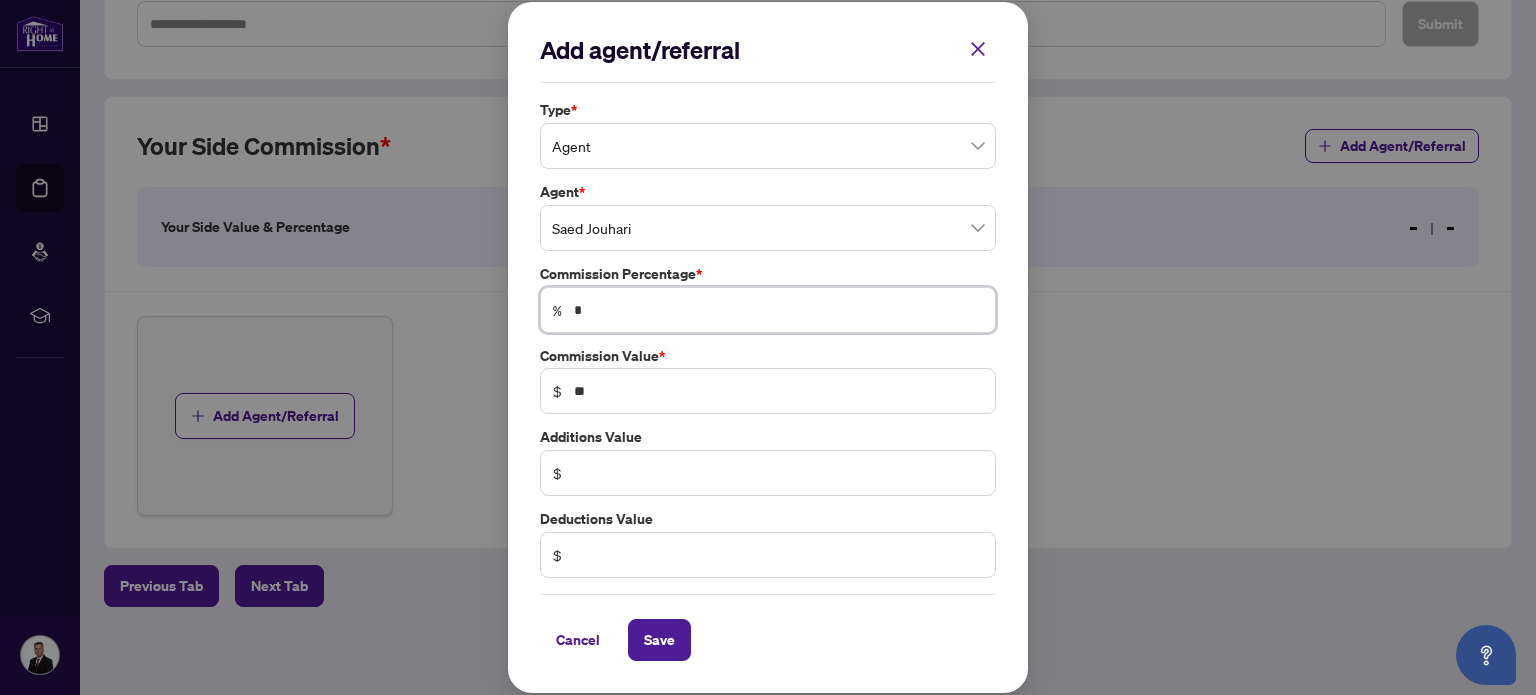 type 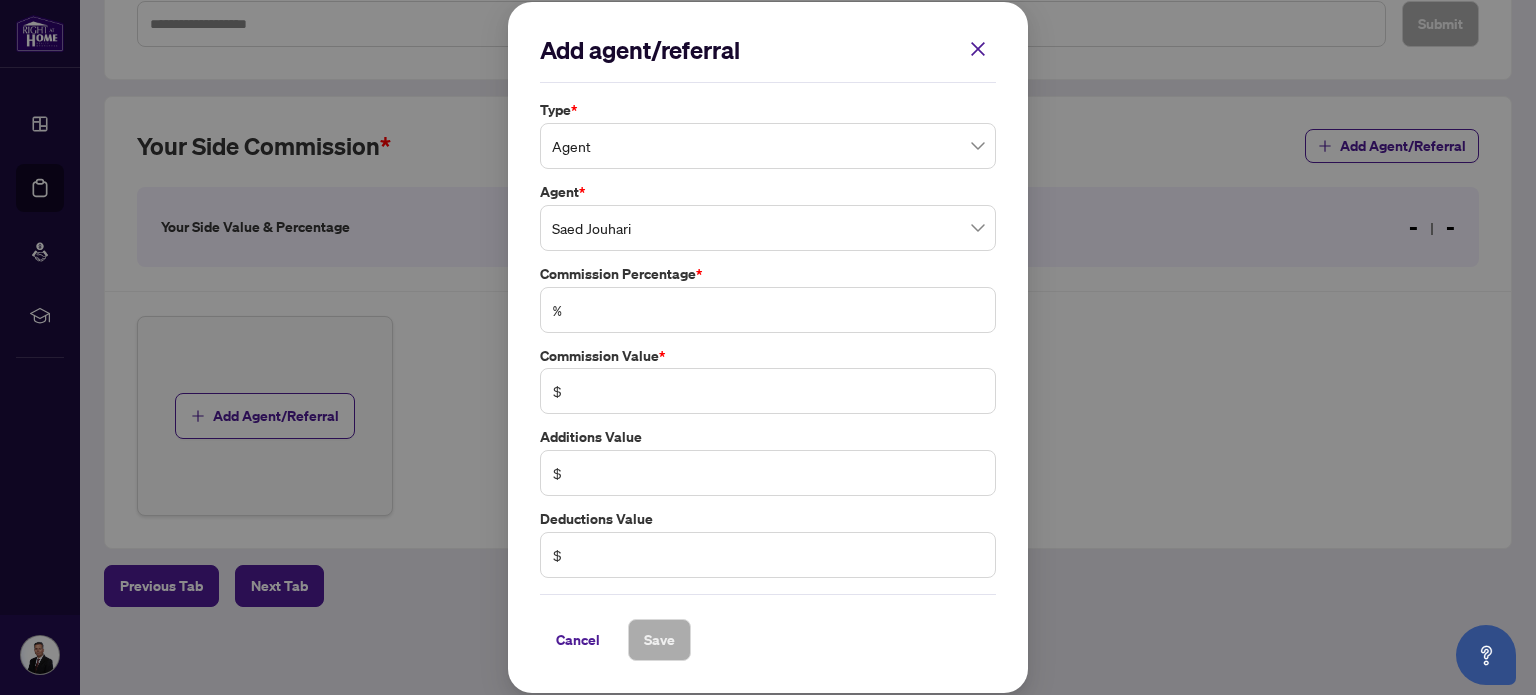 click on "$" at bounding box center [768, 391] 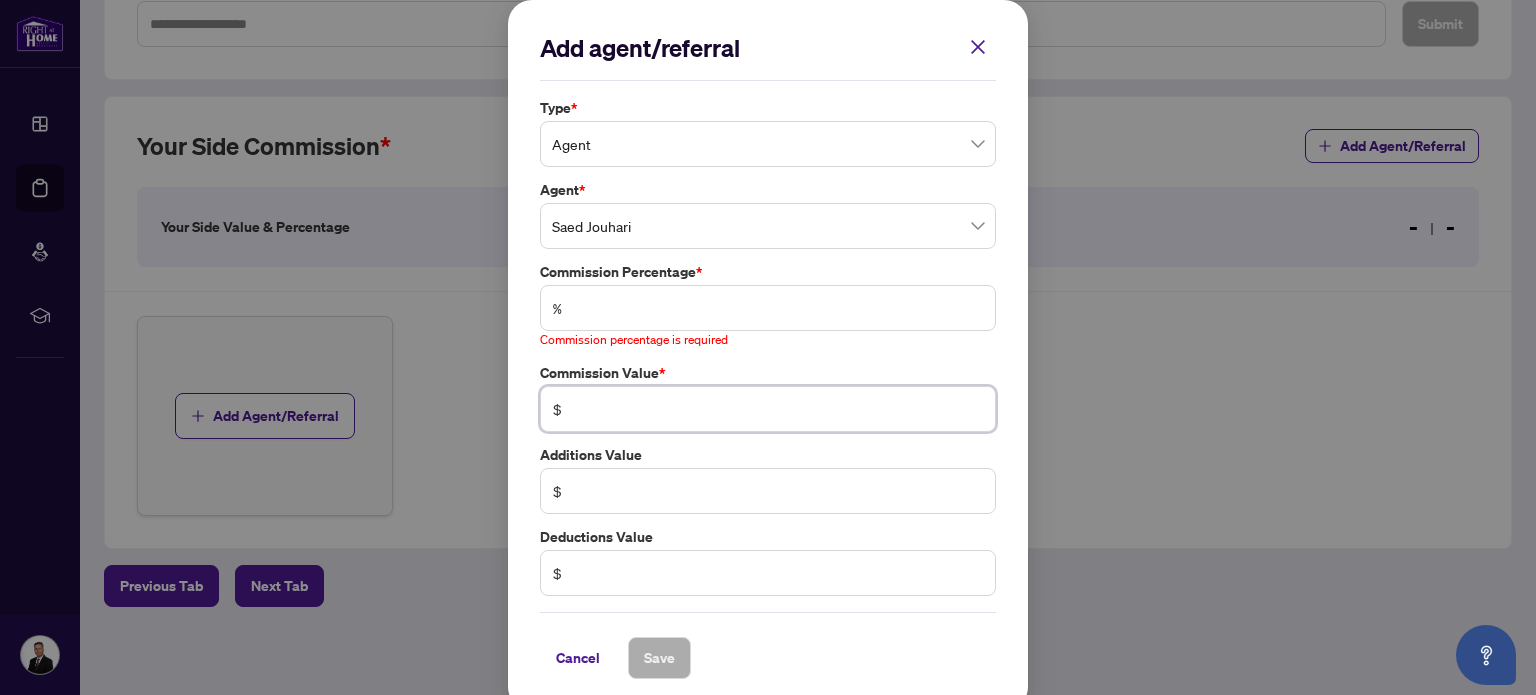 type on "******" 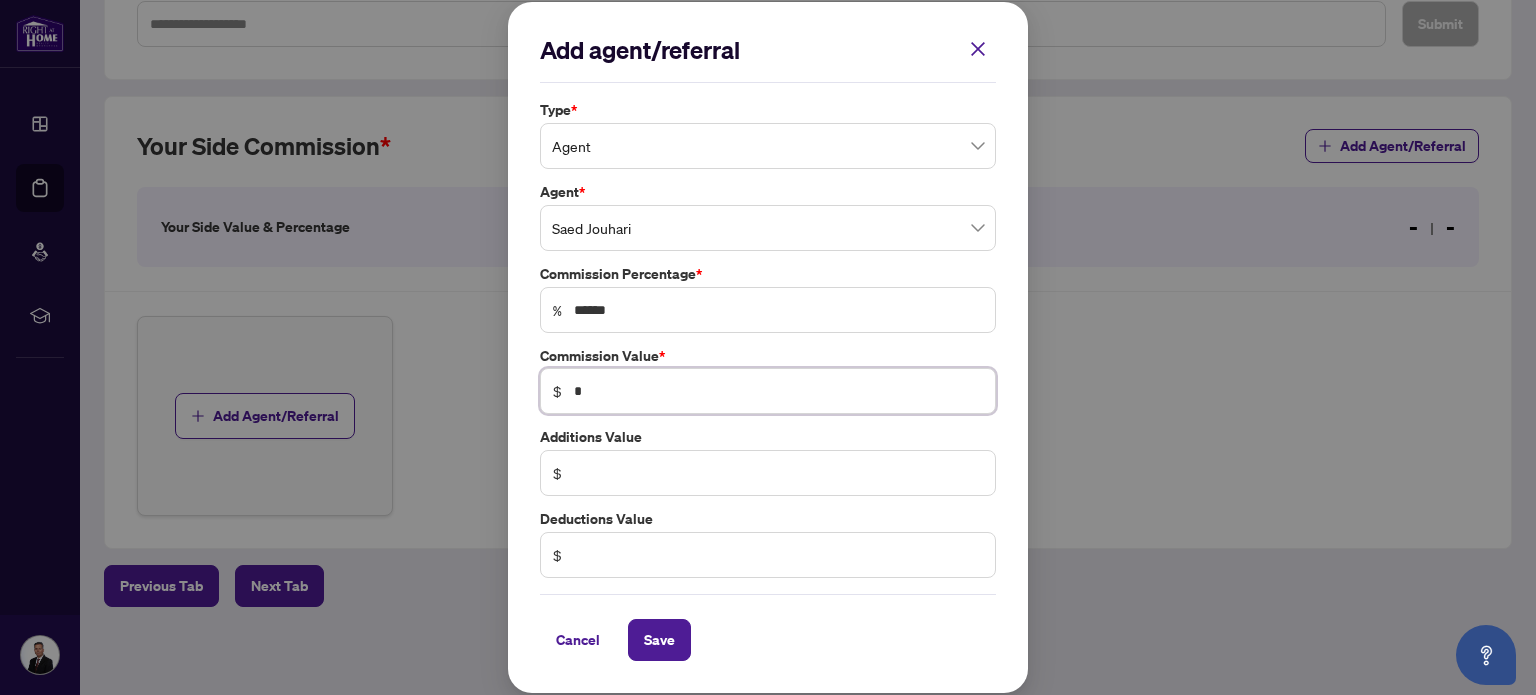 type on "******" 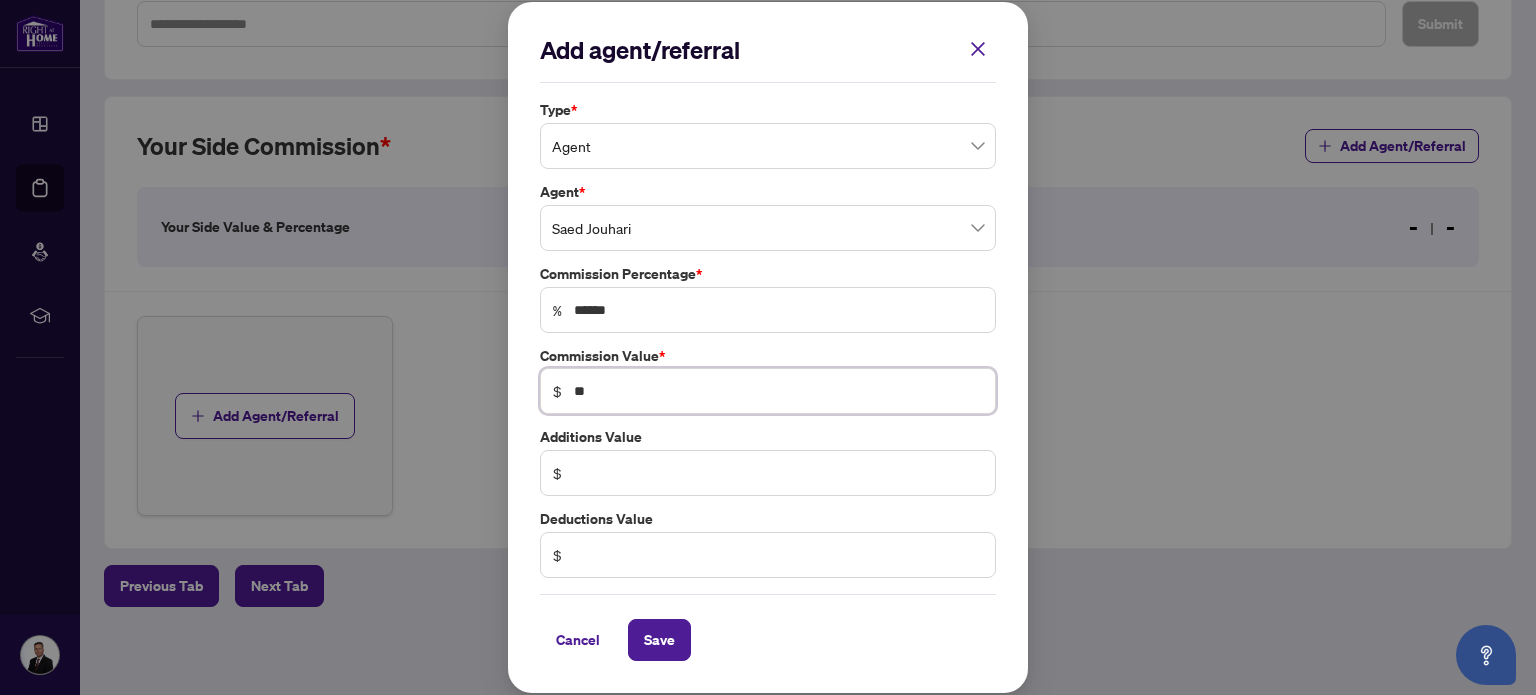 type on "*" 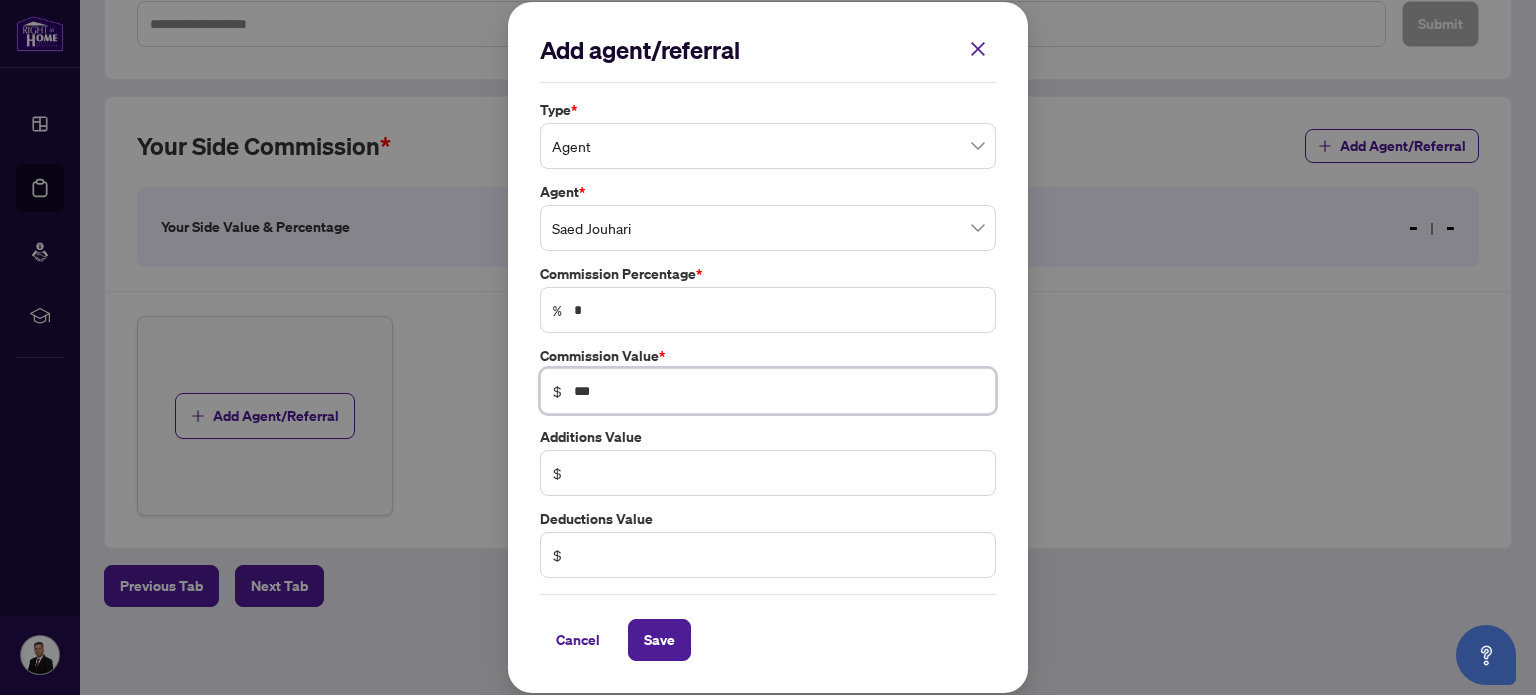 type on "**" 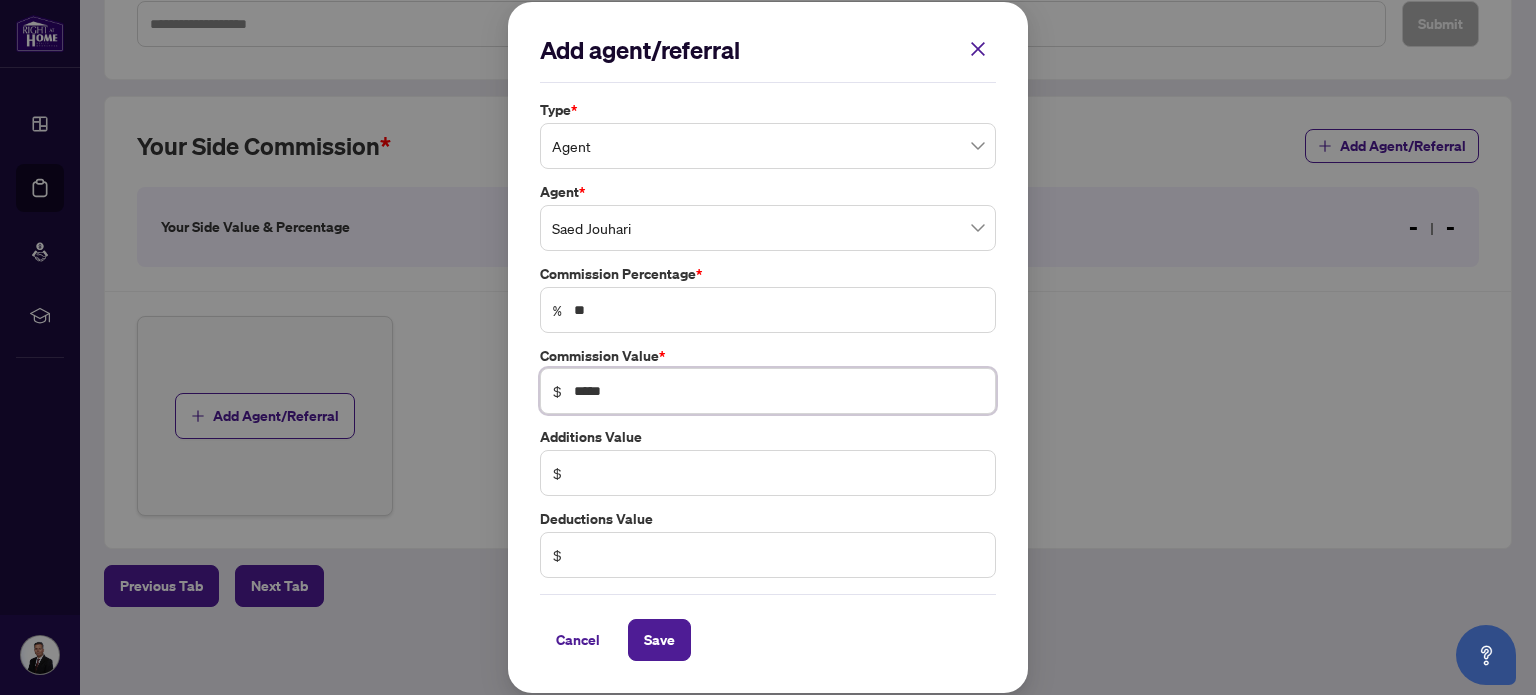 type on "*****" 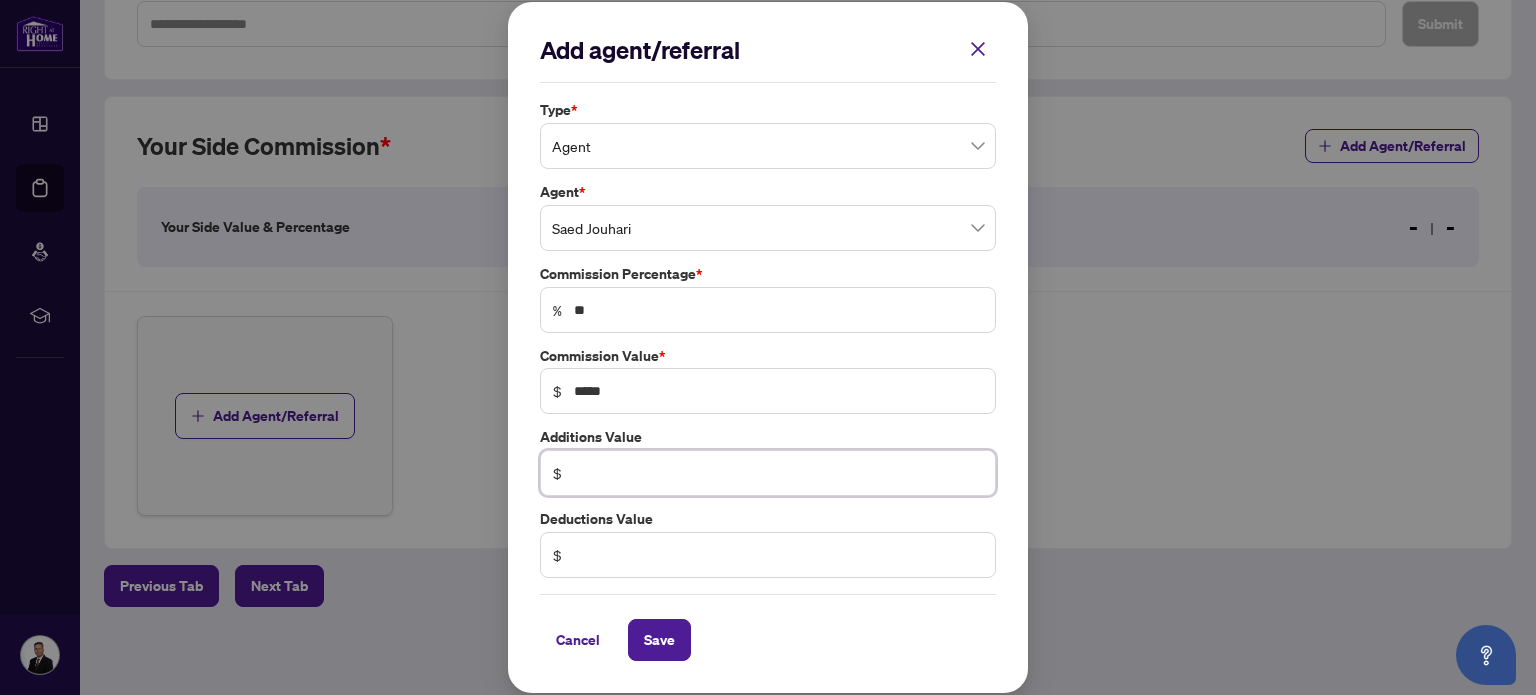 click at bounding box center (778, 473) 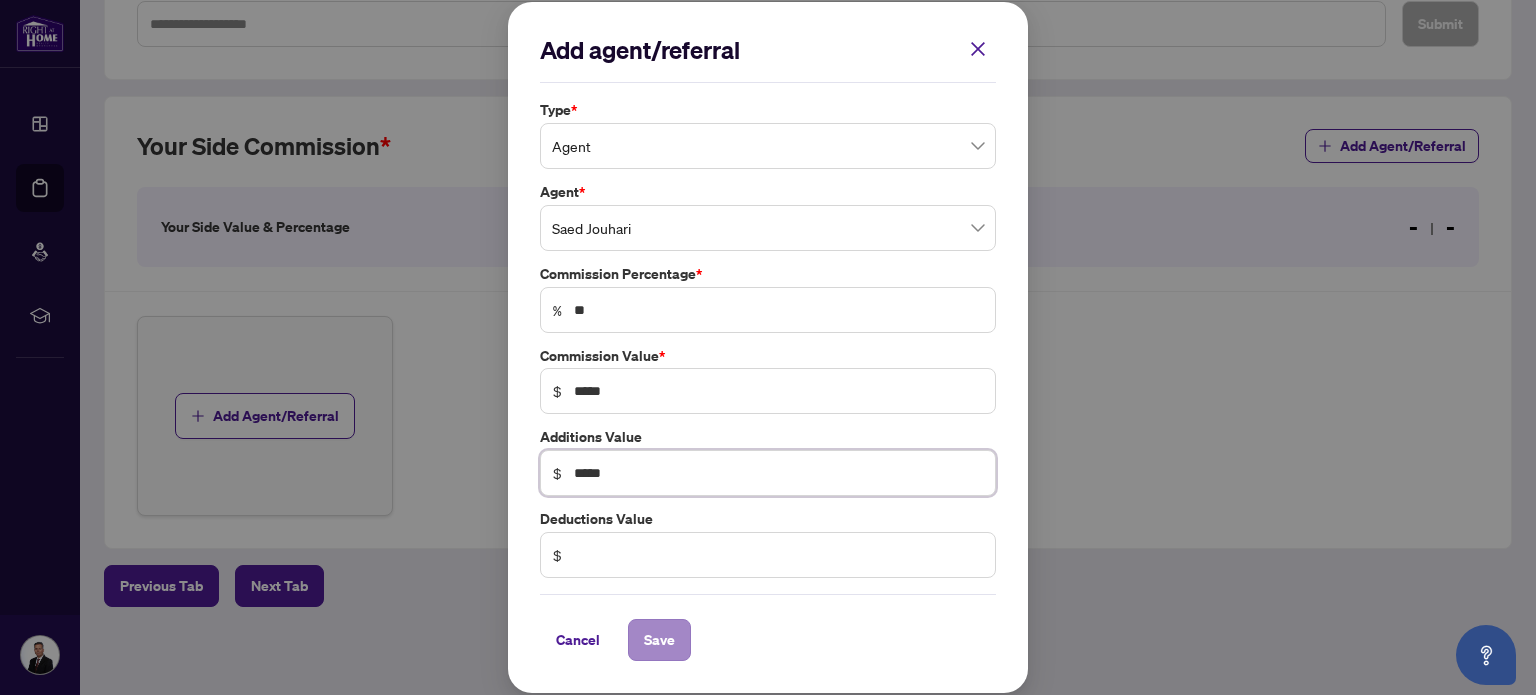 type on "*****" 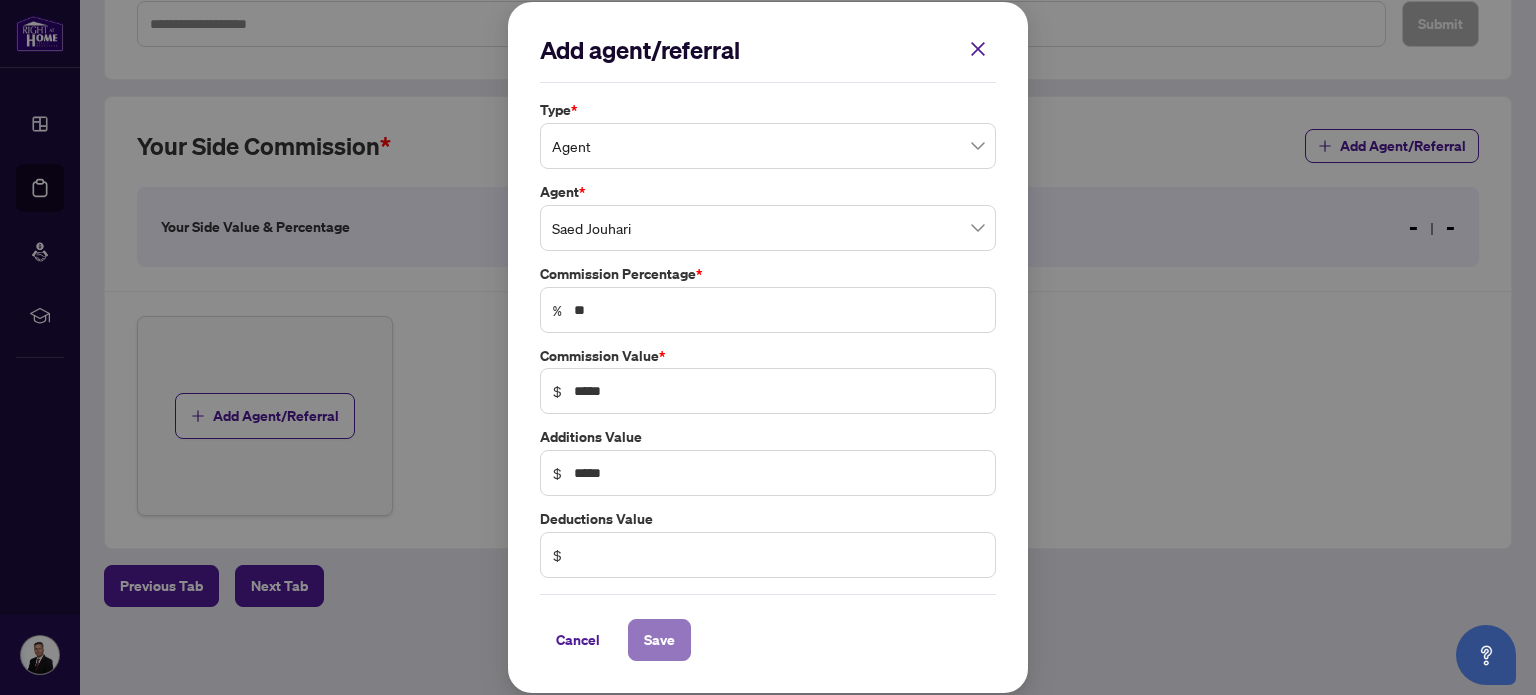 click on "Save" at bounding box center (659, 640) 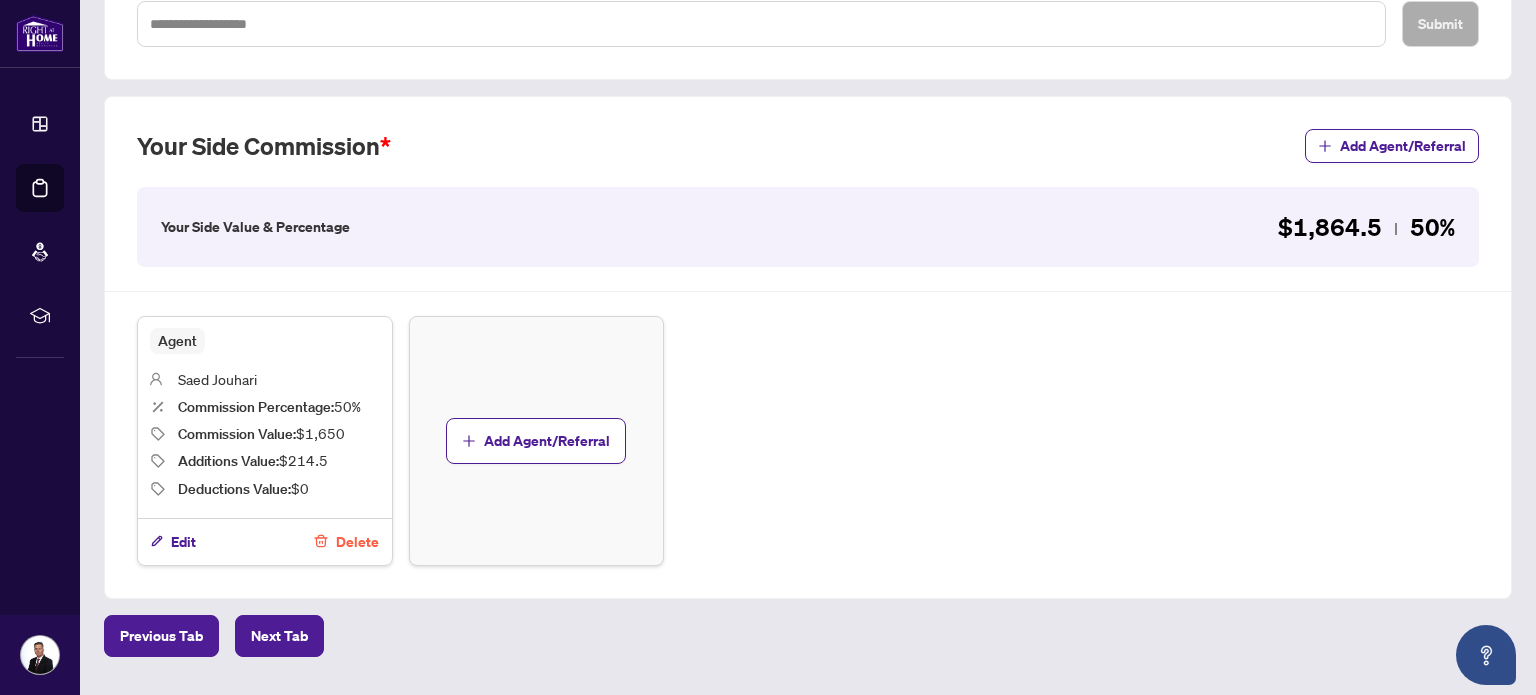 scroll, scrollTop: 535, scrollLeft: 0, axis: vertical 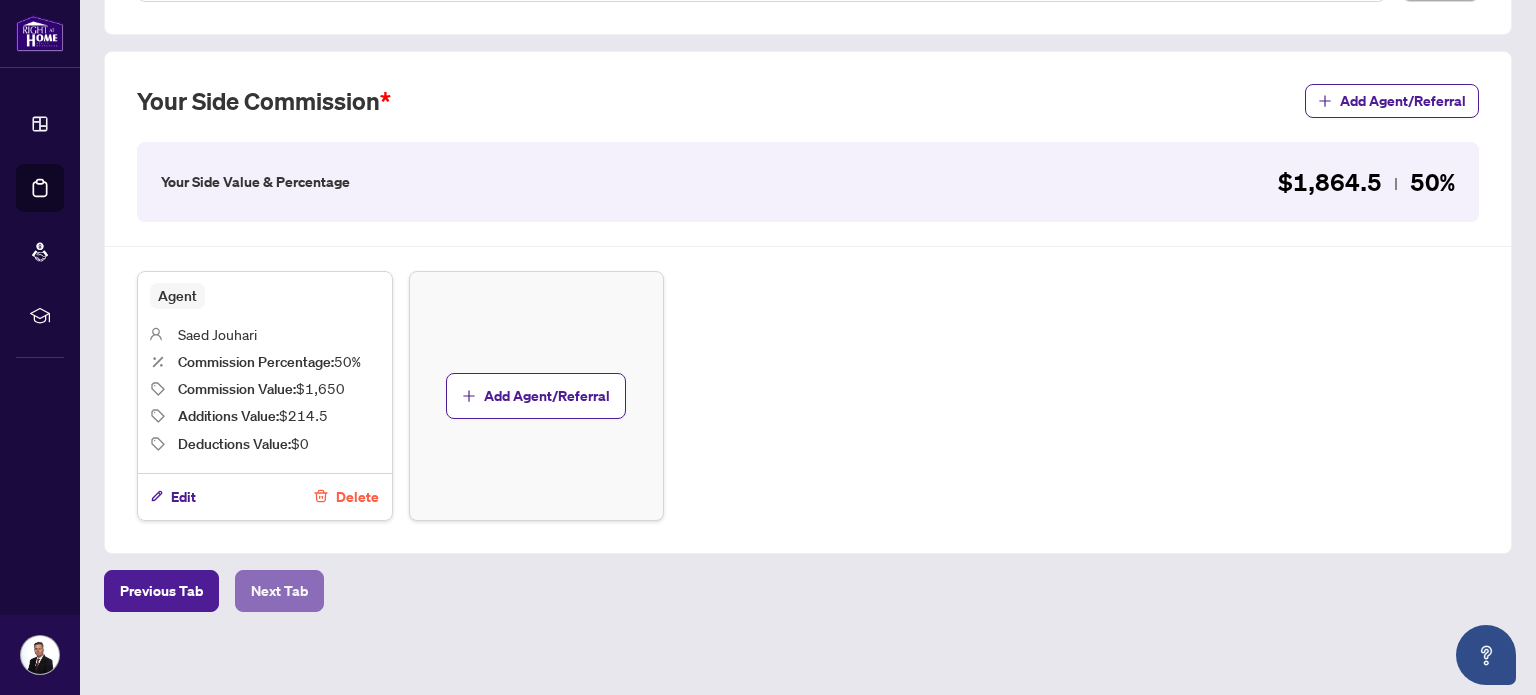 click on "Next Tab" at bounding box center (279, 591) 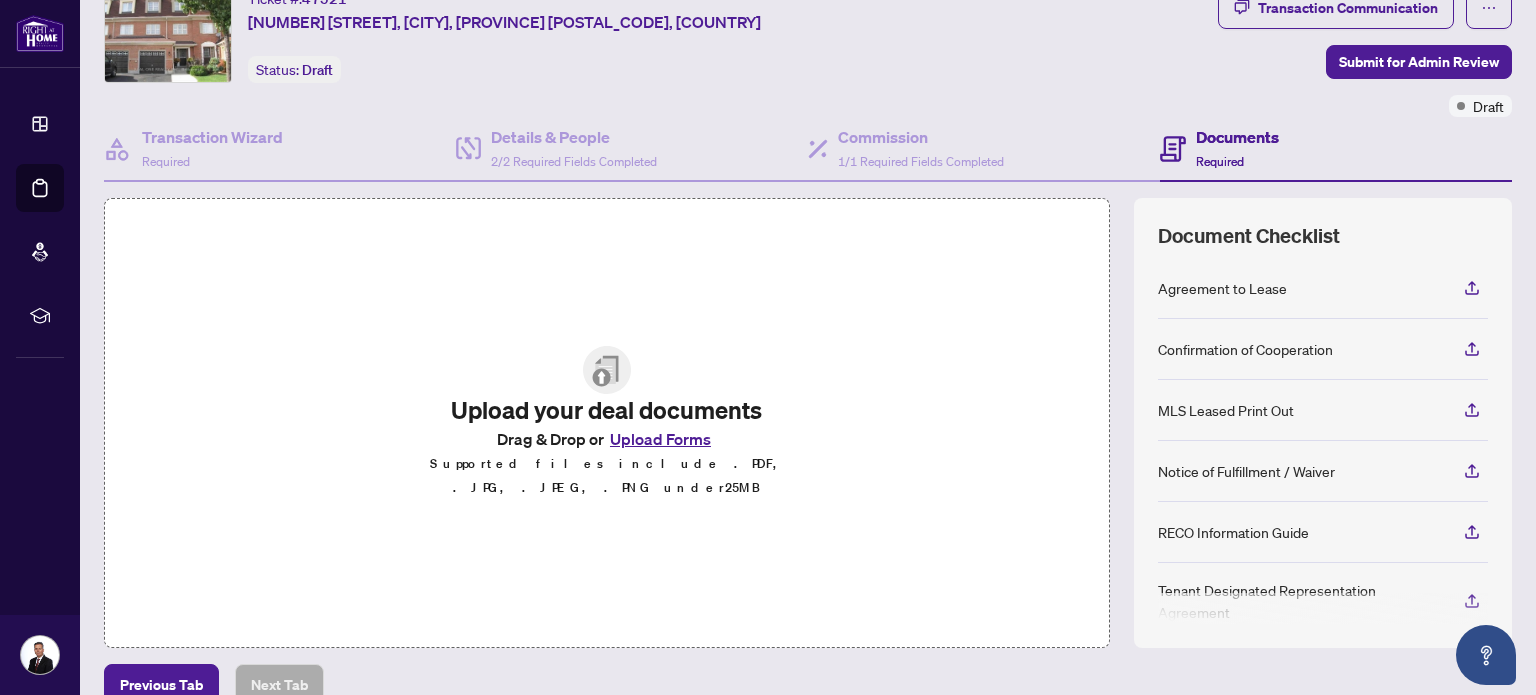 scroll, scrollTop: 177, scrollLeft: 0, axis: vertical 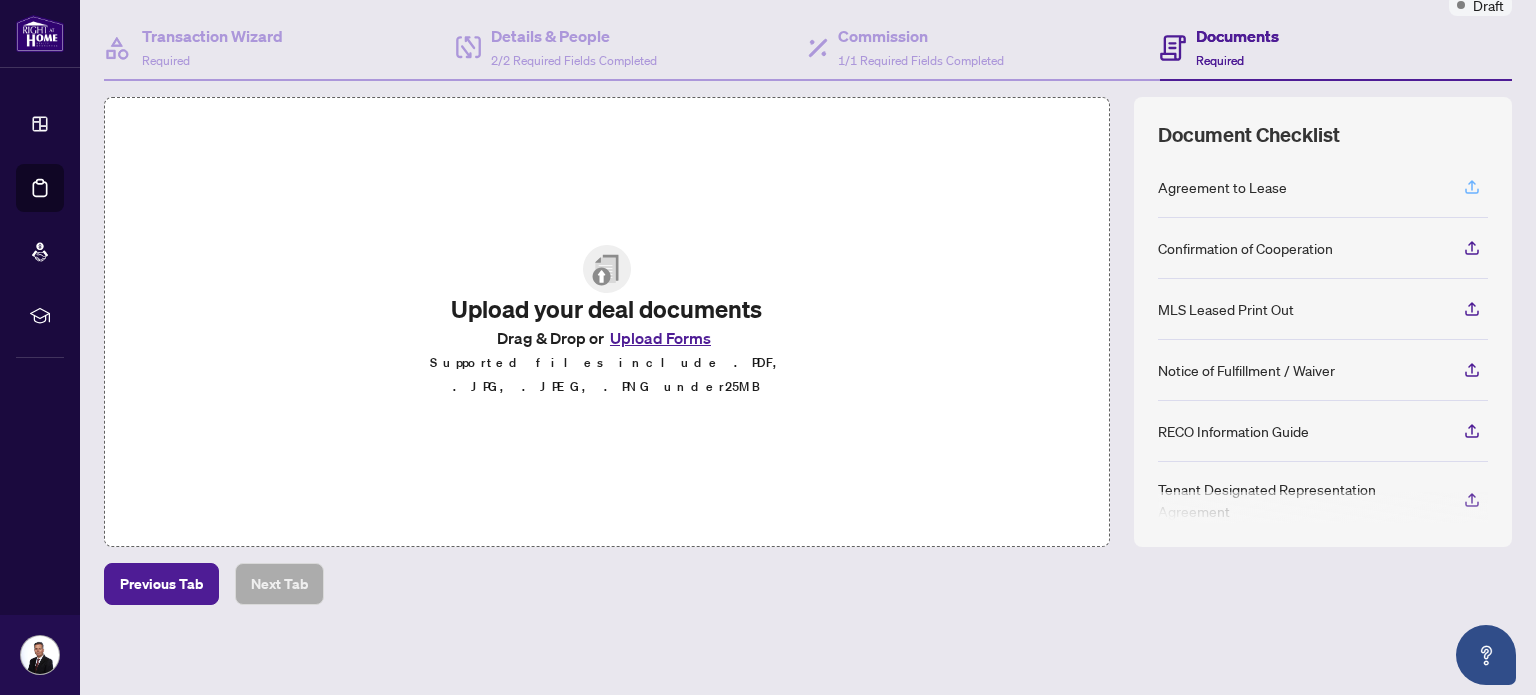 click 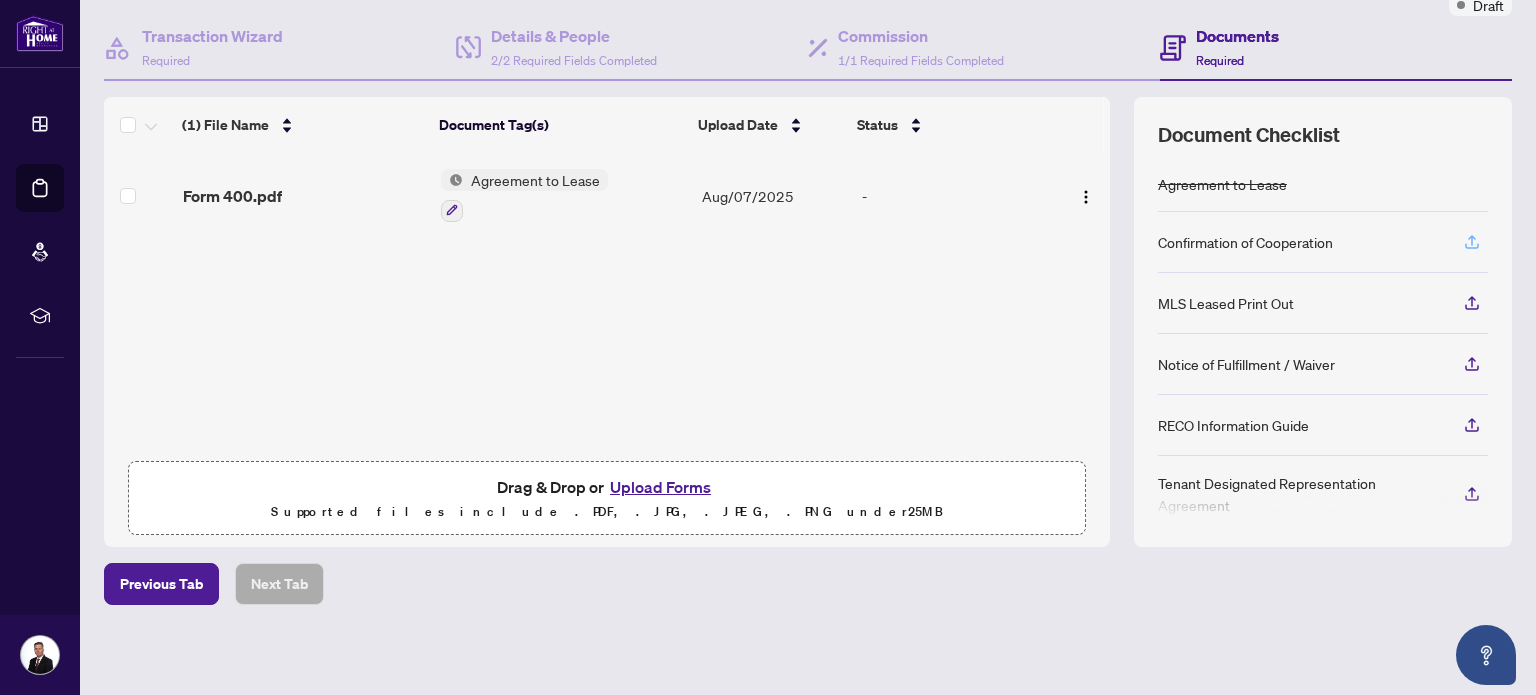 click 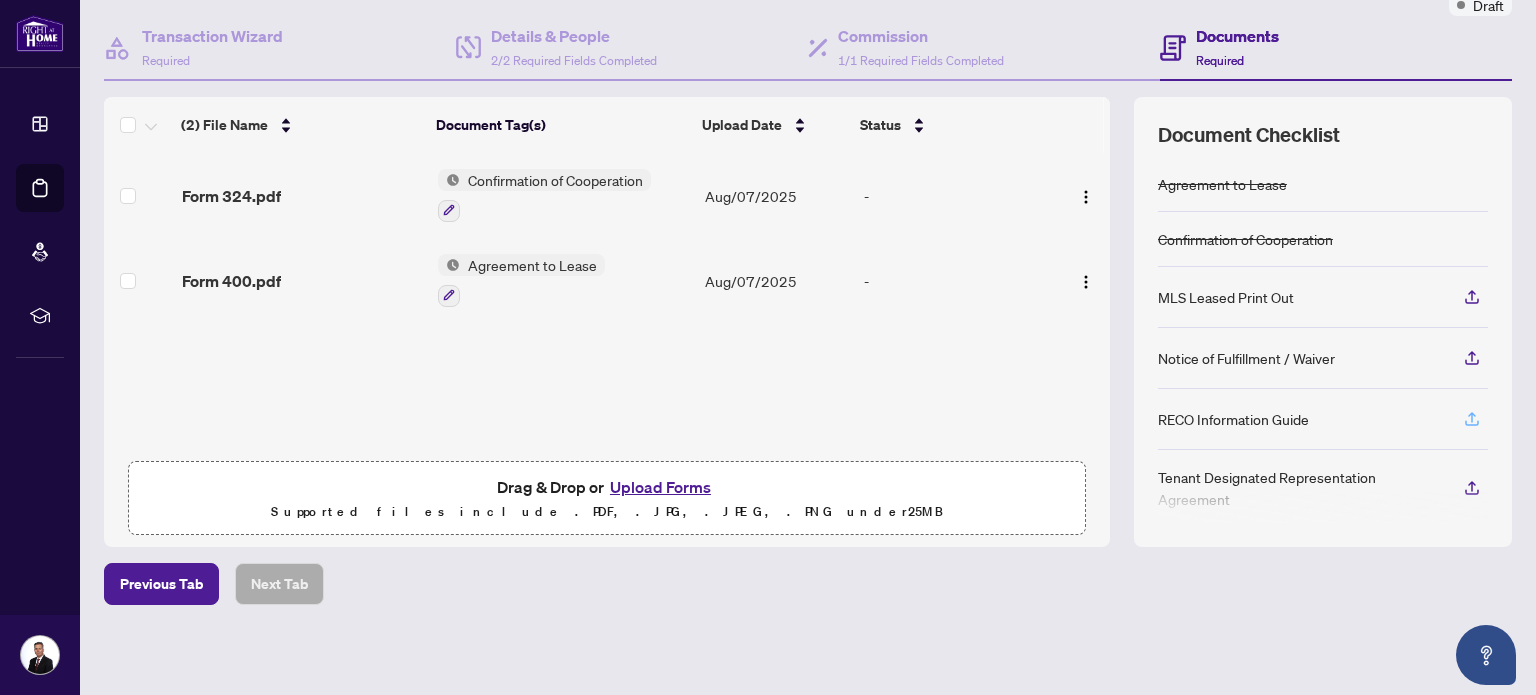 click 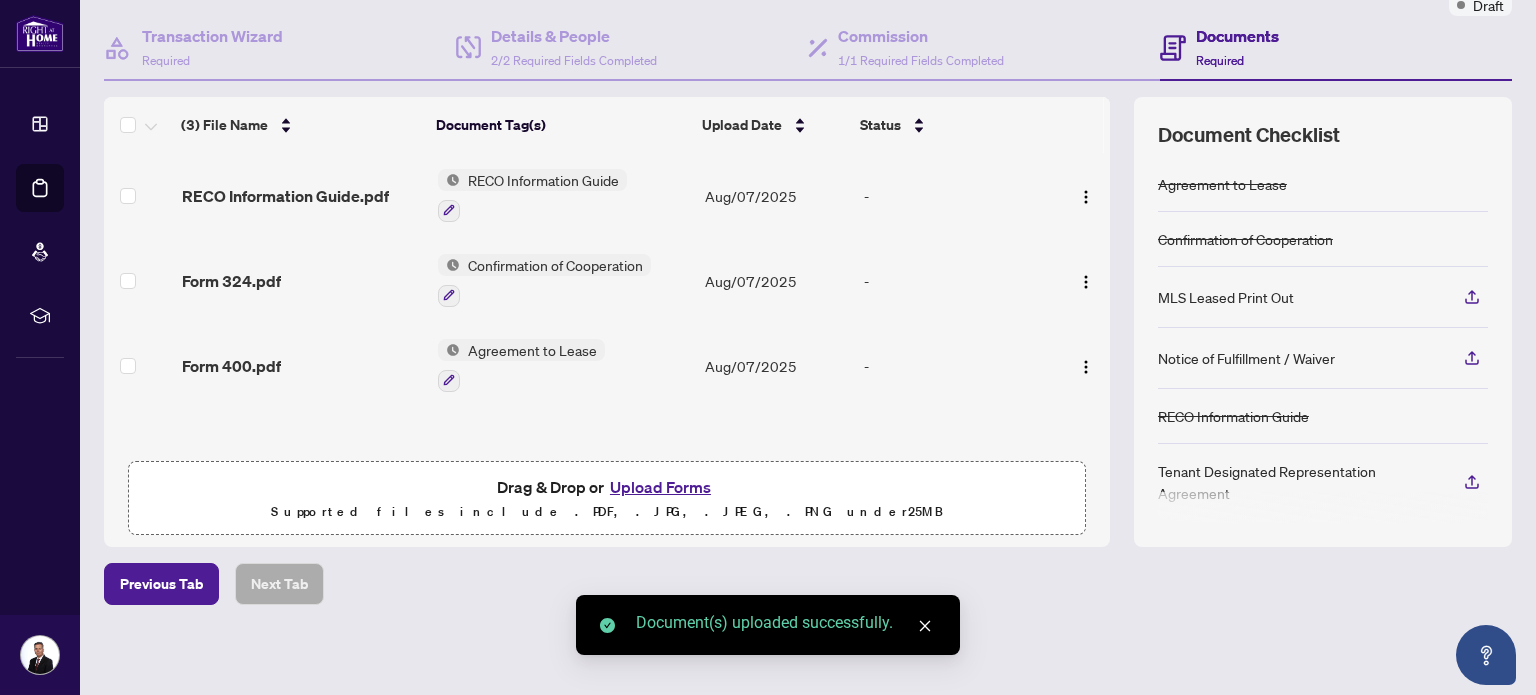 scroll, scrollTop: 3, scrollLeft: 0, axis: vertical 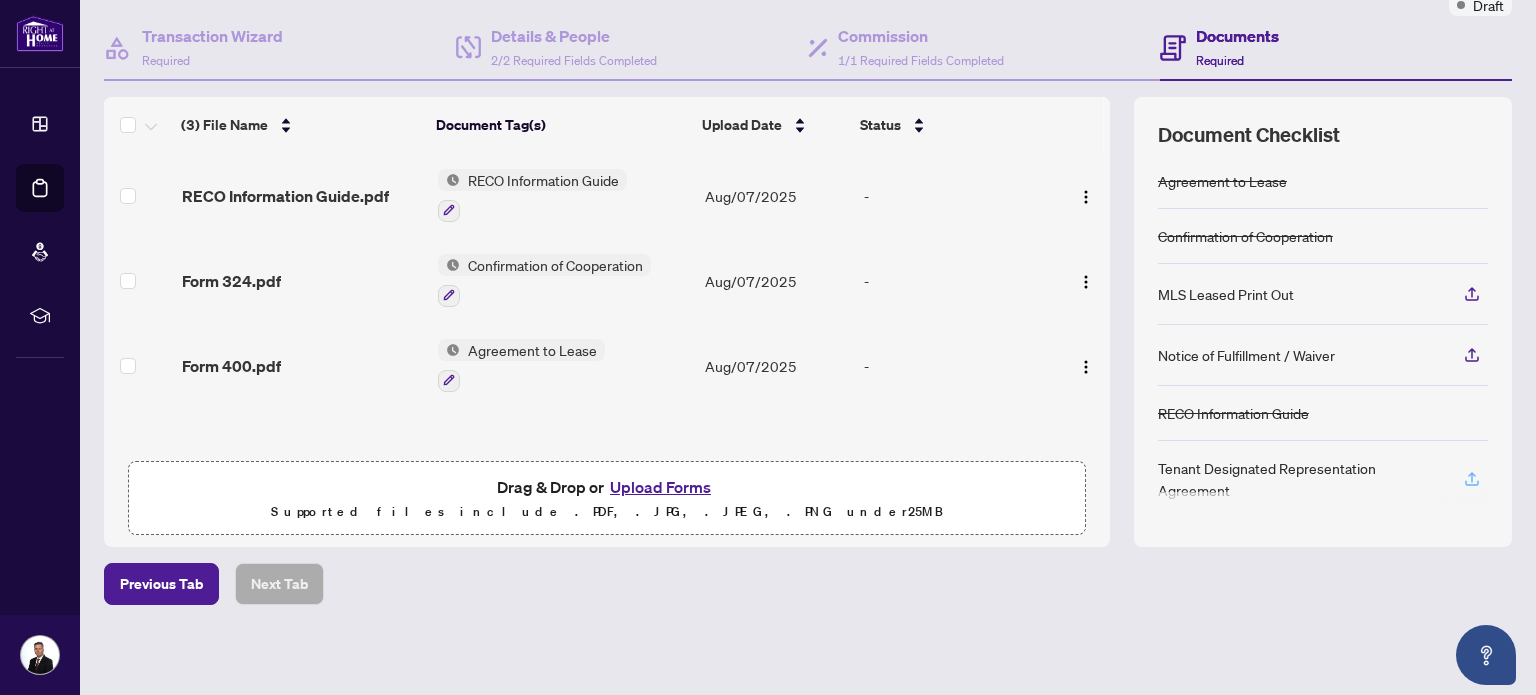 click 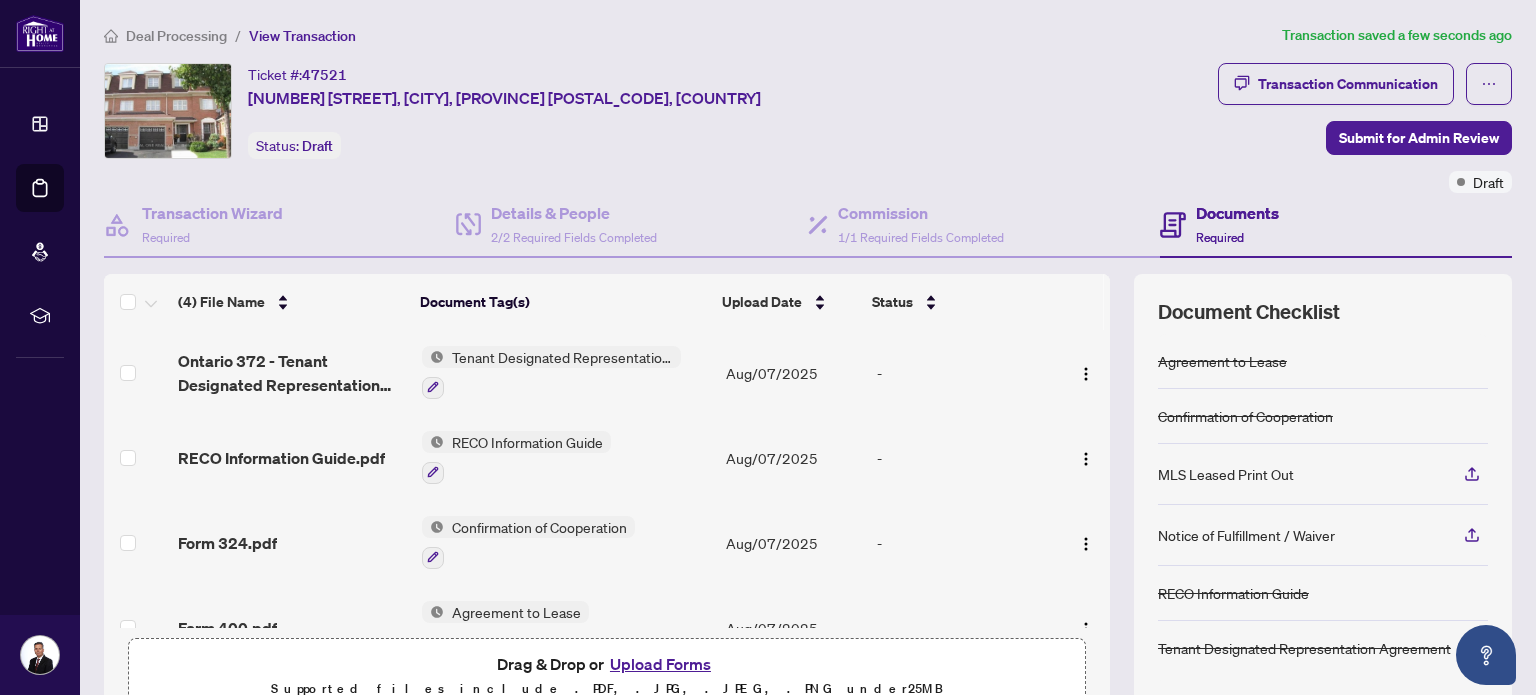 scroll, scrollTop: 177, scrollLeft: 0, axis: vertical 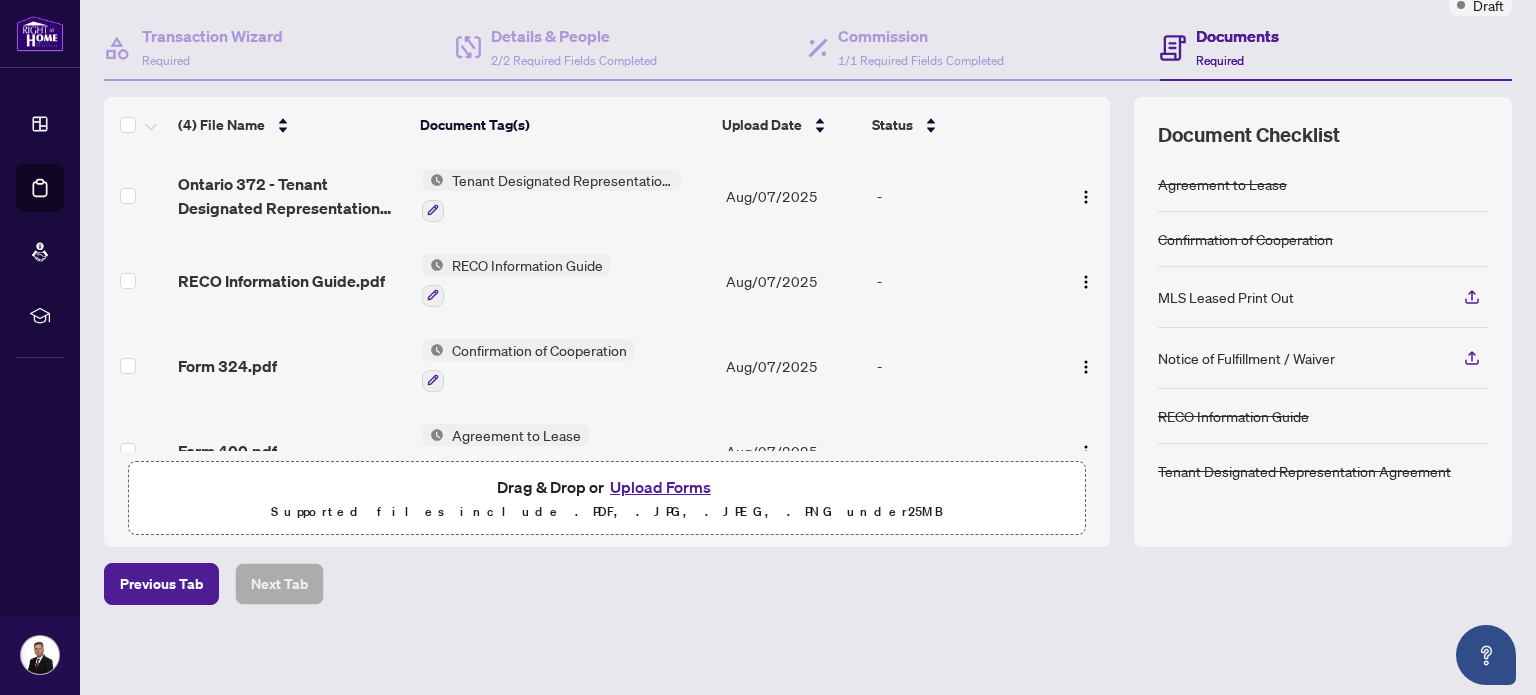 click on "Upload Forms" at bounding box center [660, 487] 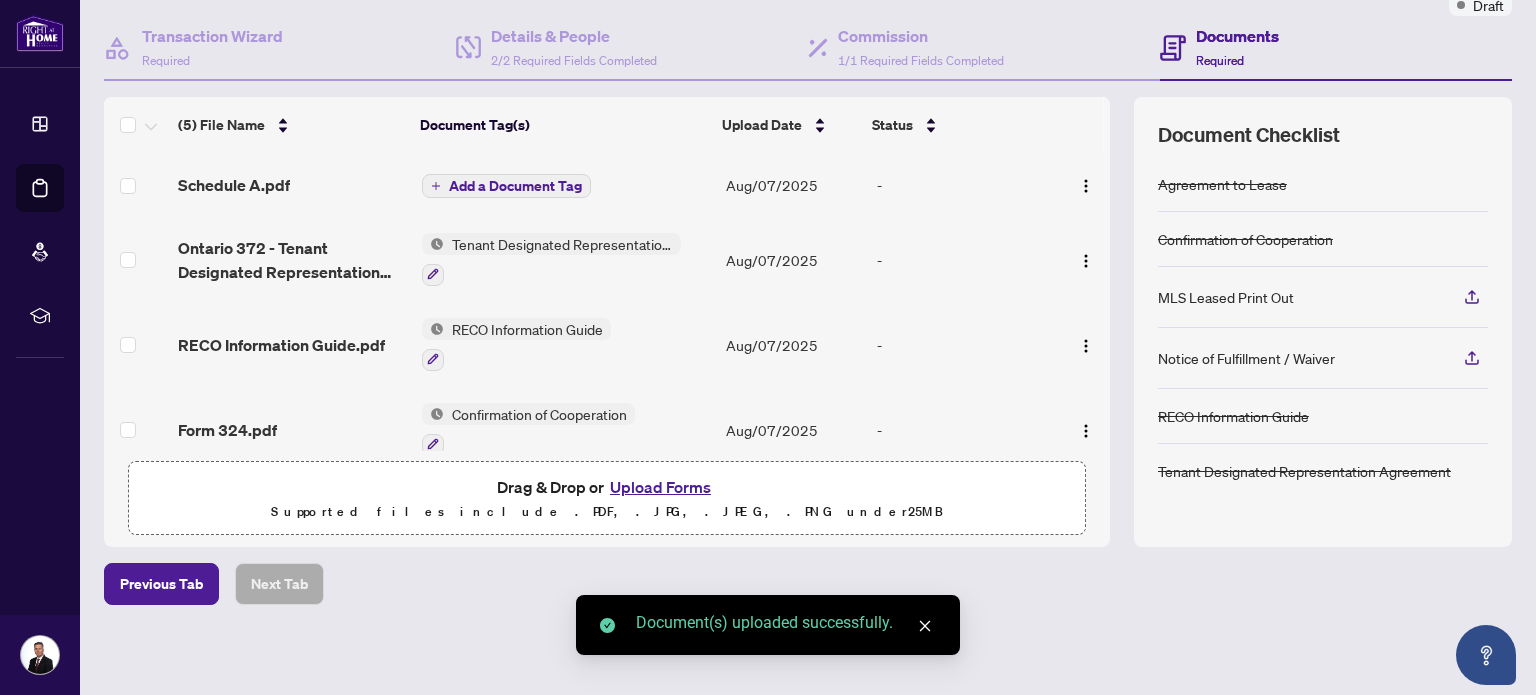 click on "Upload Forms" at bounding box center [660, 487] 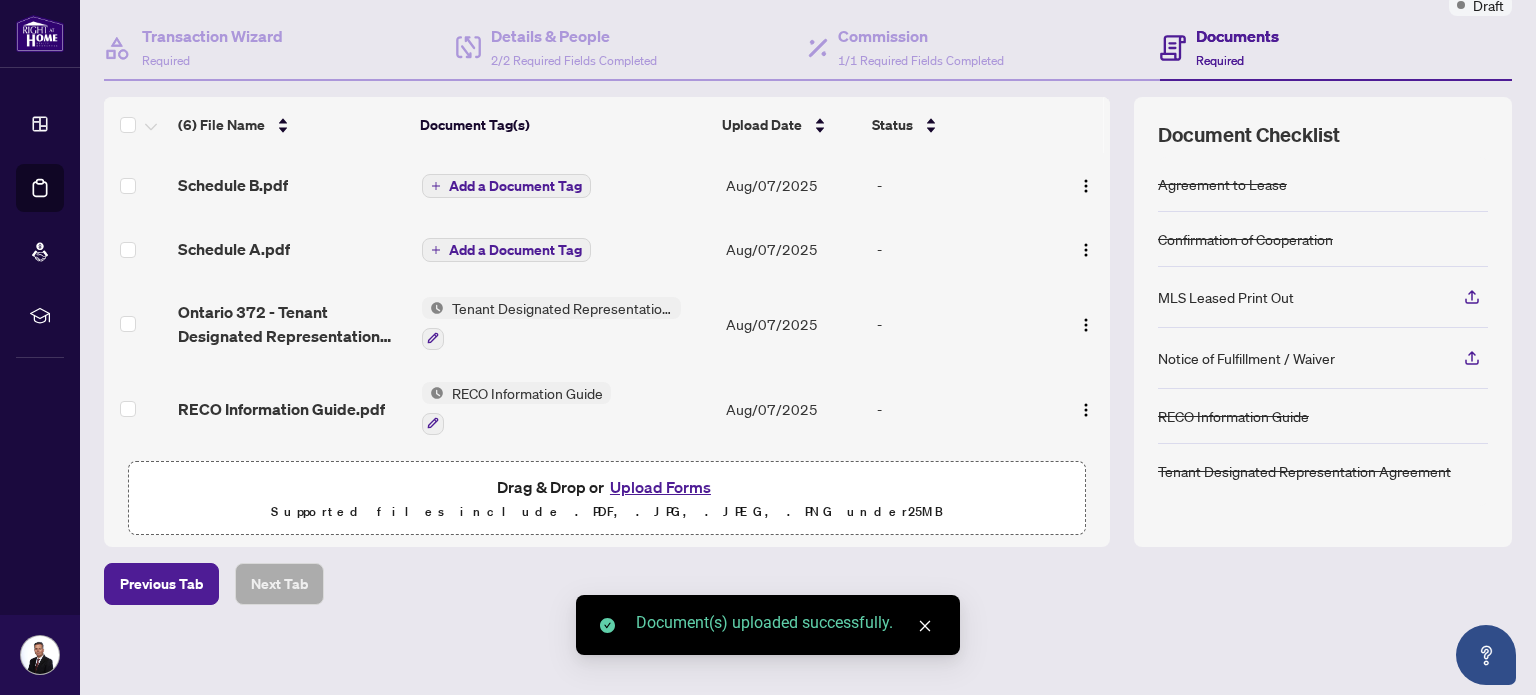 click on "Upload Forms" at bounding box center [660, 487] 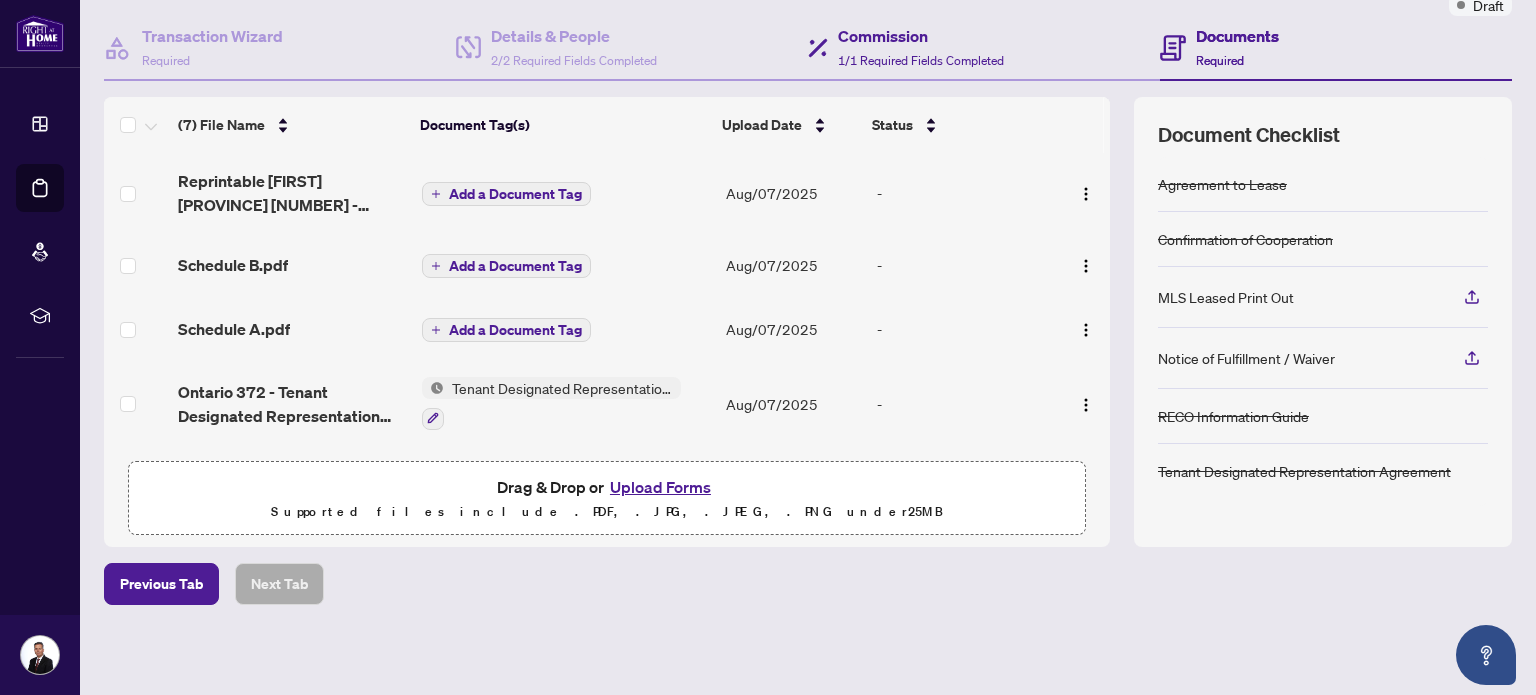 scroll, scrollTop: 0, scrollLeft: 0, axis: both 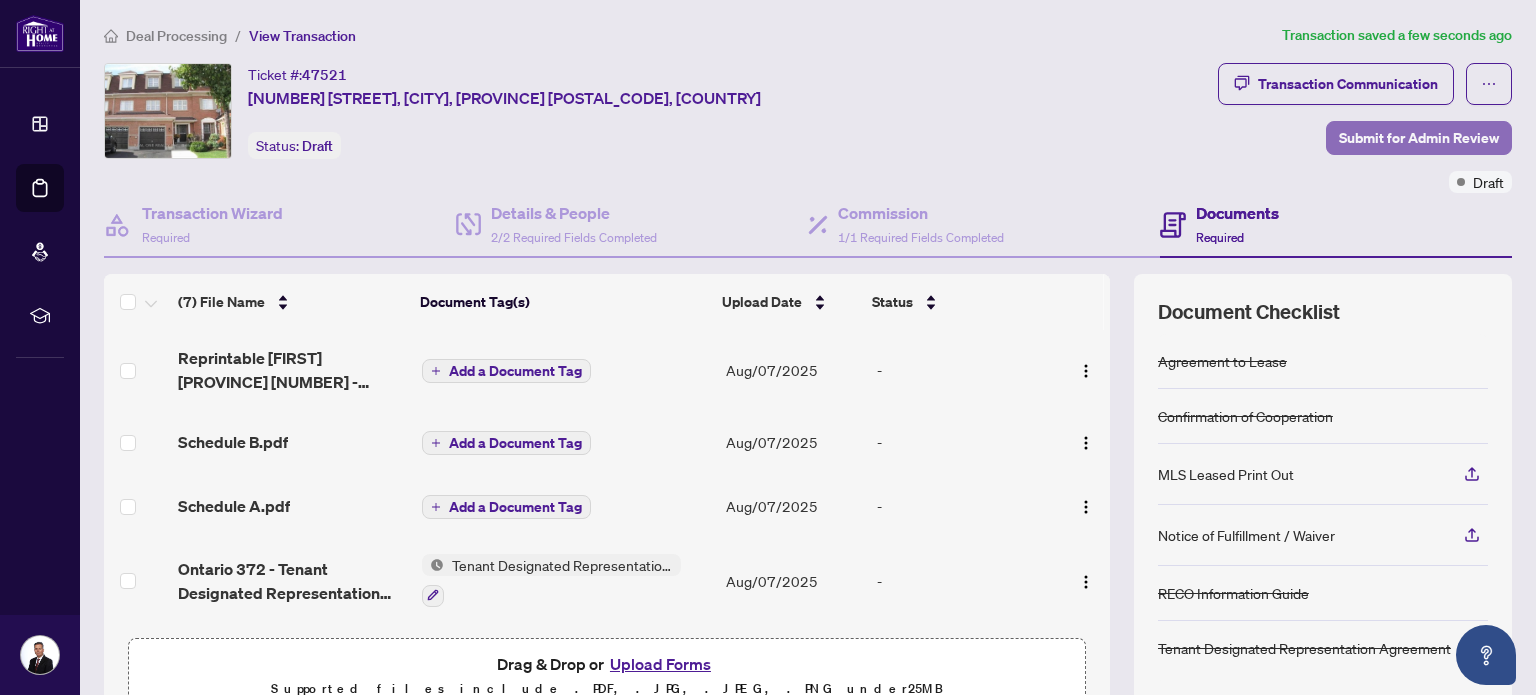 click on "Submit for Admin Review" at bounding box center (1419, 138) 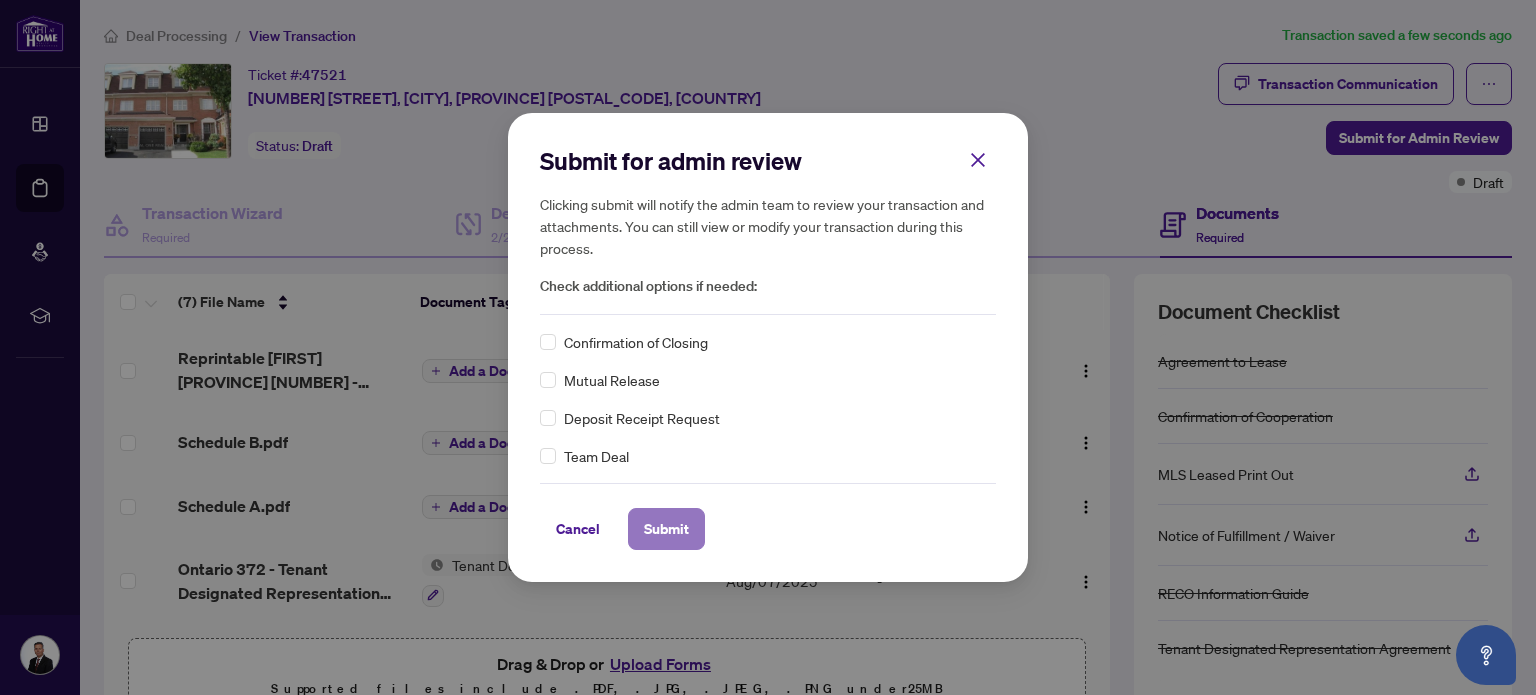 click on "Submit" at bounding box center (666, 529) 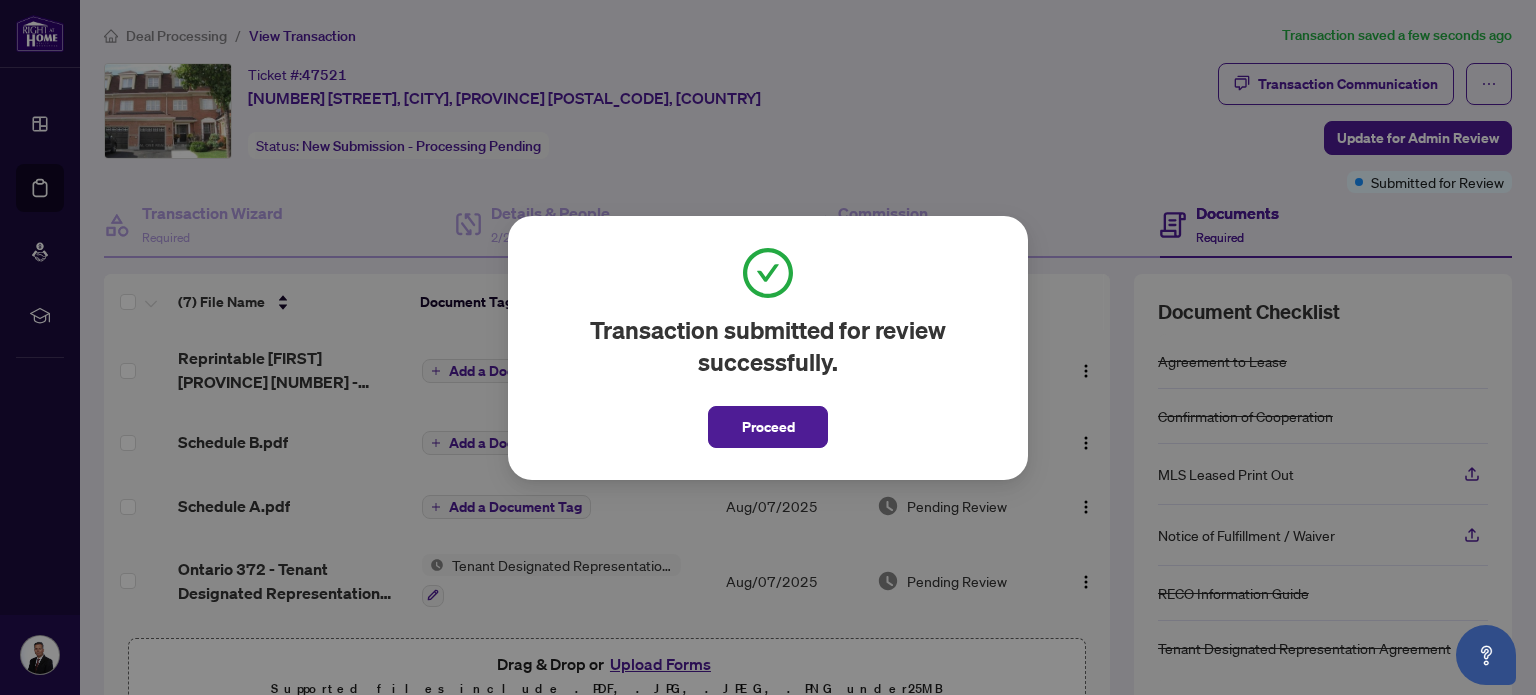click on "Transaction submitted for review successfully. Proceed Cancel OK" at bounding box center (768, 347) 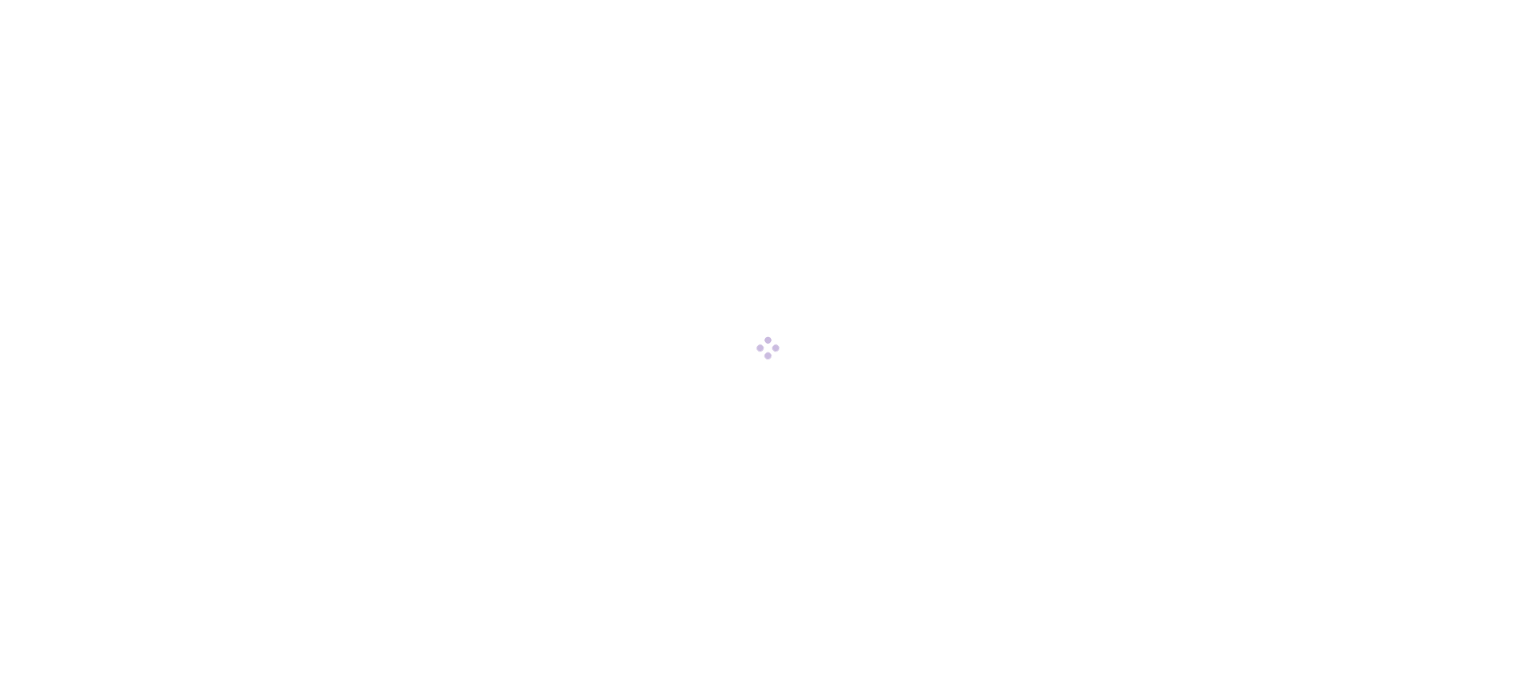 scroll, scrollTop: 0, scrollLeft: 0, axis: both 